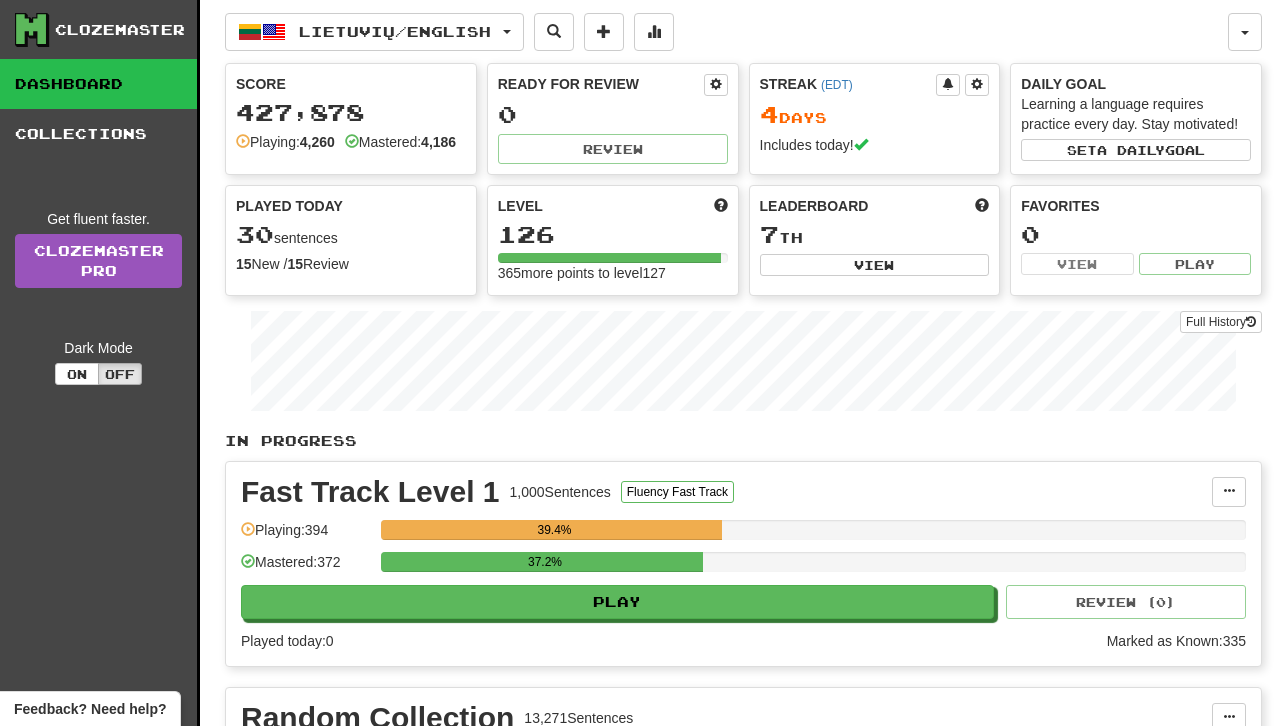 scroll, scrollTop: 0, scrollLeft: 0, axis: both 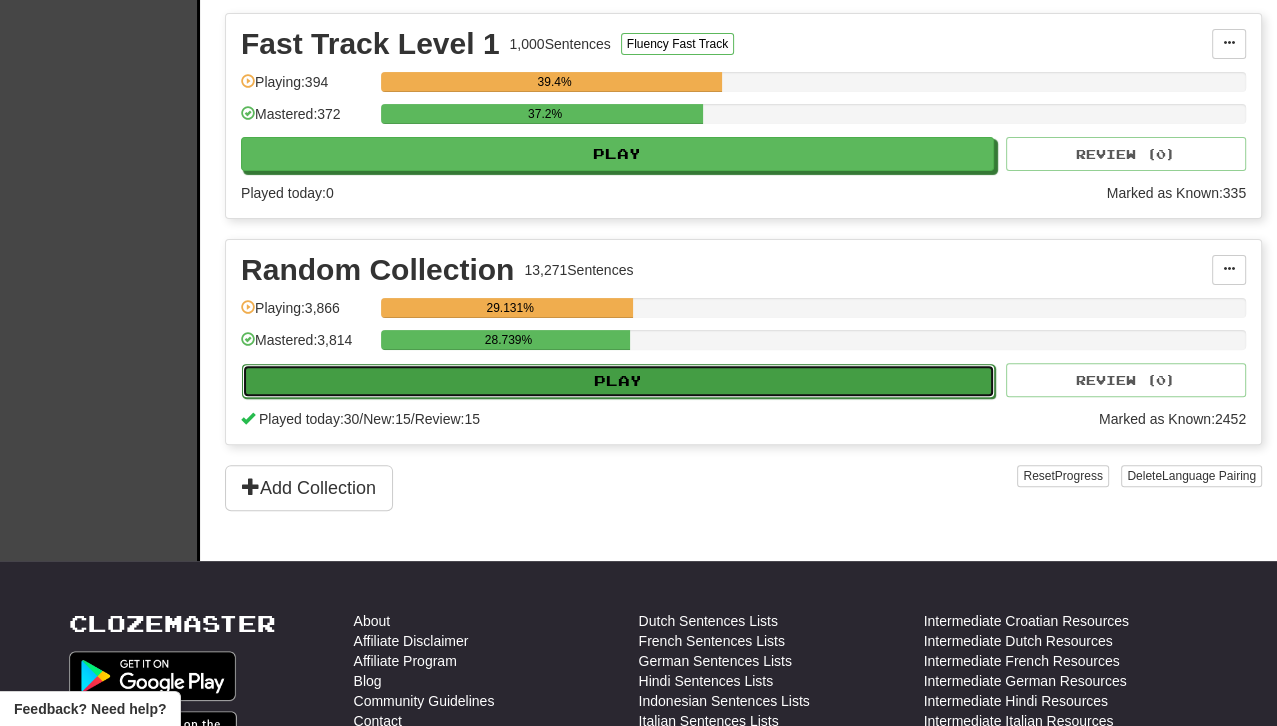click on "Play" at bounding box center (618, 381) 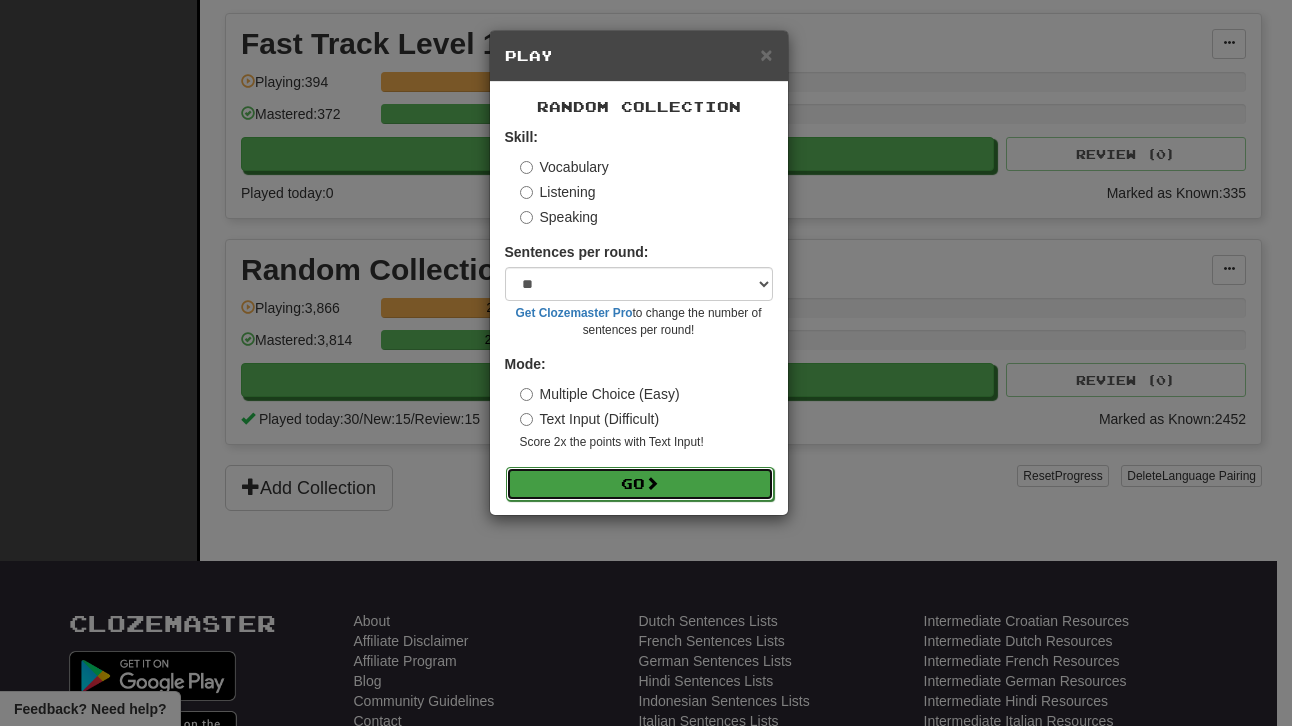 click on "Go" at bounding box center (640, 484) 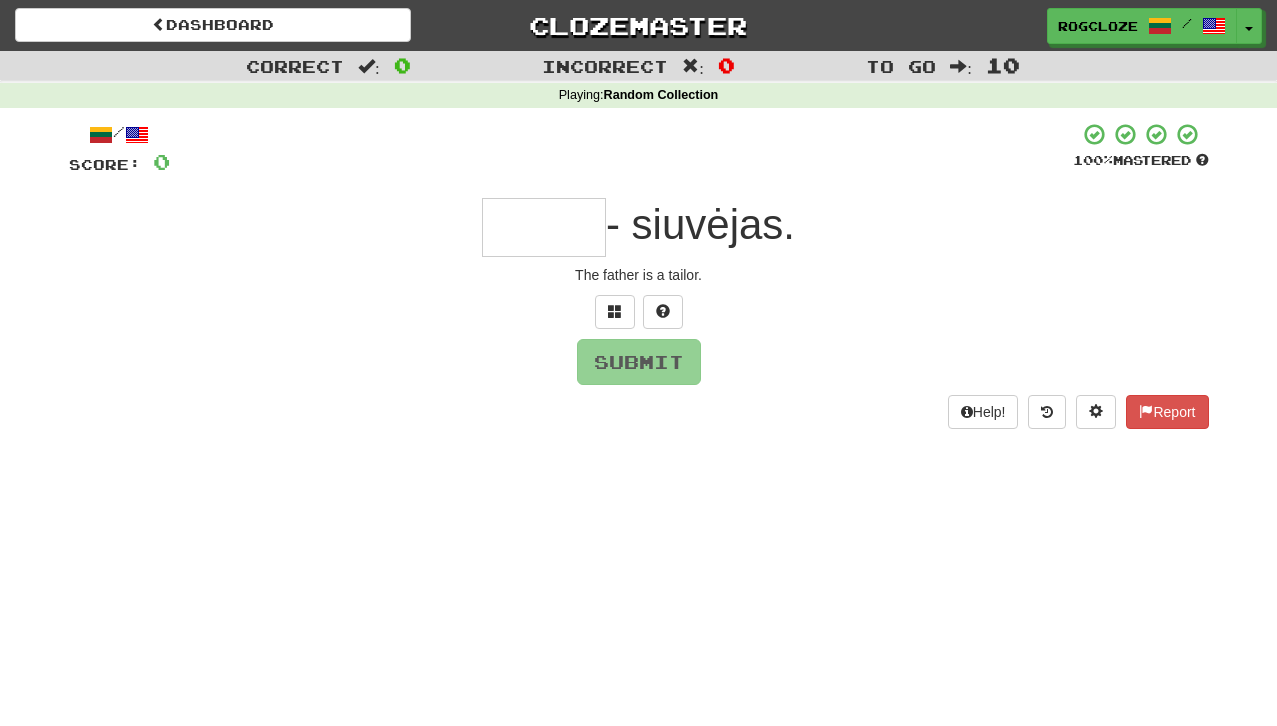 scroll, scrollTop: 0, scrollLeft: 0, axis: both 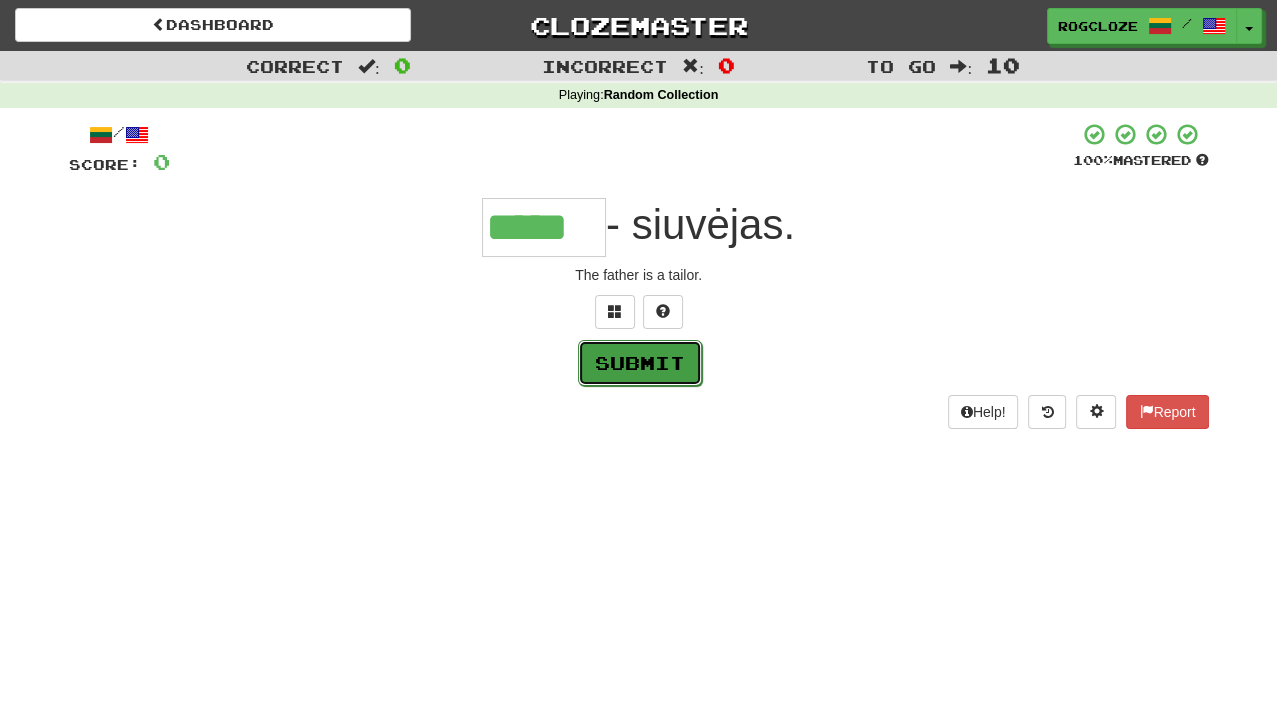 click on "Submit" at bounding box center [640, 363] 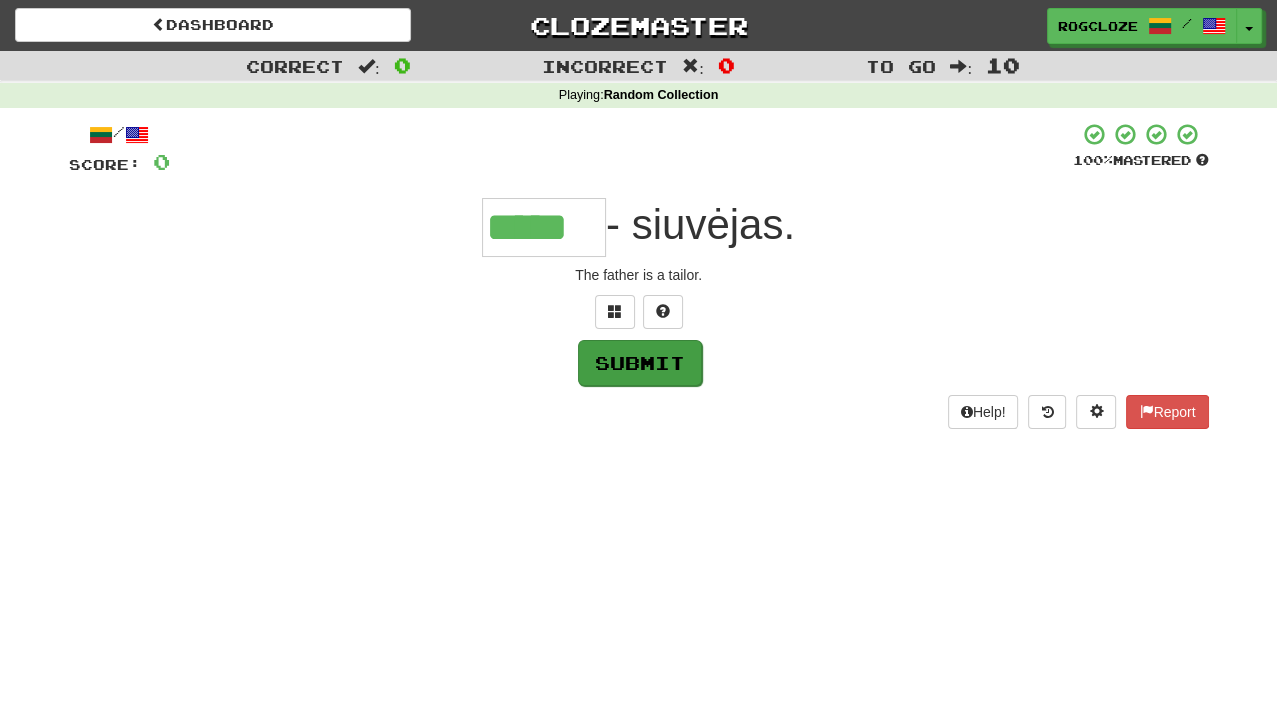 type on "*****" 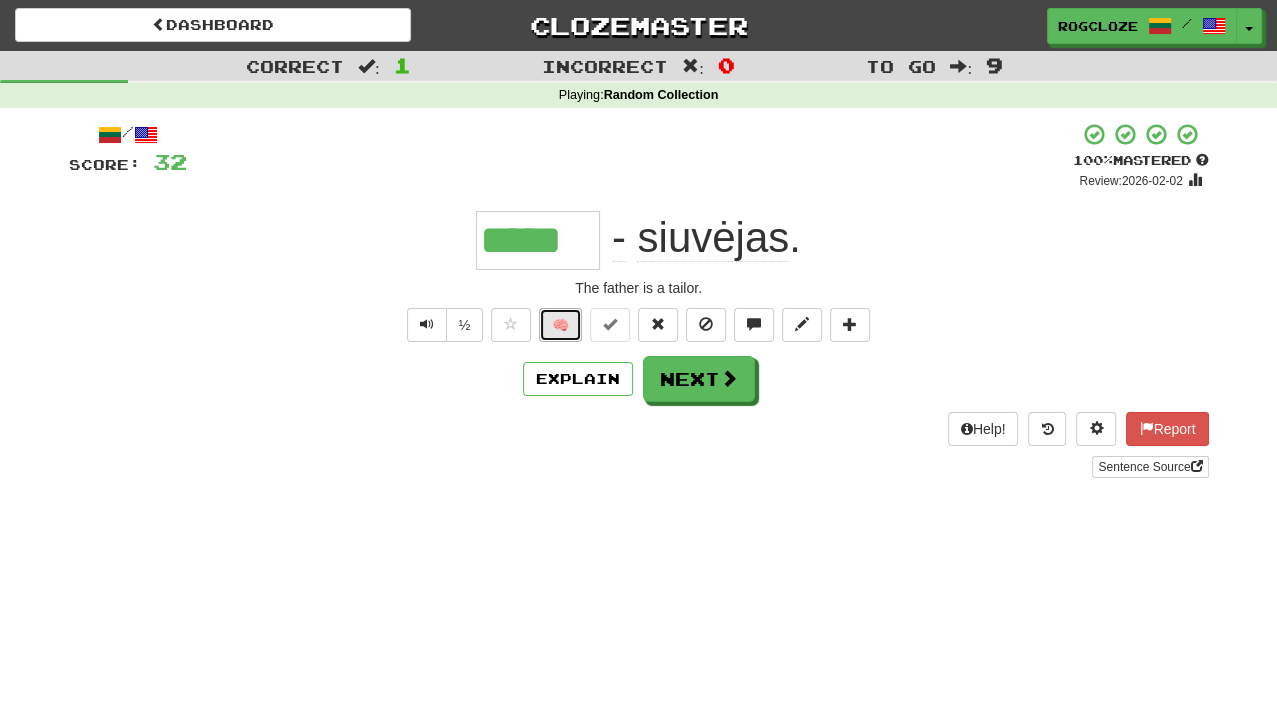 click on "🧠" at bounding box center [560, 325] 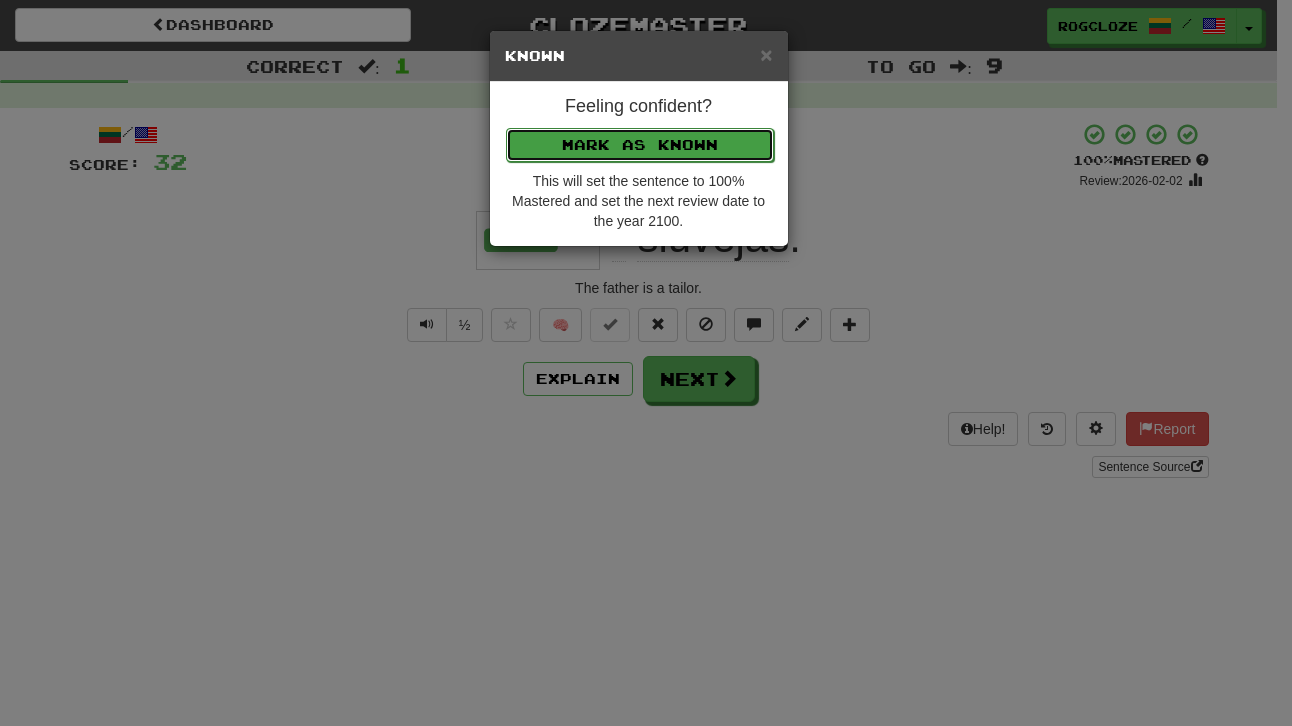 click on "Mark as Known" at bounding box center [640, 145] 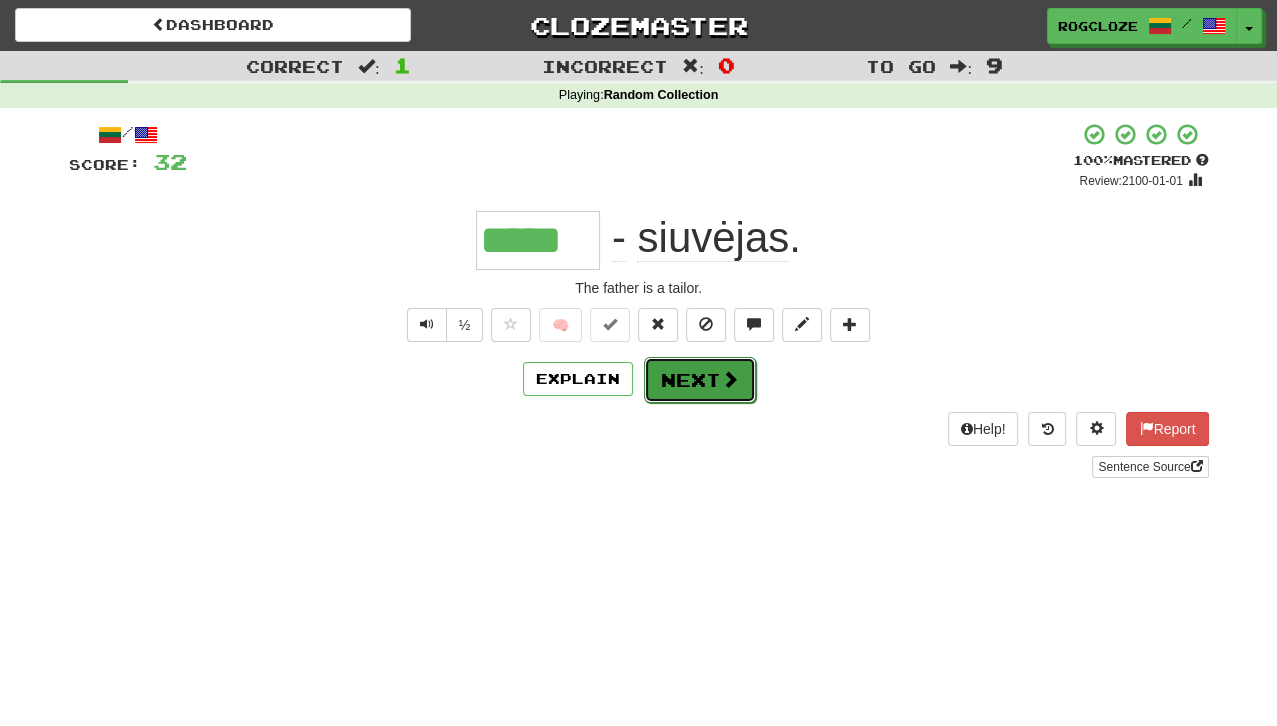 click on "Next" at bounding box center [700, 380] 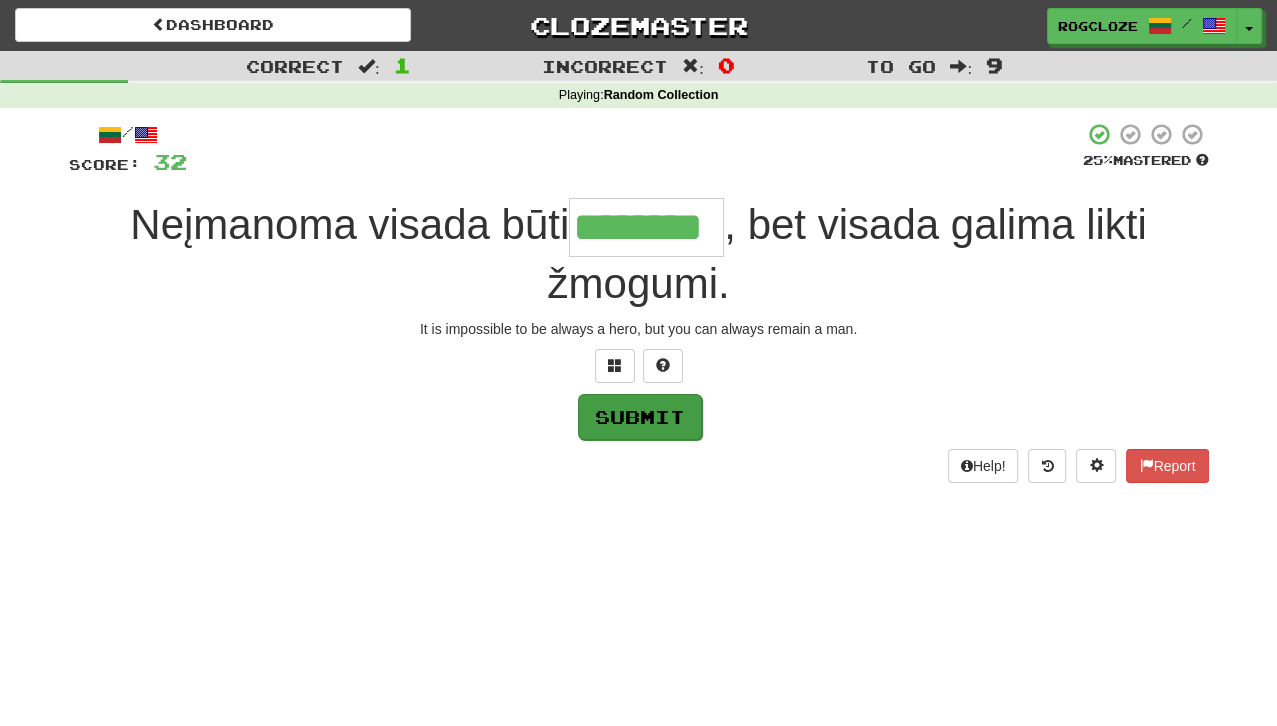 type on "********" 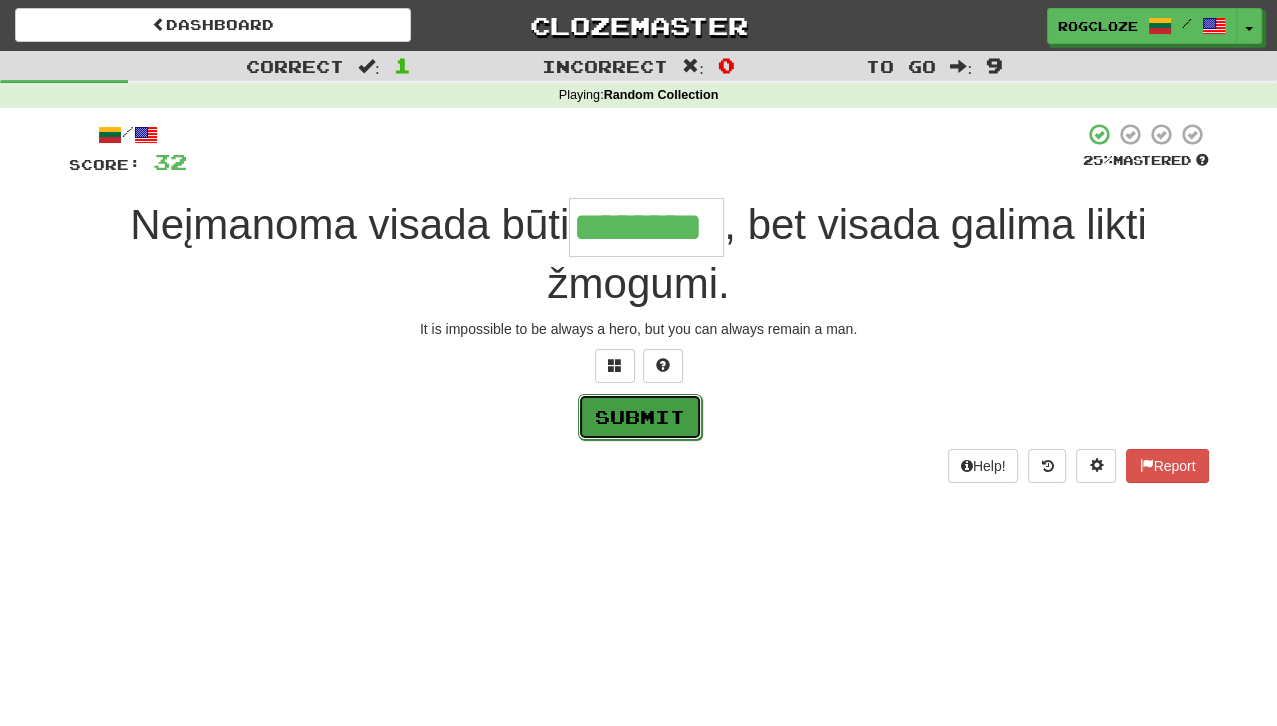 click on "Submit" at bounding box center (640, 417) 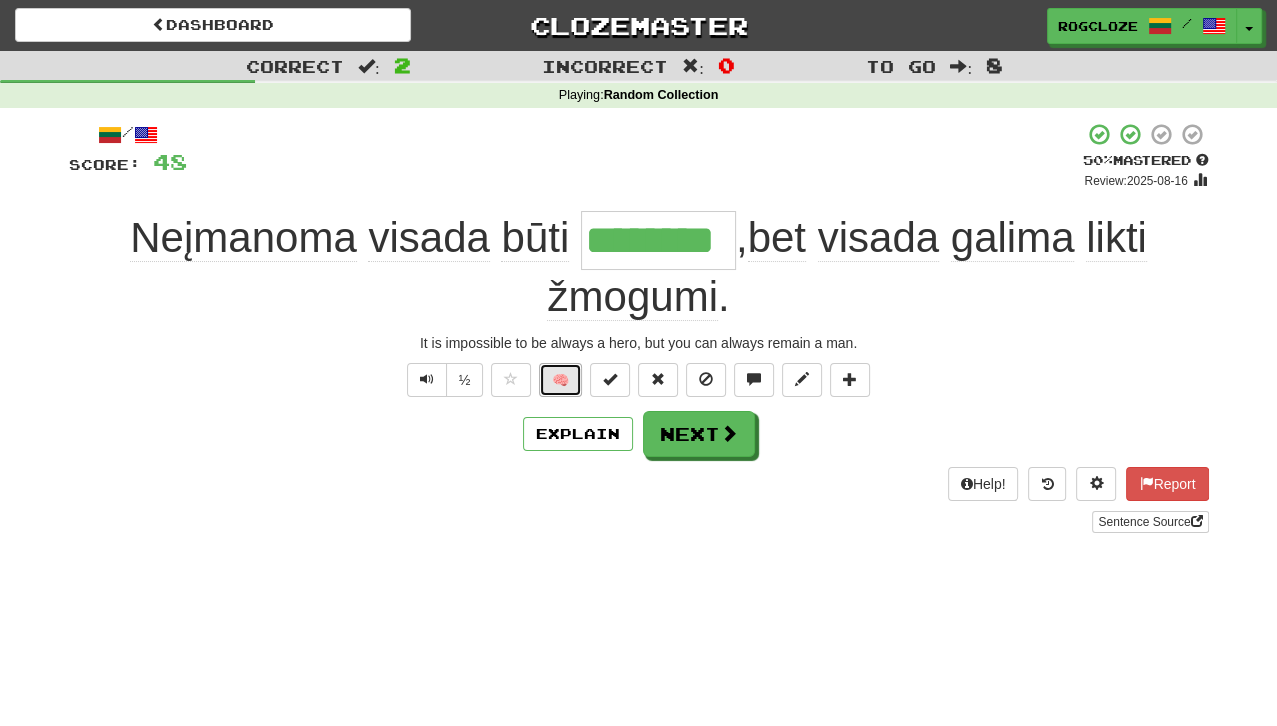 click on "🧠" at bounding box center (560, 380) 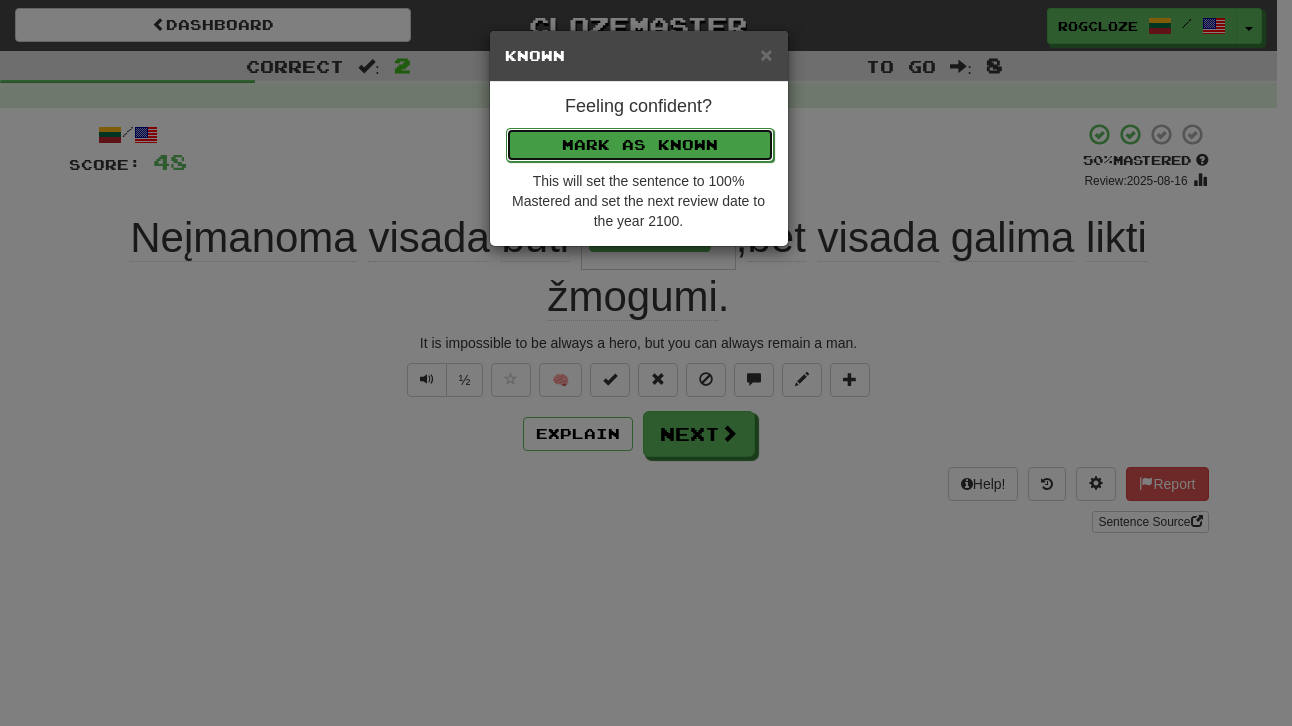 click on "Mark as Known" at bounding box center (640, 145) 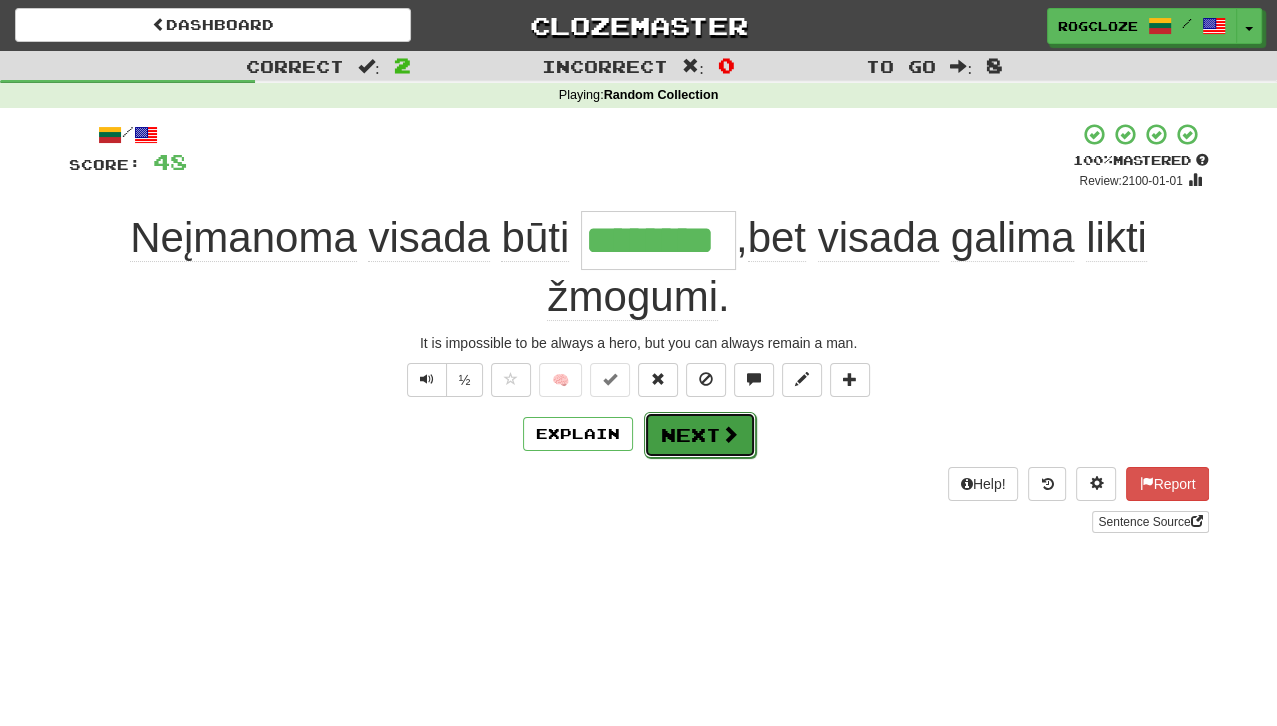 click on "Next" at bounding box center (700, 435) 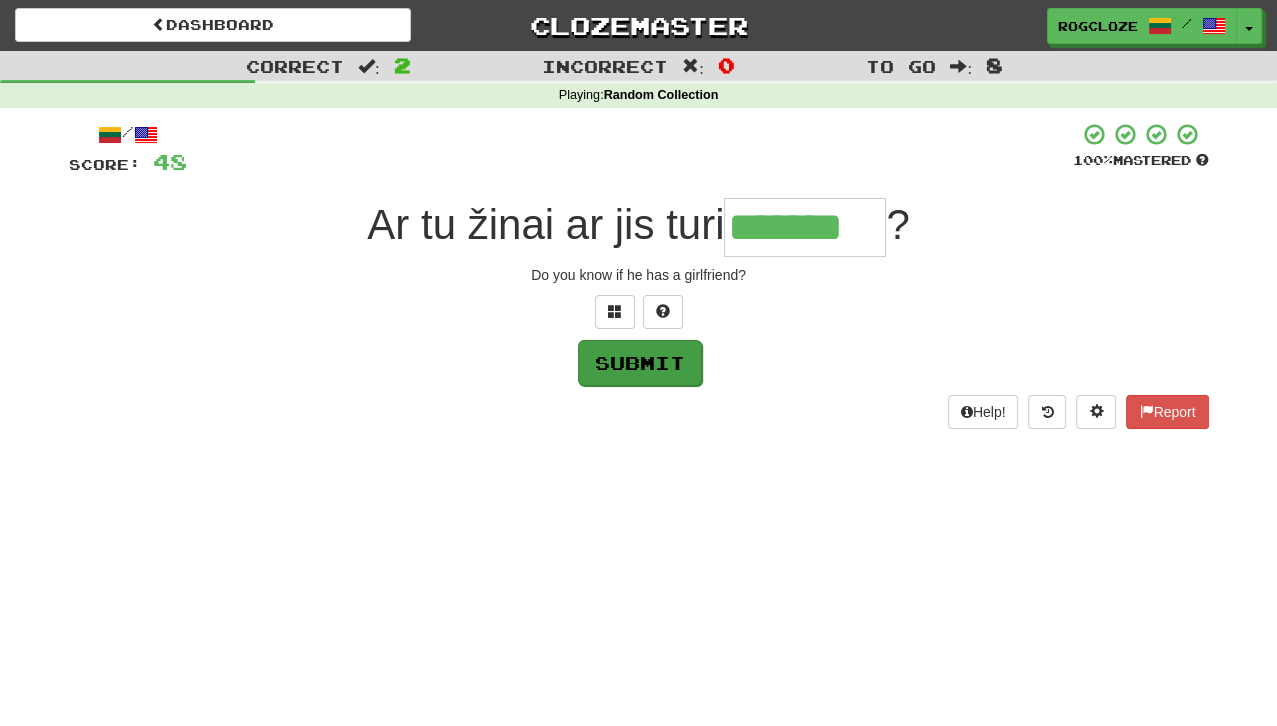 type on "*******" 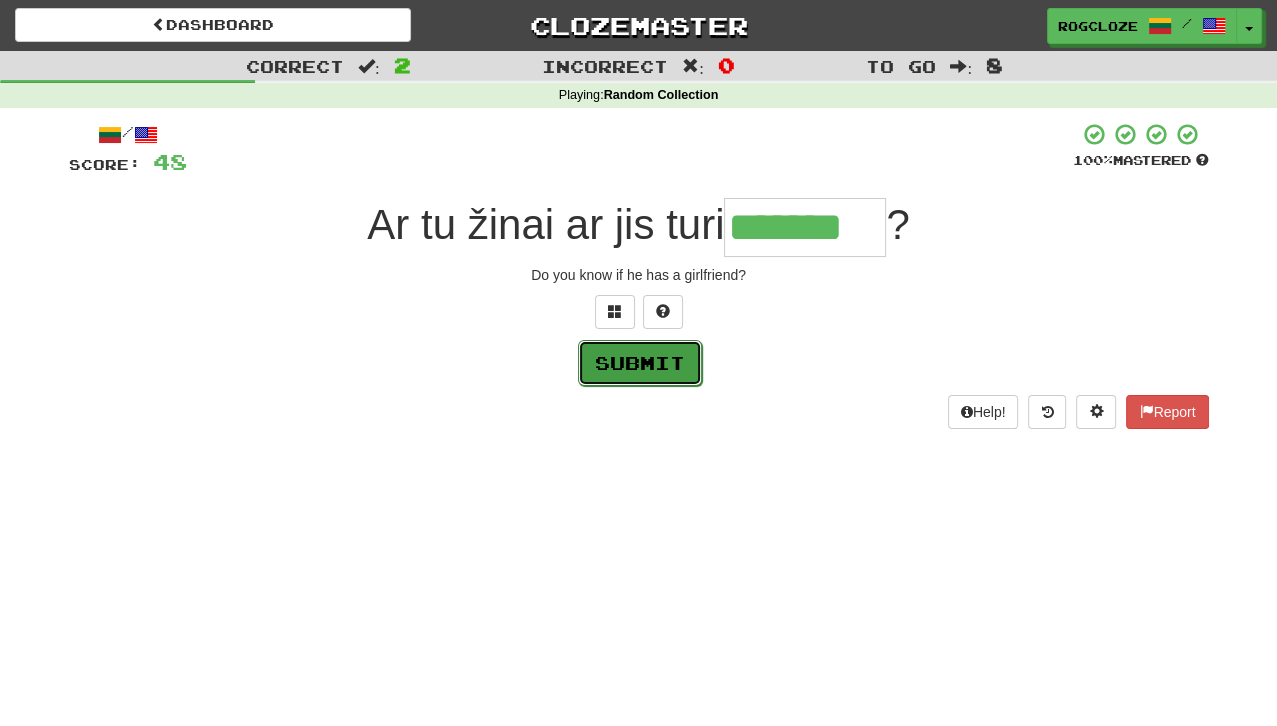 click on "Submit" at bounding box center [640, 363] 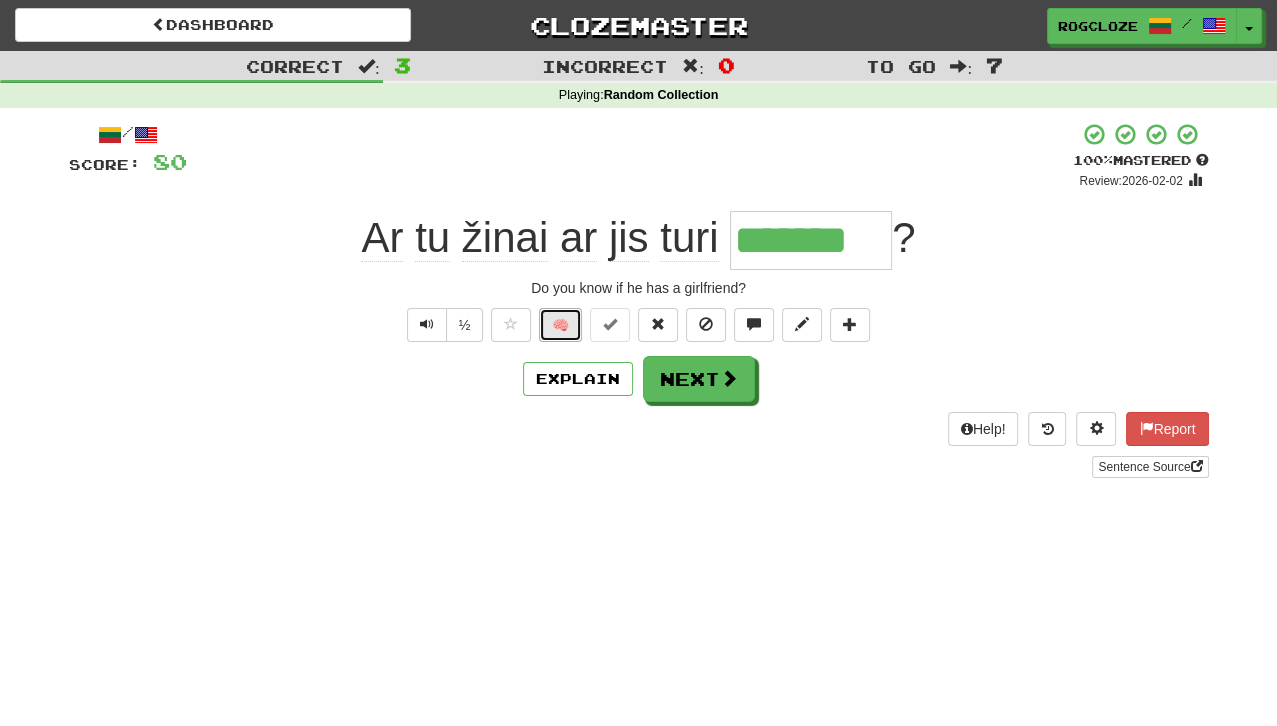 click on "🧠" at bounding box center (560, 325) 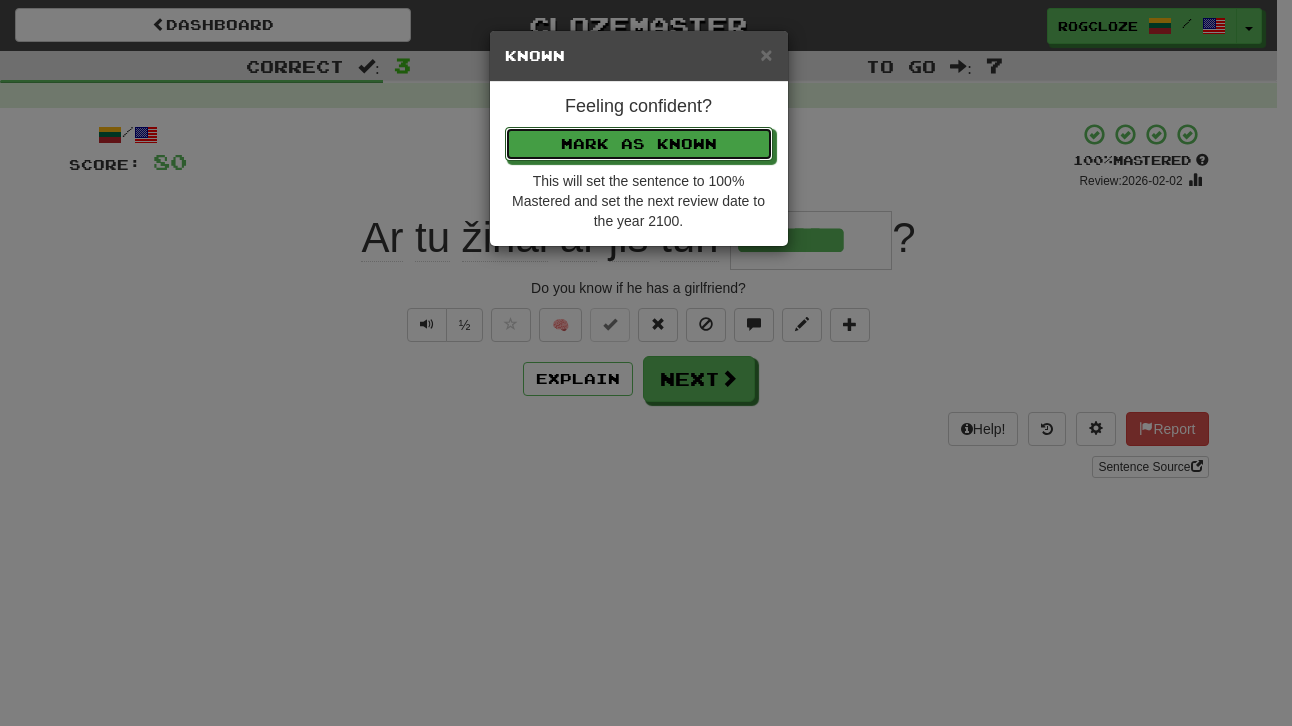 click on "Mark as Known" at bounding box center (639, 144) 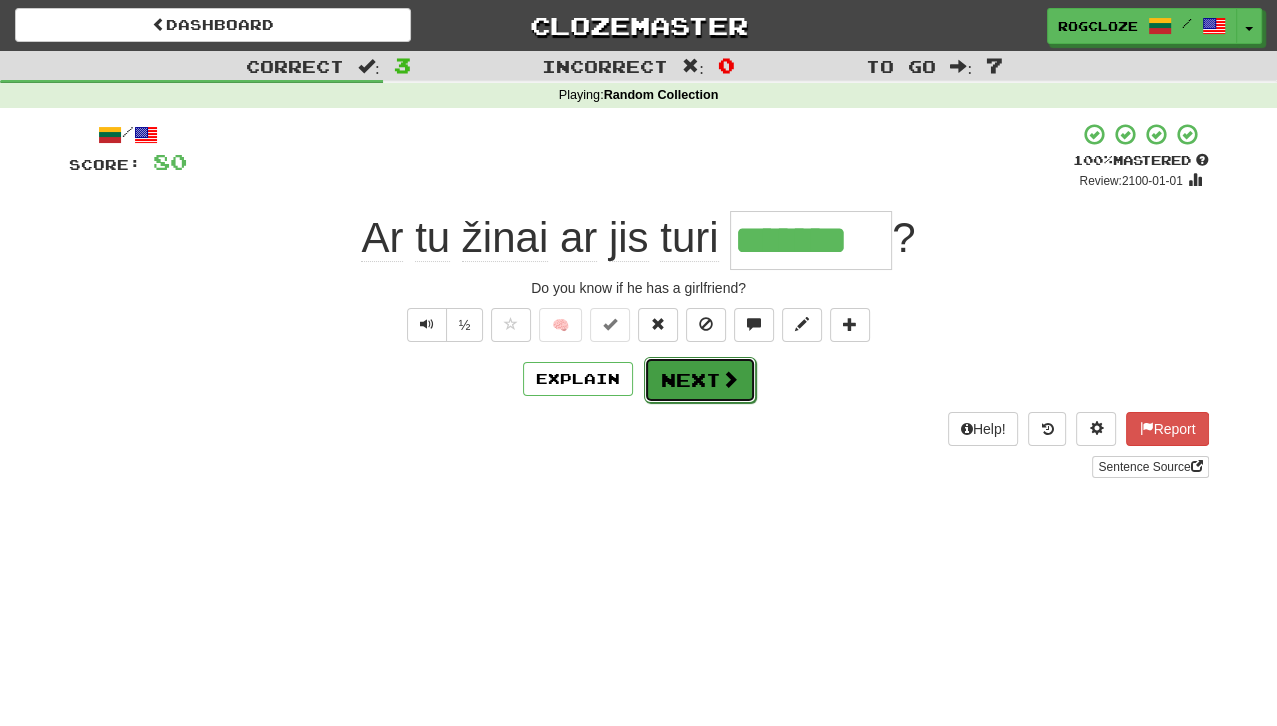 click on "Next" at bounding box center (700, 380) 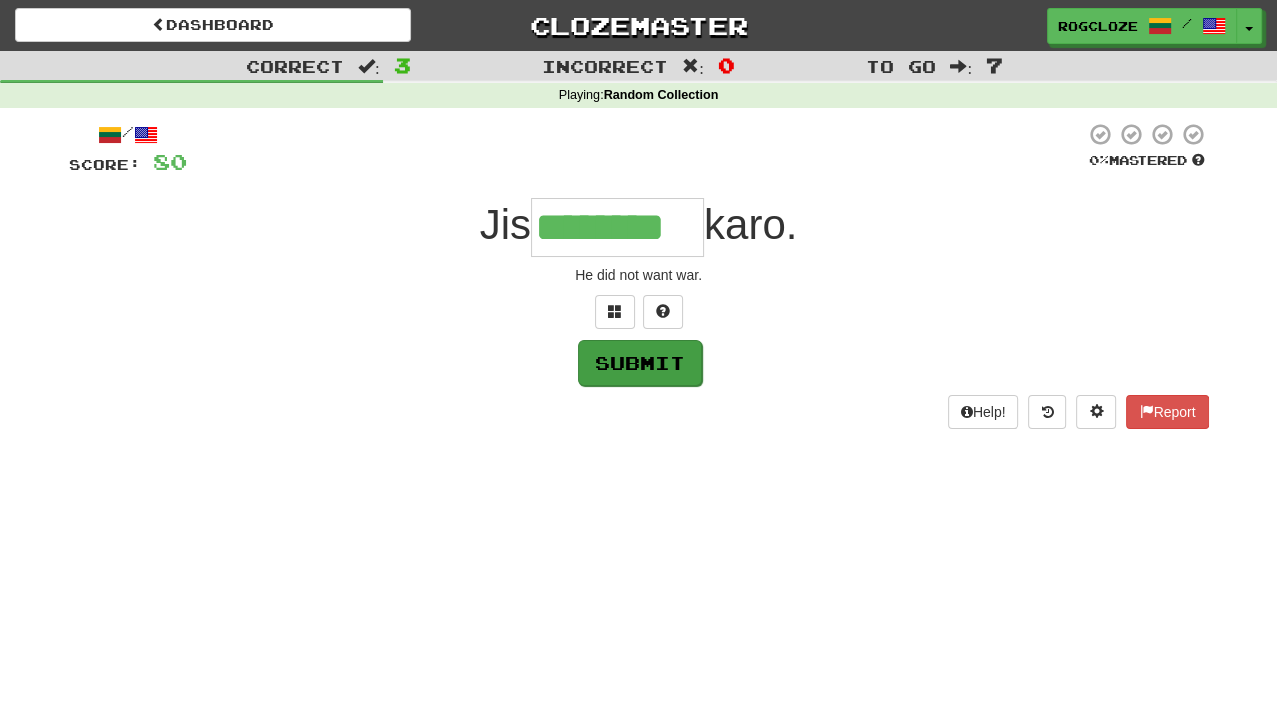 type on "********" 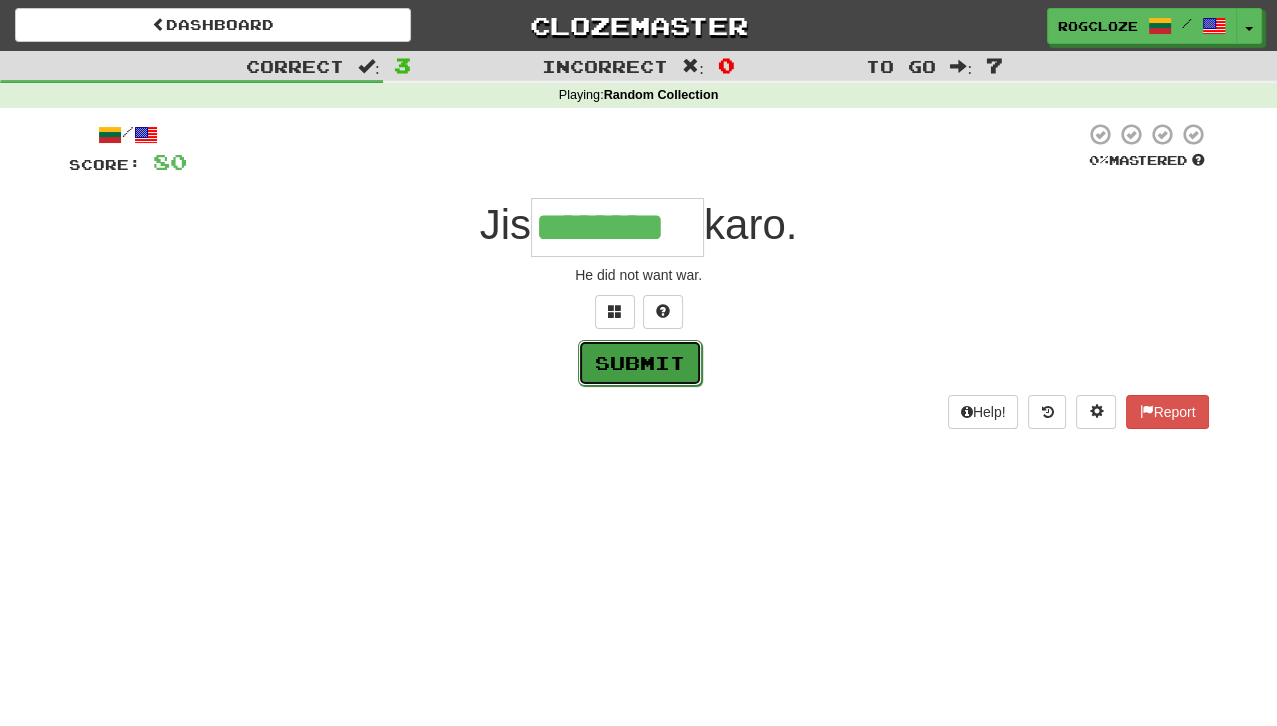 click on "Submit" at bounding box center (640, 363) 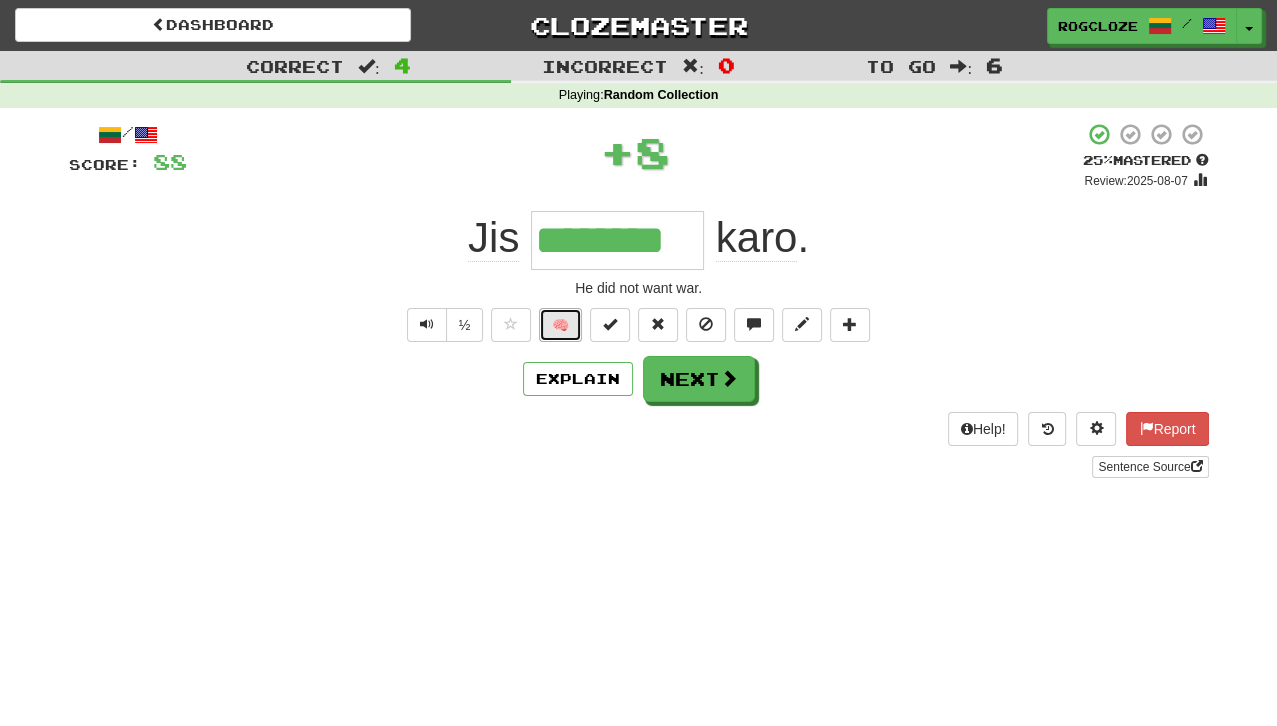 click on "🧠" at bounding box center [560, 325] 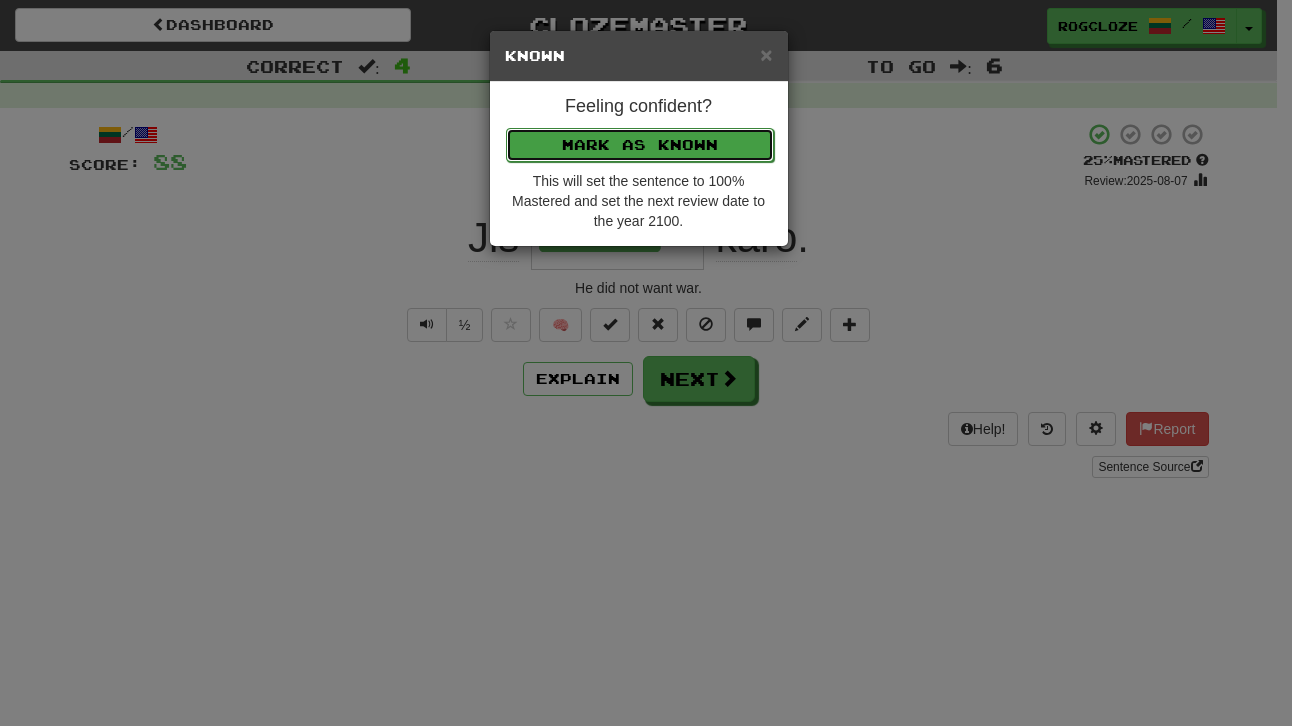 click on "Mark as Known" at bounding box center (640, 145) 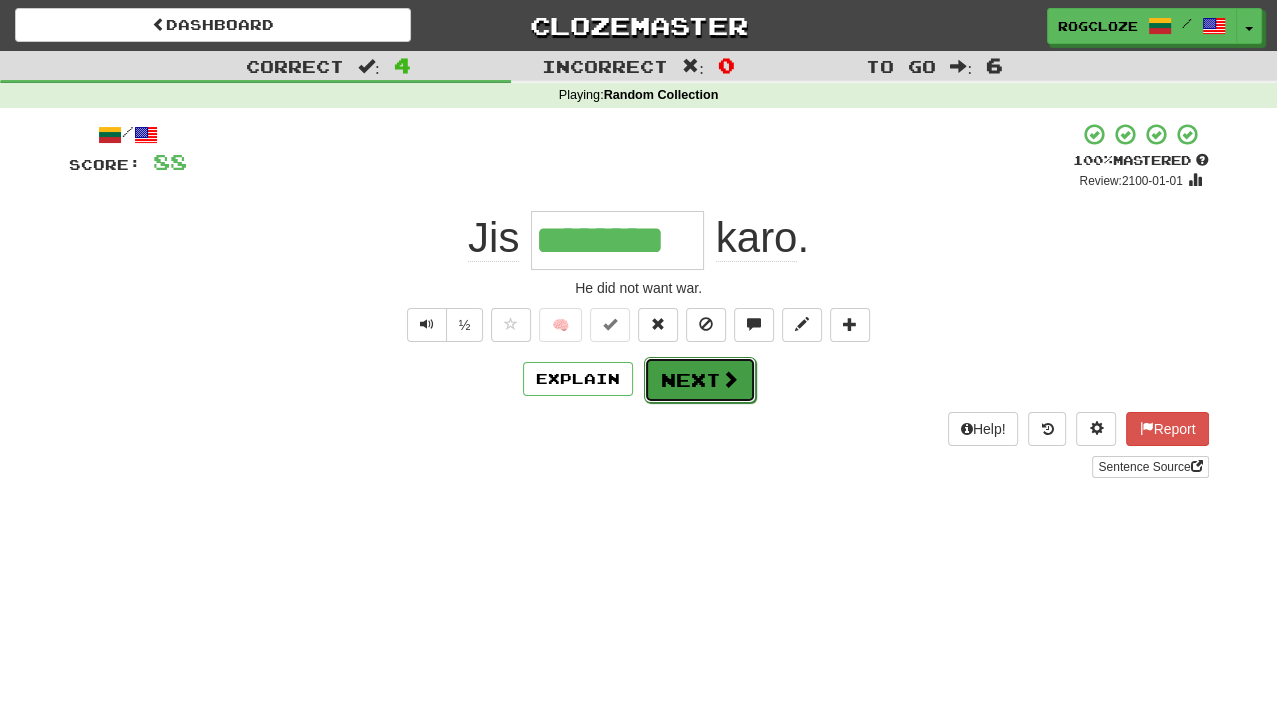 click on "Next" at bounding box center [700, 380] 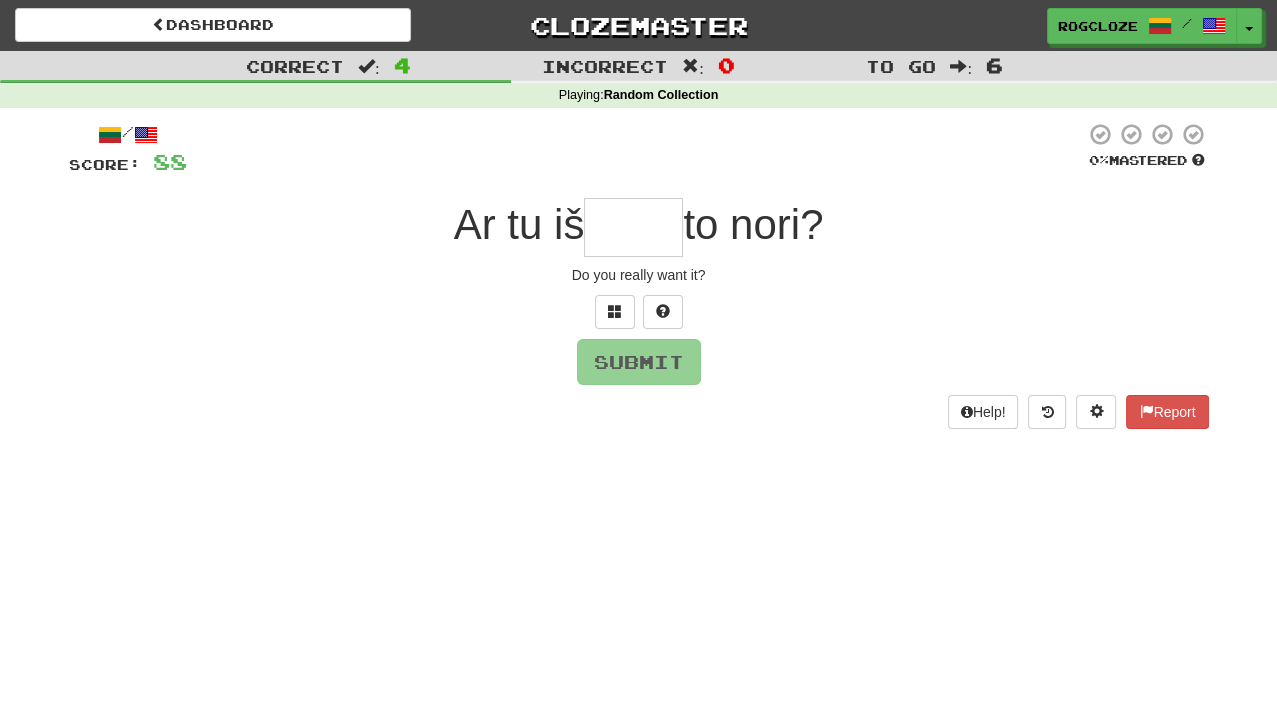 click at bounding box center (633, 227) 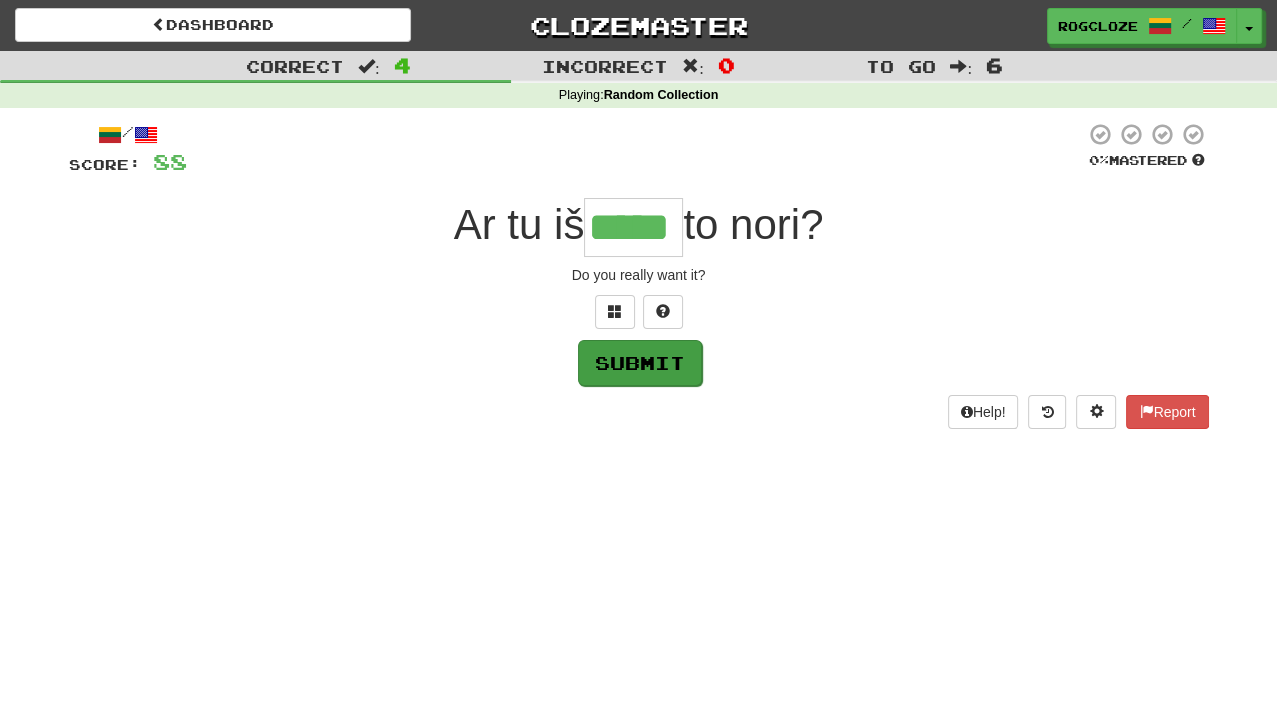 type on "*****" 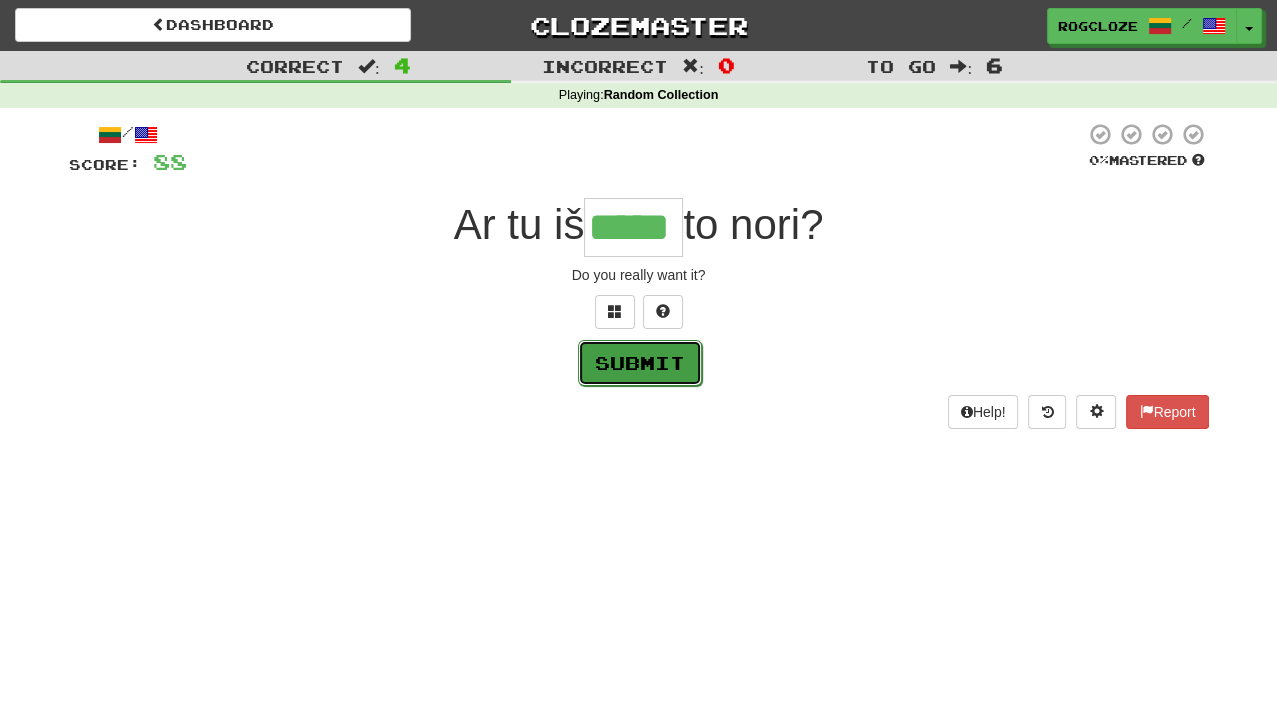 click on "Submit" at bounding box center [640, 363] 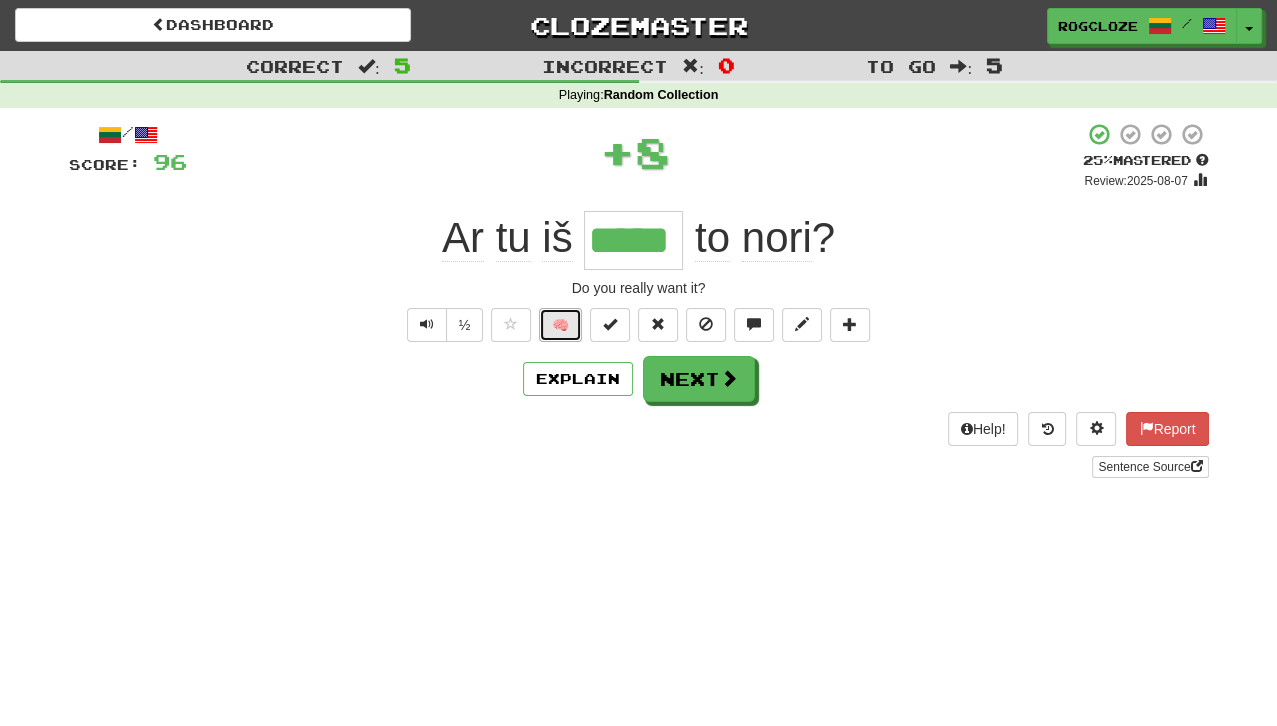 click on "🧠" at bounding box center (560, 325) 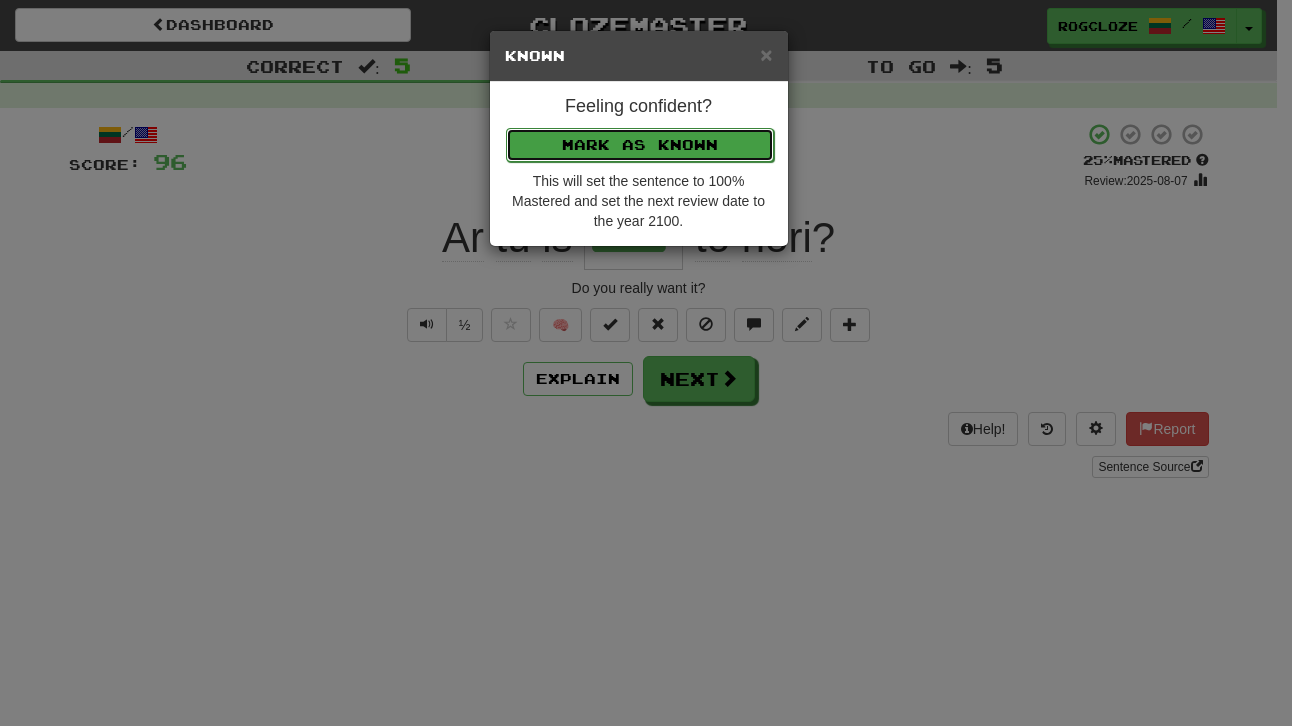 click on "Mark as Known" at bounding box center (640, 145) 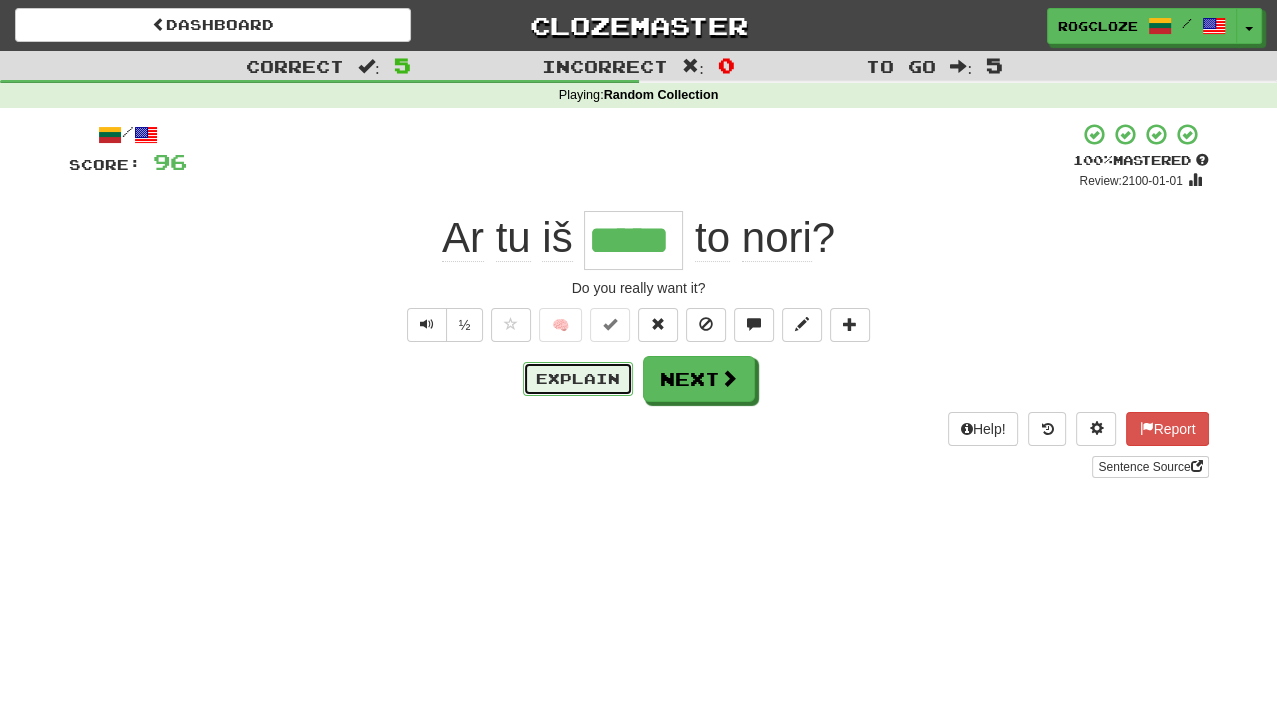 click on "Explain" at bounding box center (578, 379) 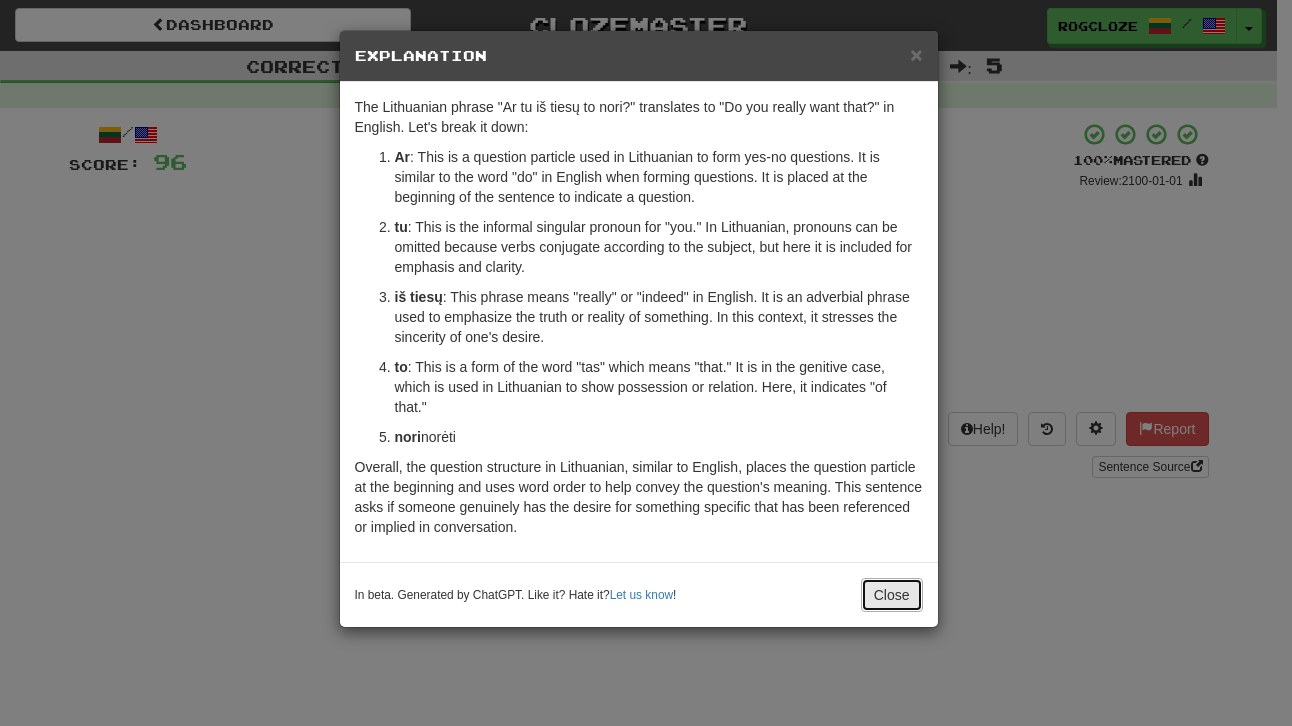 click on "Close" at bounding box center [892, 595] 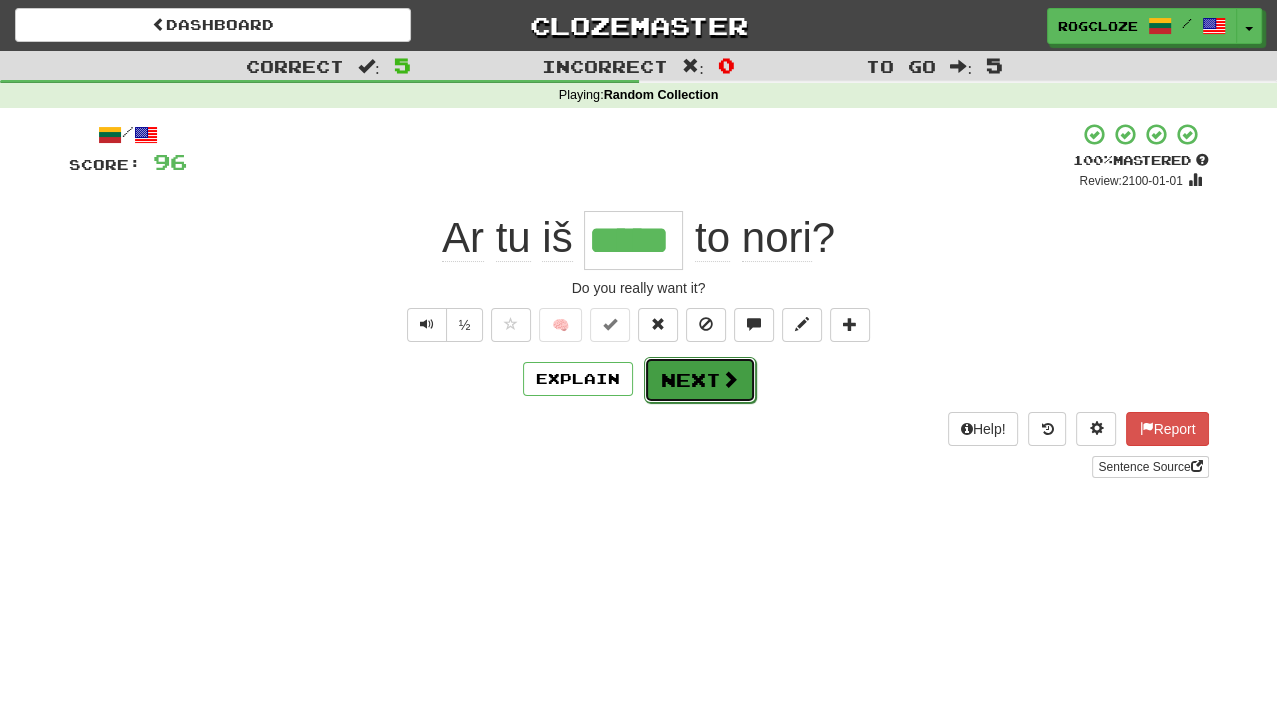 click on "Next" at bounding box center (700, 380) 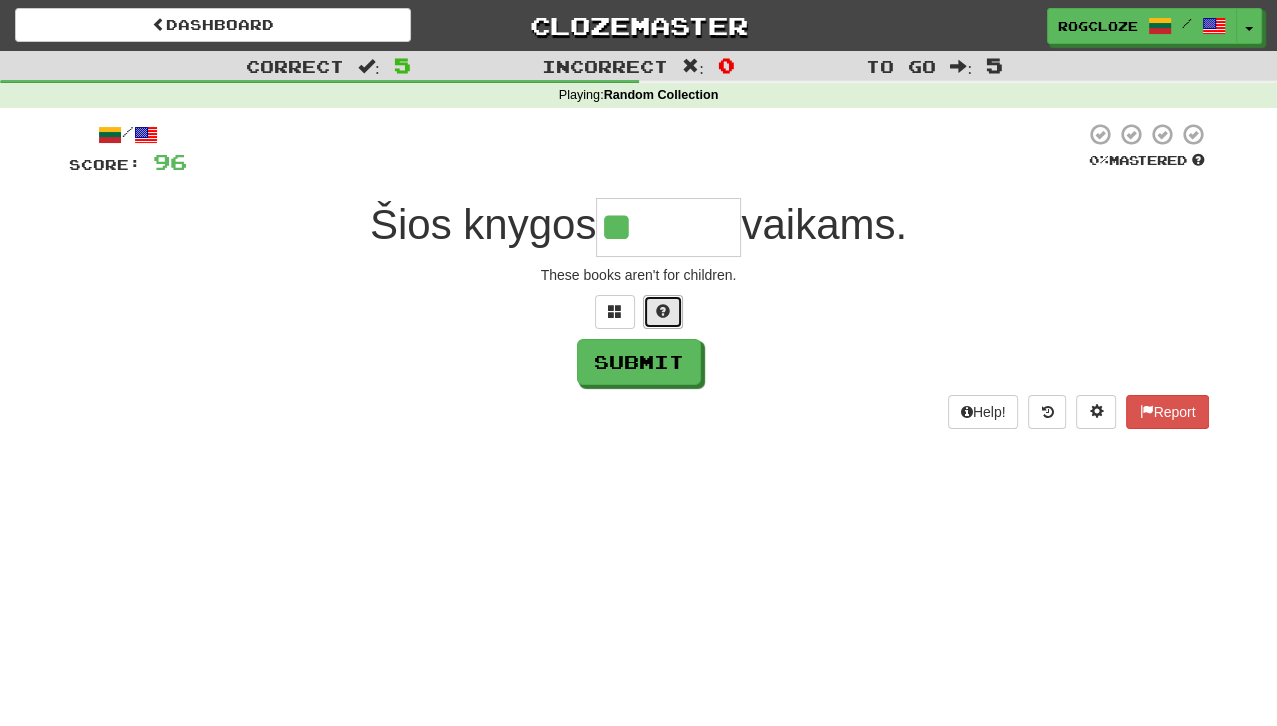 click at bounding box center [663, 312] 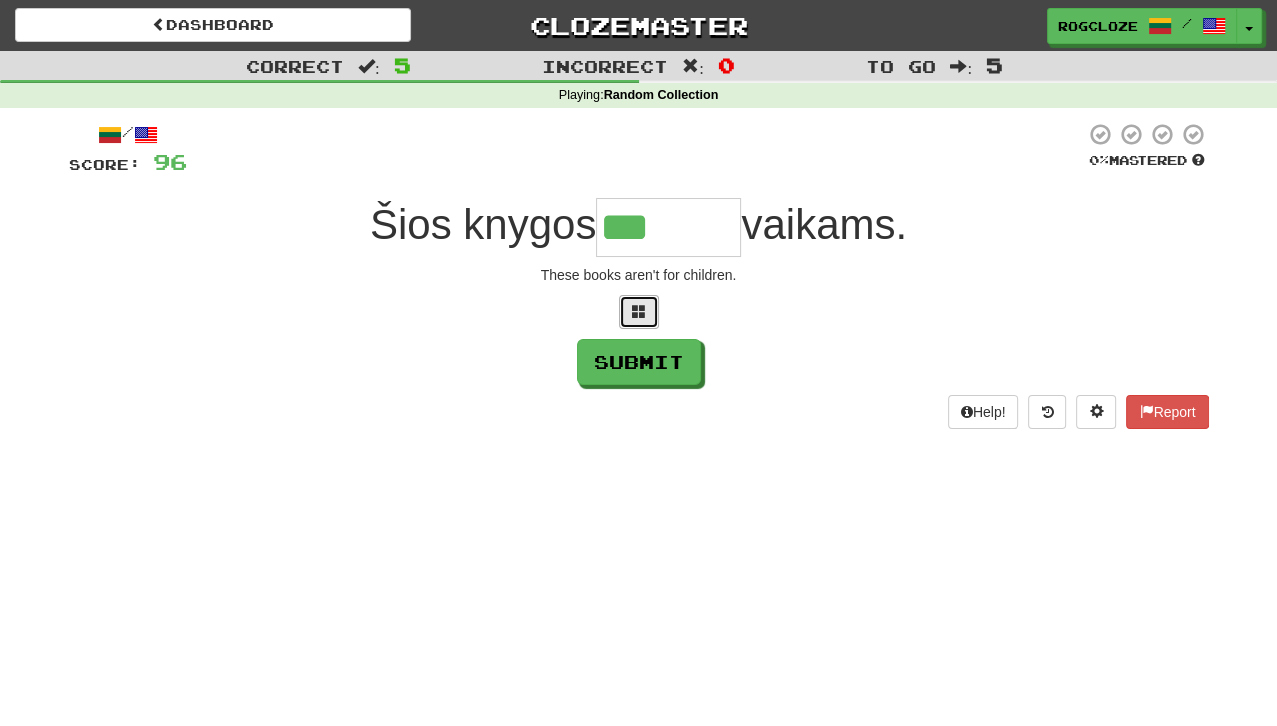 click at bounding box center [639, 312] 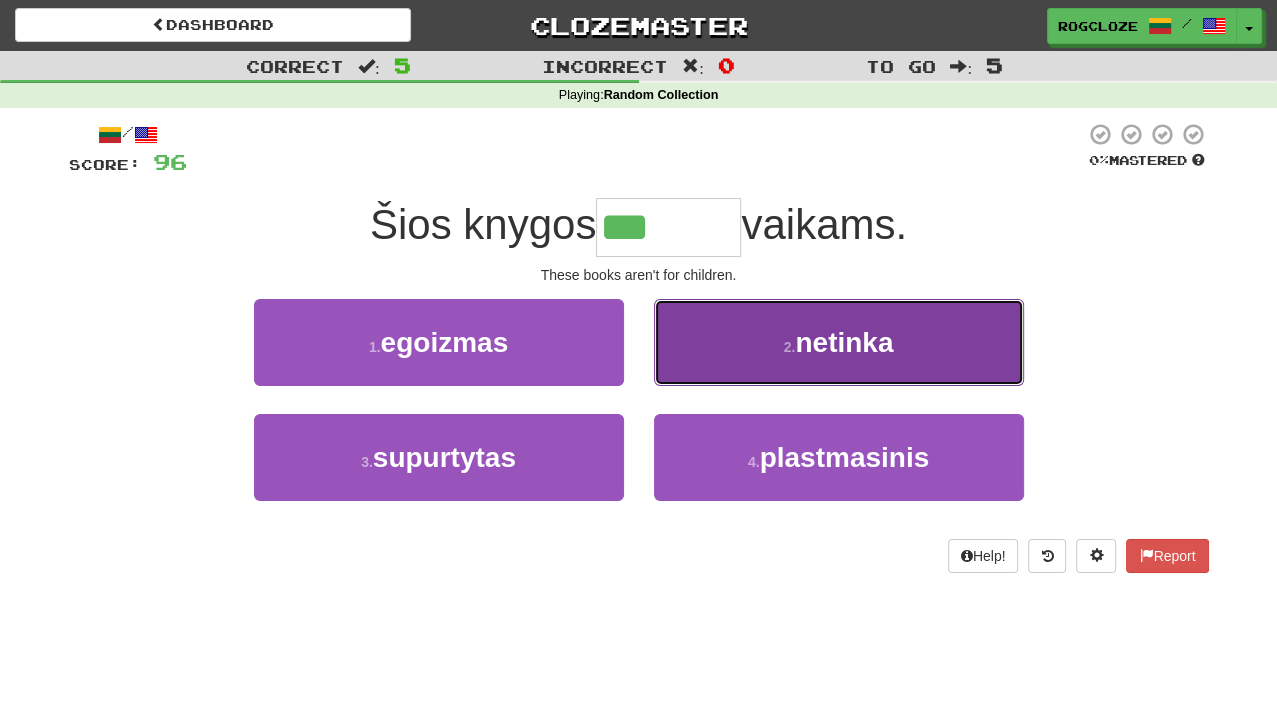 click on "netinka" at bounding box center [844, 342] 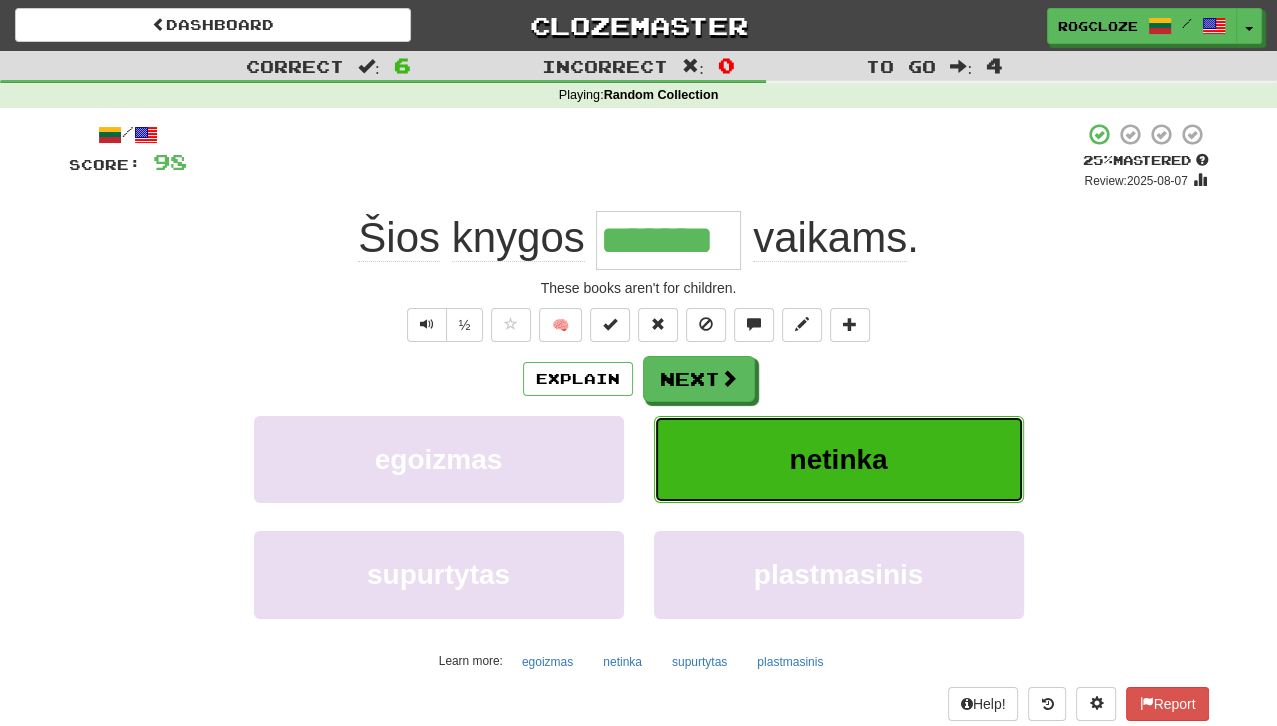 click on "netinka" at bounding box center (839, 459) 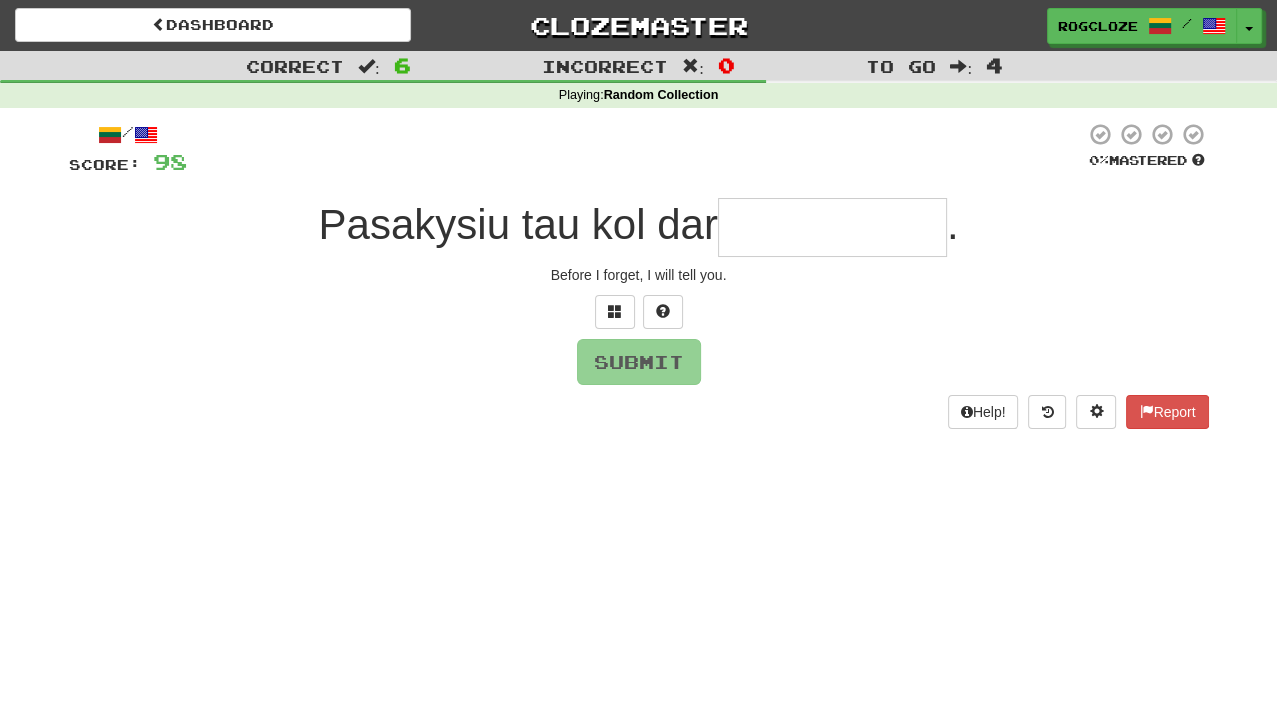 type on "*" 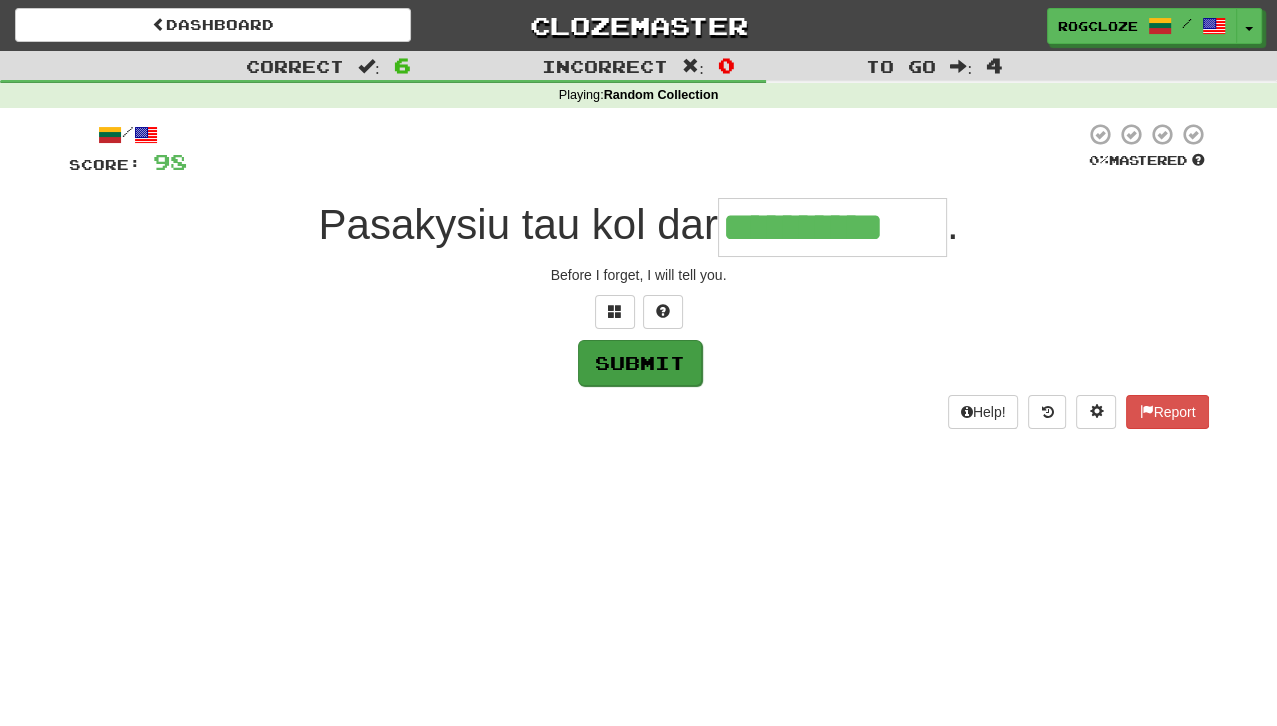 type on "**********" 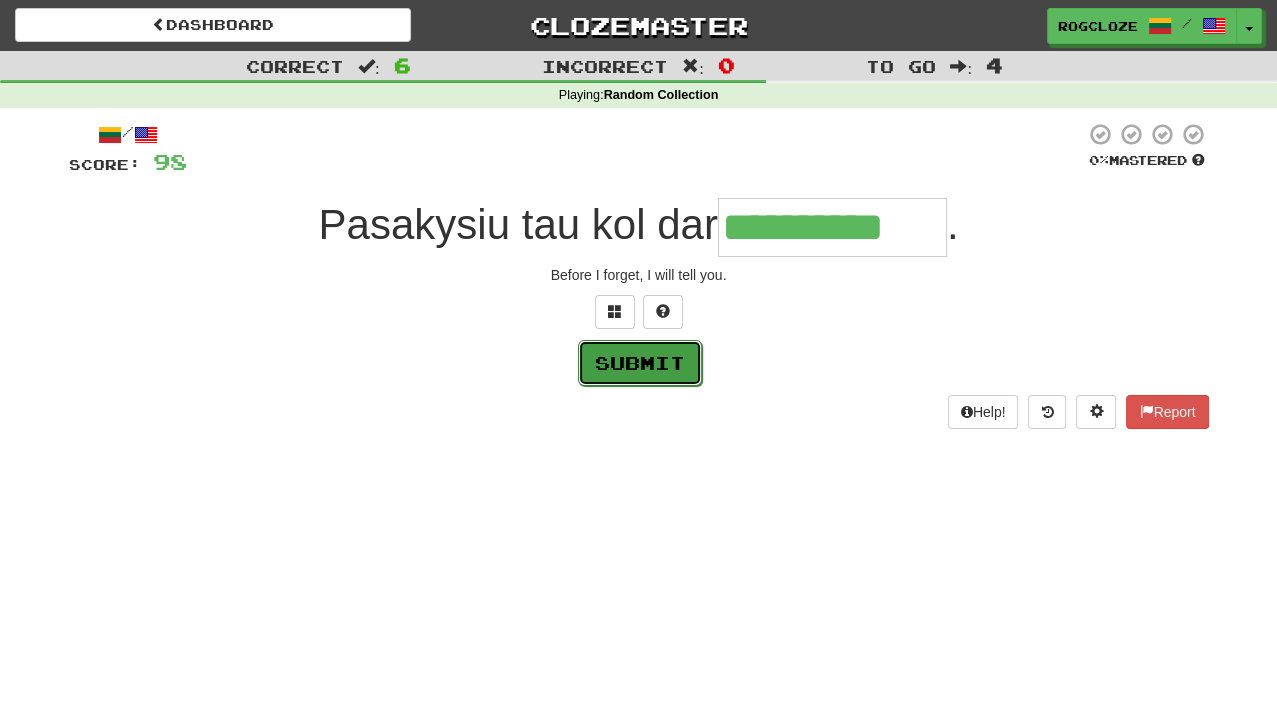 click on "Submit" at bounding box center [640, 363] 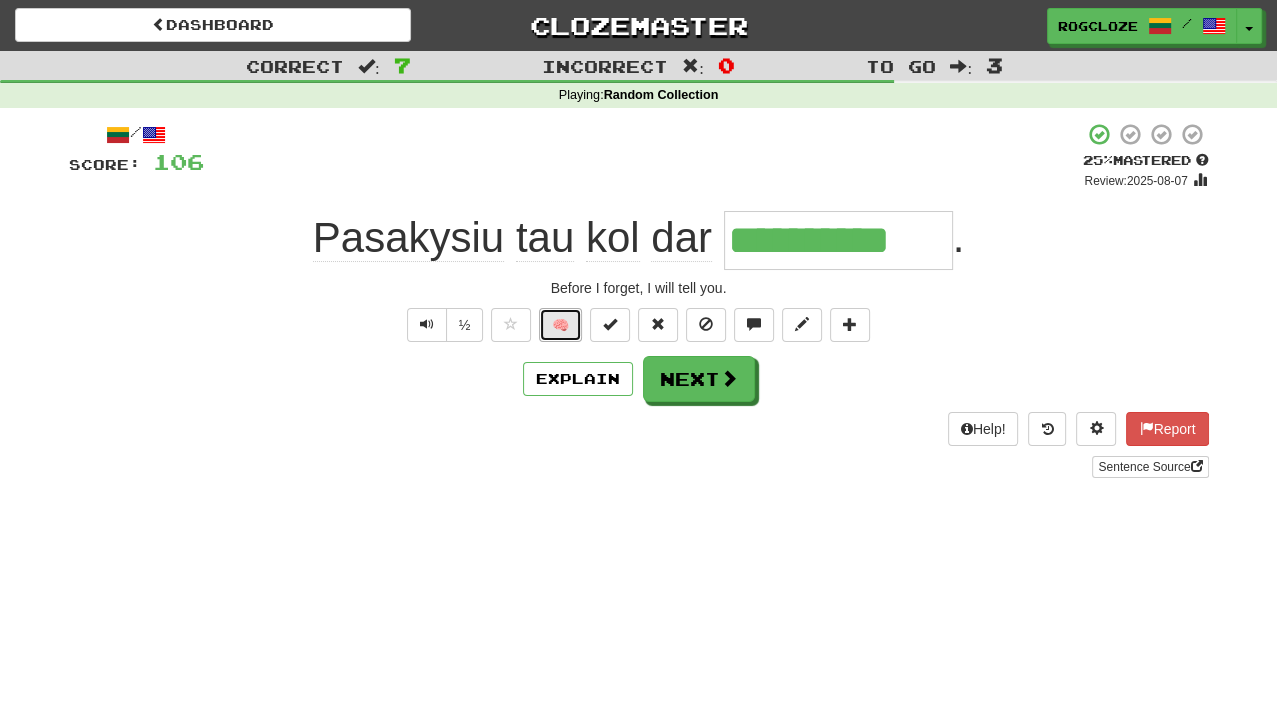 click on "🧠" at bounding box center [560, 325] 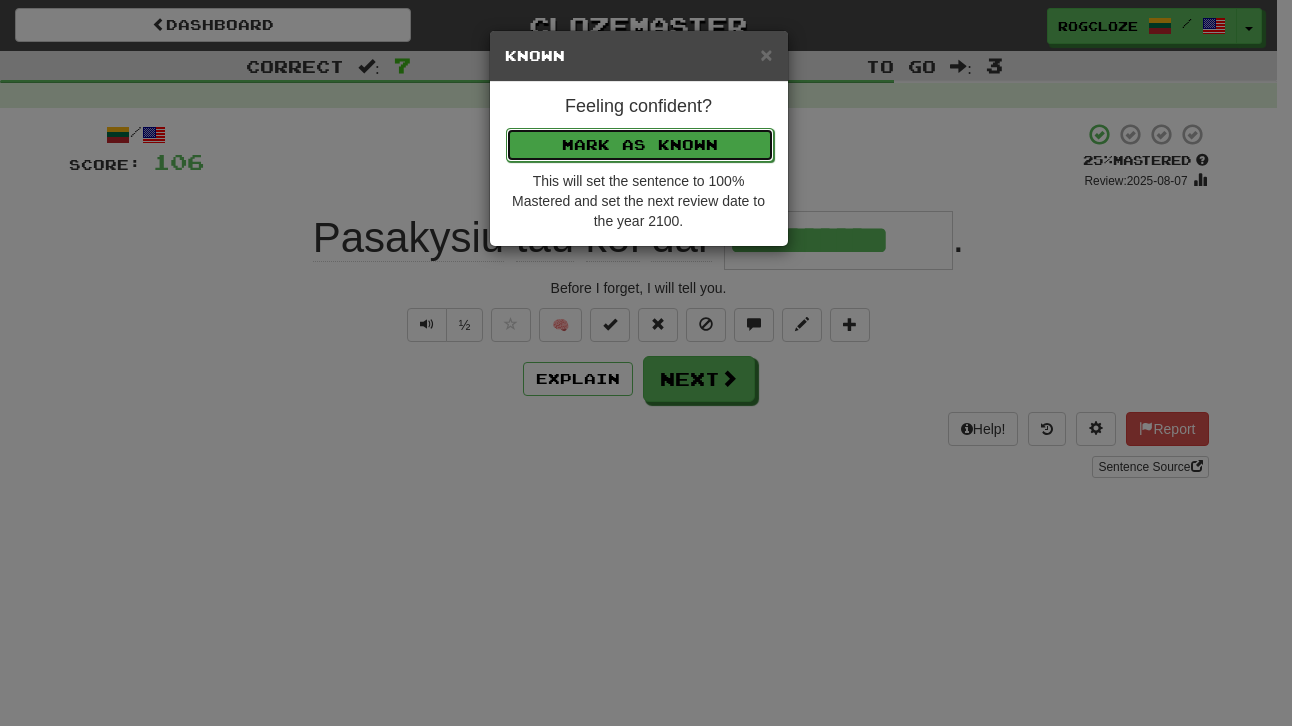 click on "Mark as Known" at bounding box center [640, 145] 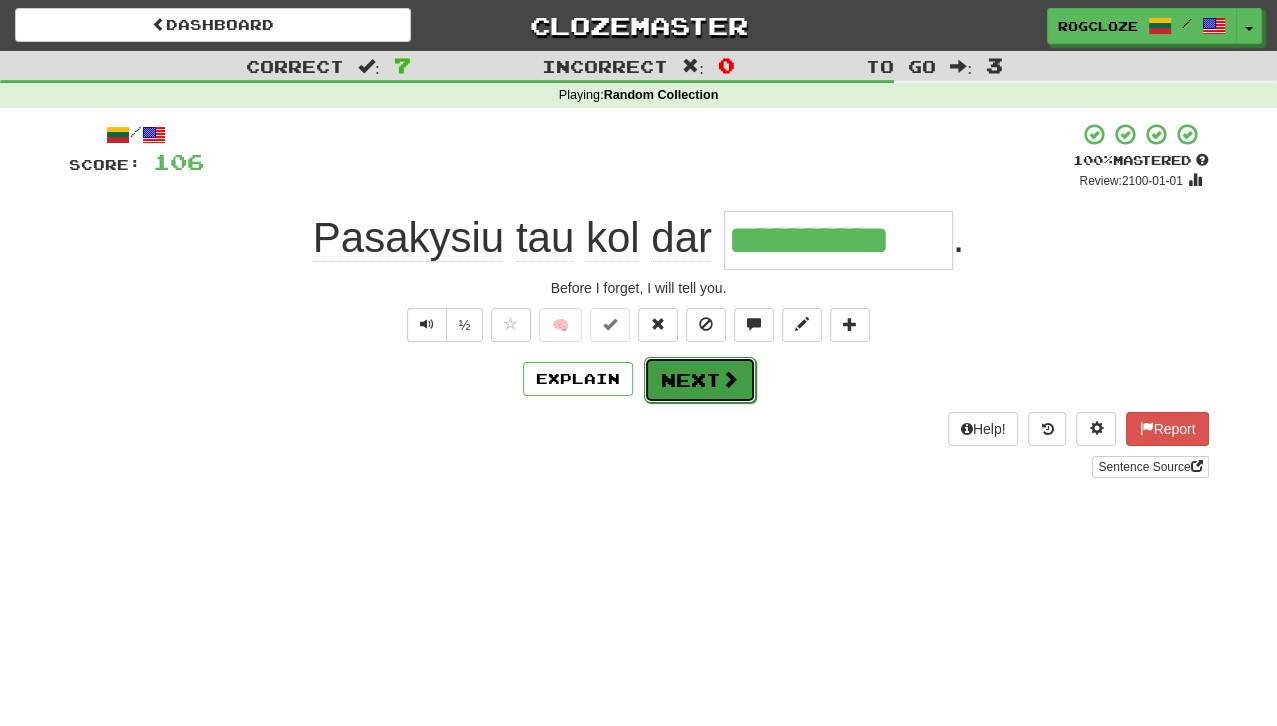 click on "Next" at bounding box center (700, 380) 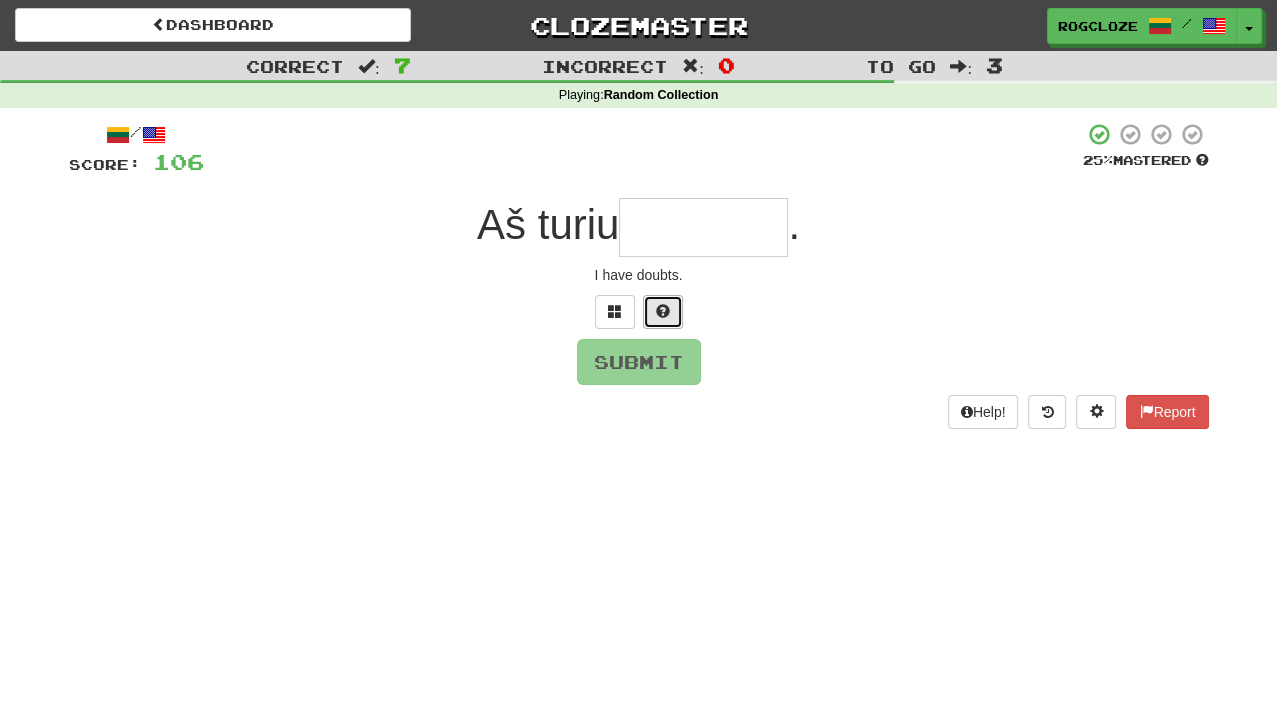 click at bounding box center (663, 312) 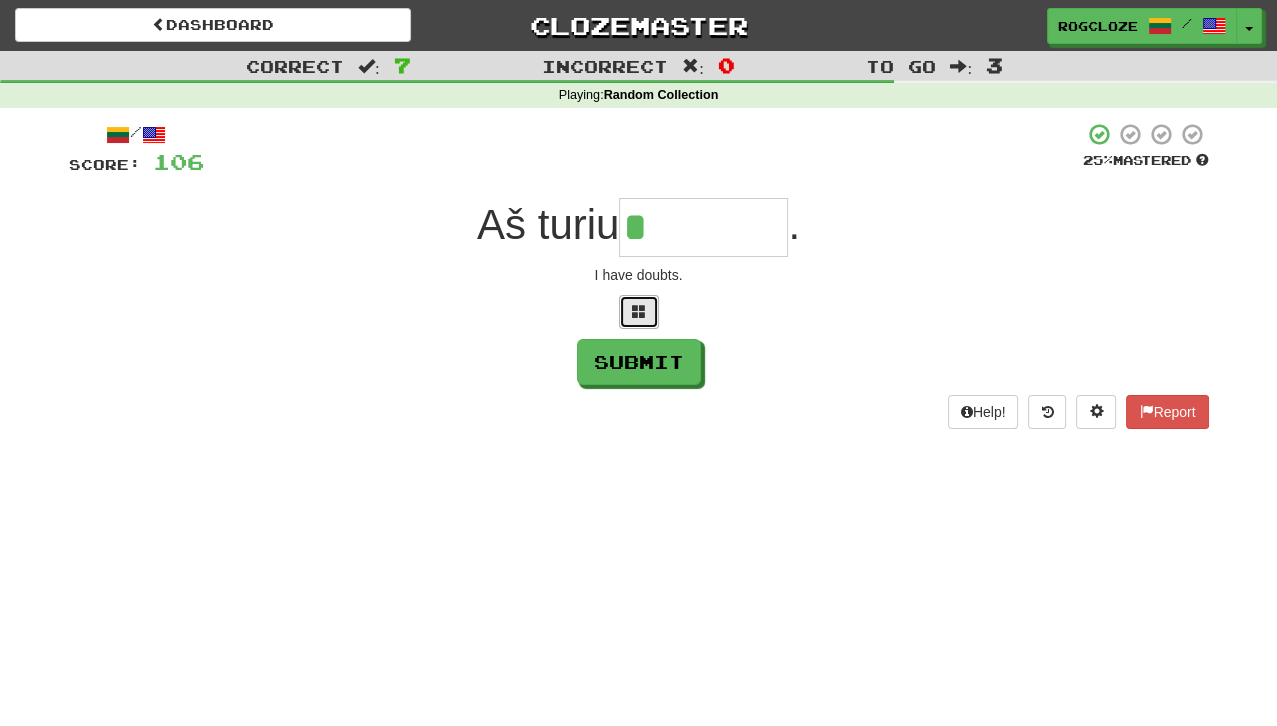 click at bounding box center (639, 312) 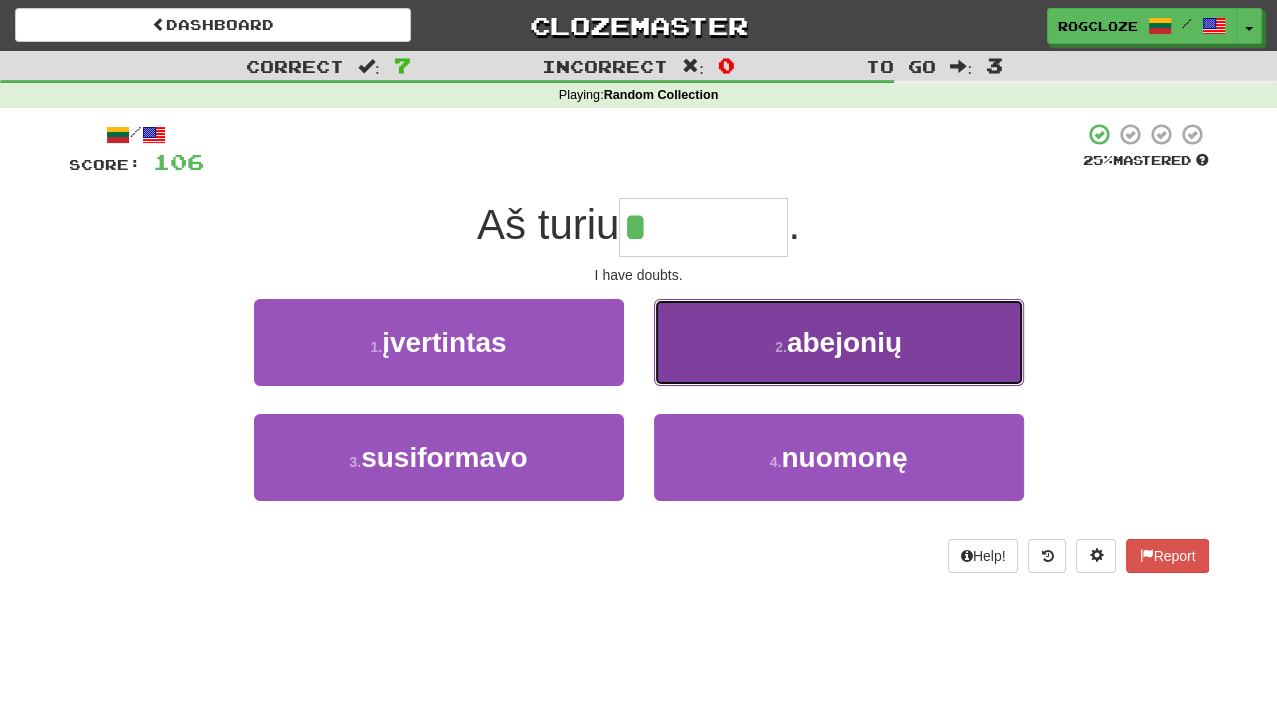 click on "2 .  abejonių" at bounding box center [839, 342] 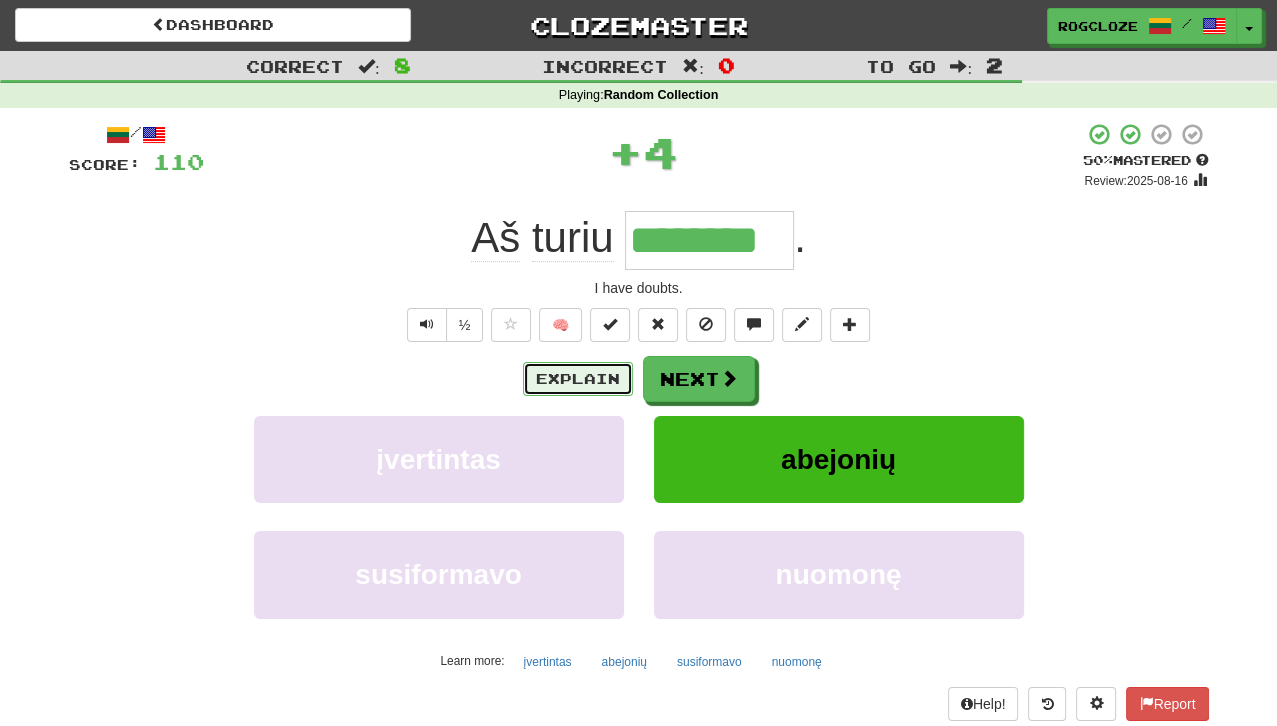 click on "Explain" at bounding box center (578, 379) 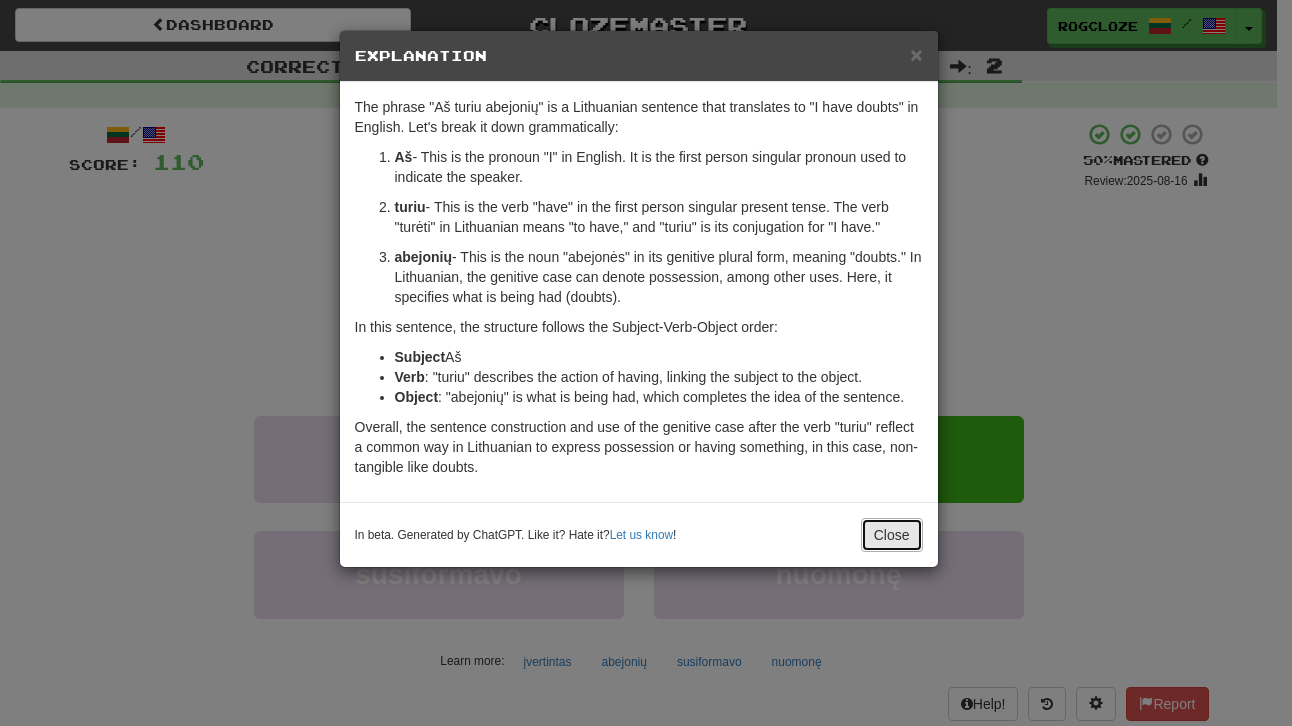 click on "Close" at bounding box center (892, 535) 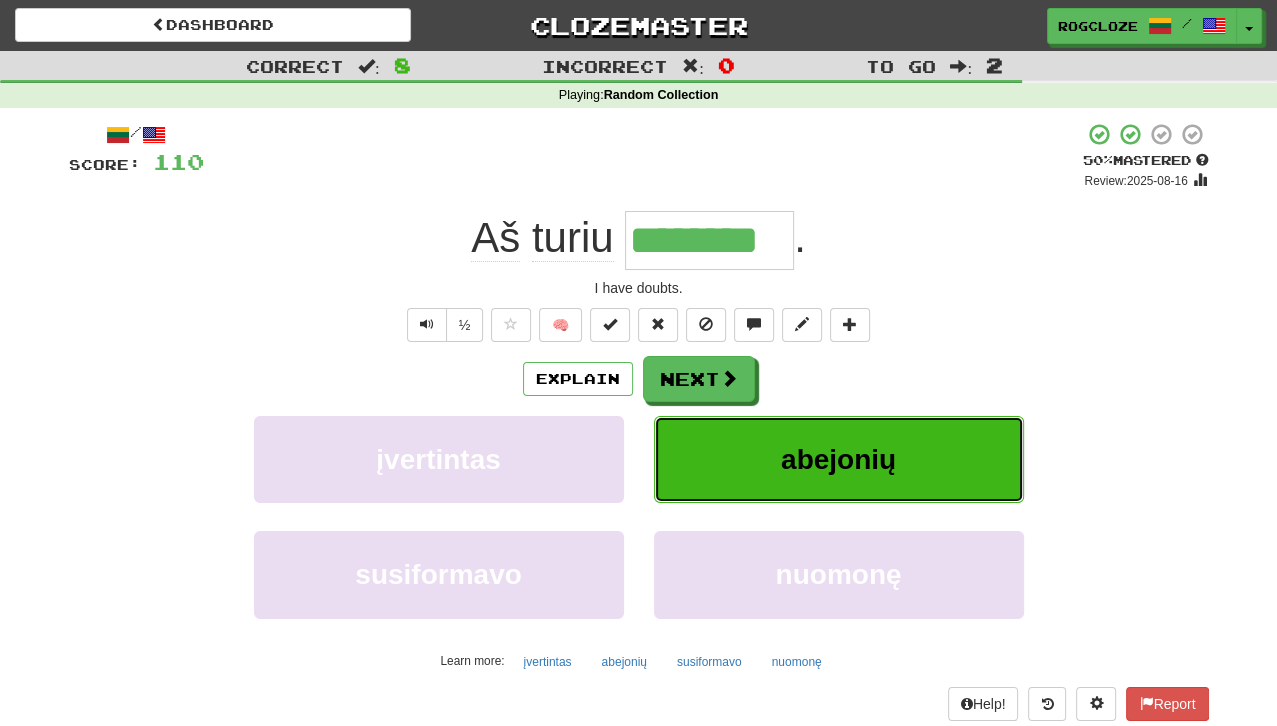 click on "abejonių" at bounding box center [838, 459] 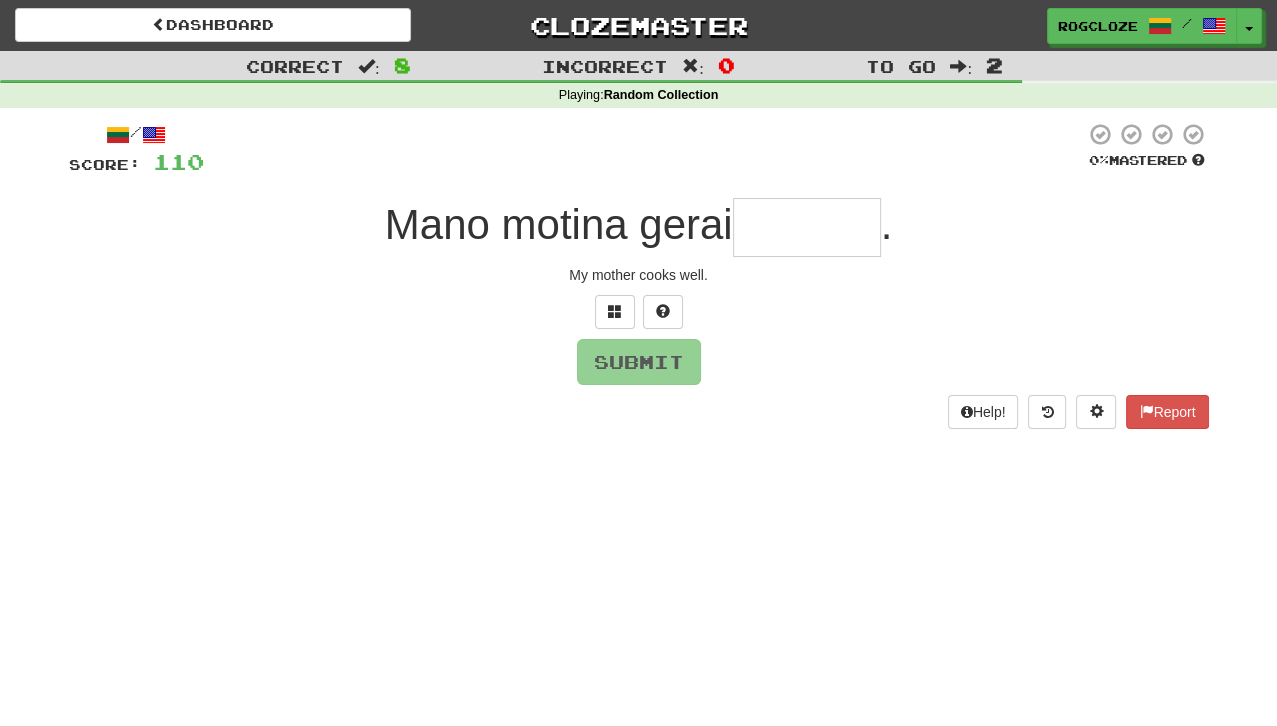 type on "*" 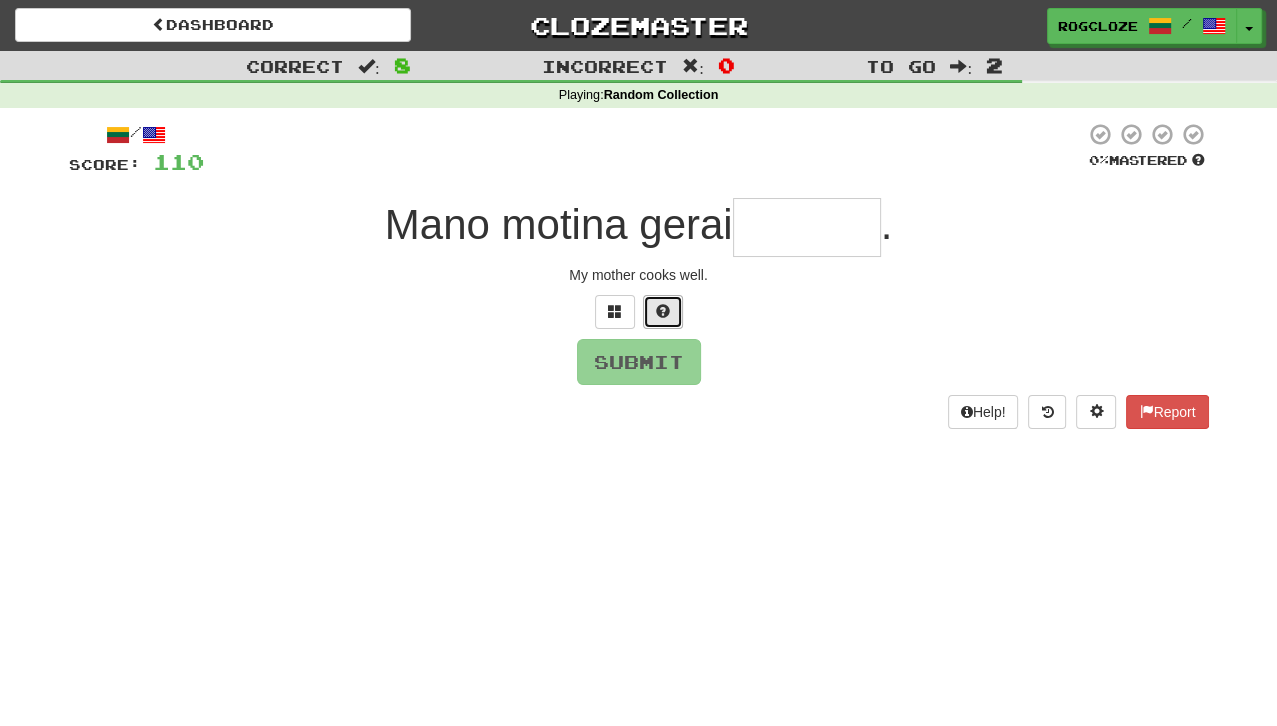 click at bounding box center (663, 312) 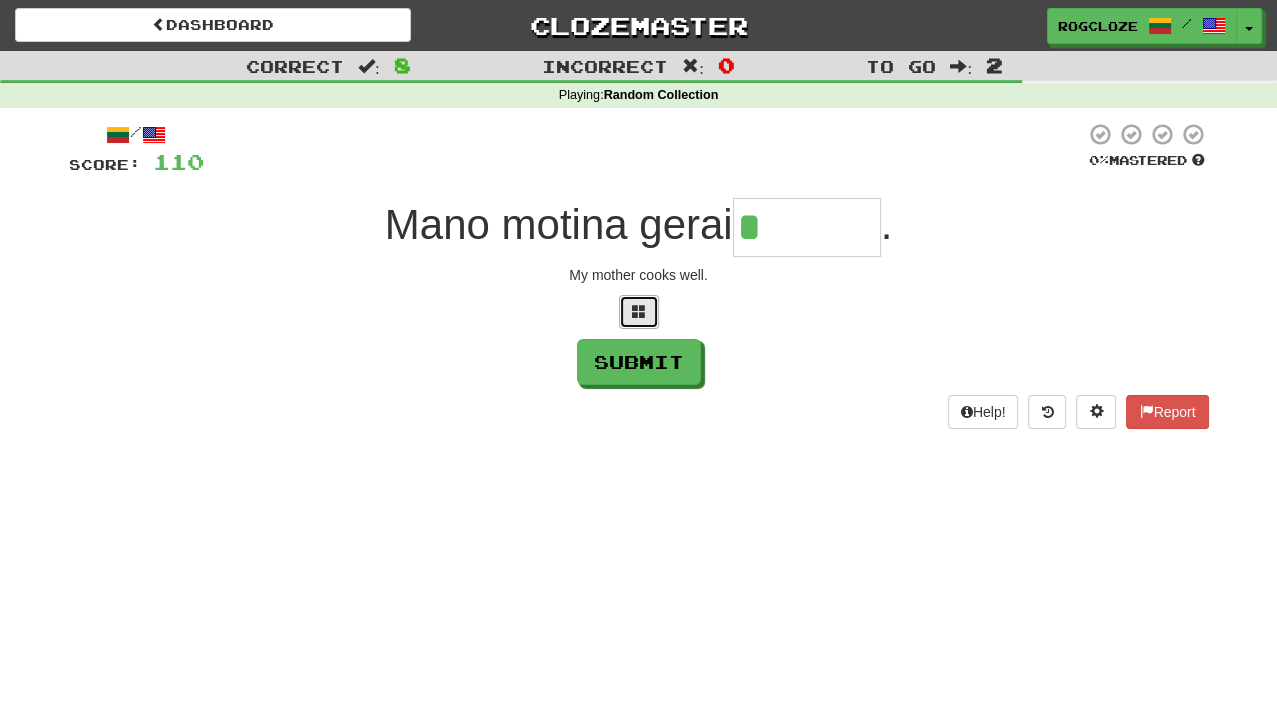 click at bounding box center (639, 312) 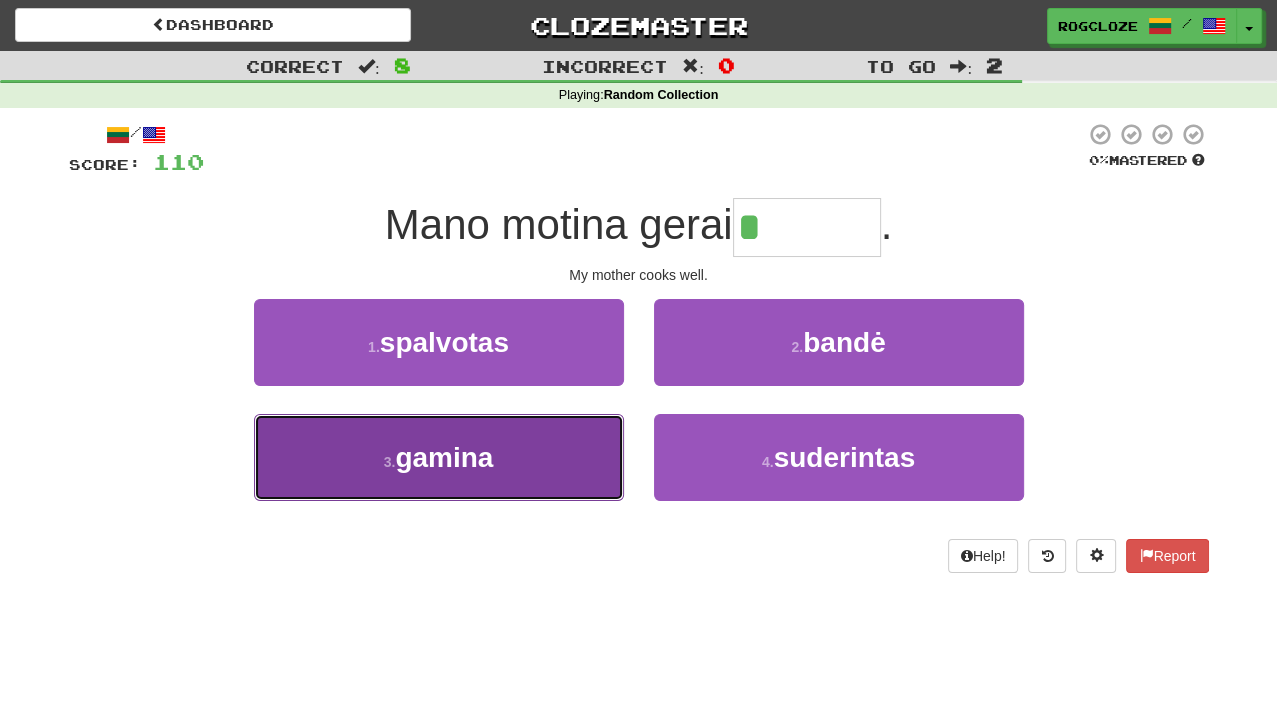 click on "gamina" at bounding box center [444, 457] 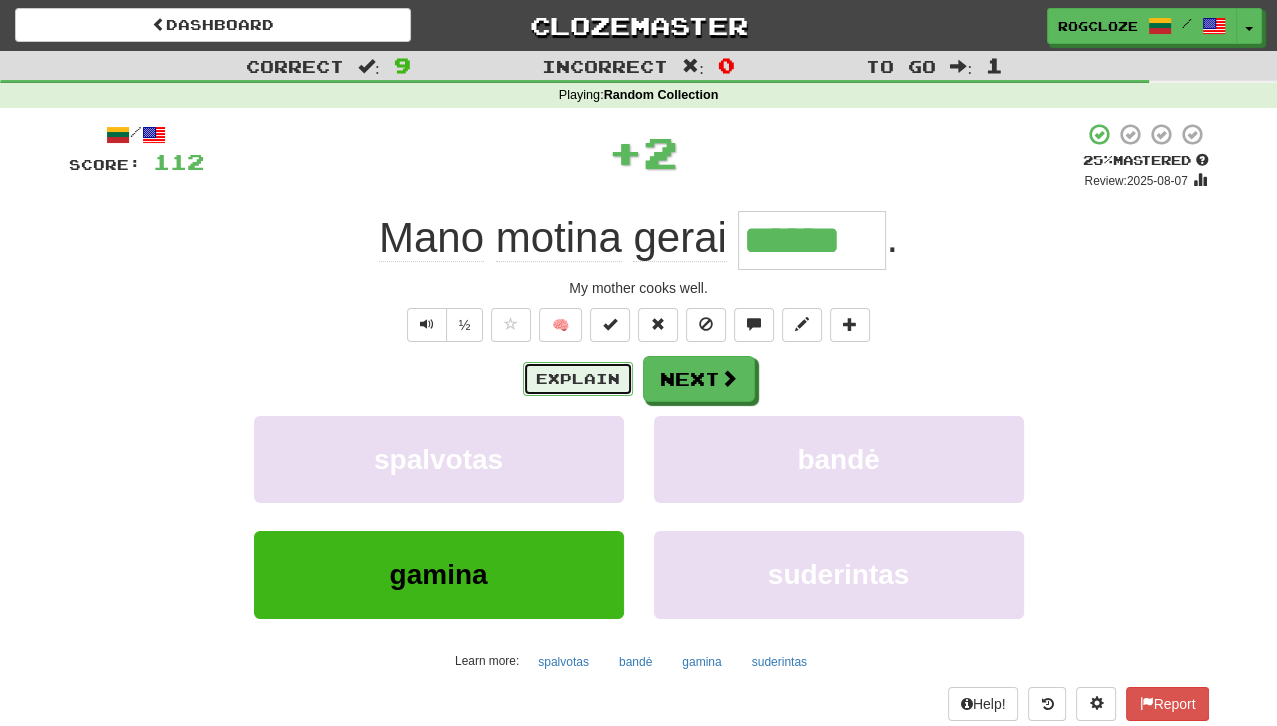 click on "Explain" at bounding box center (578, 379) 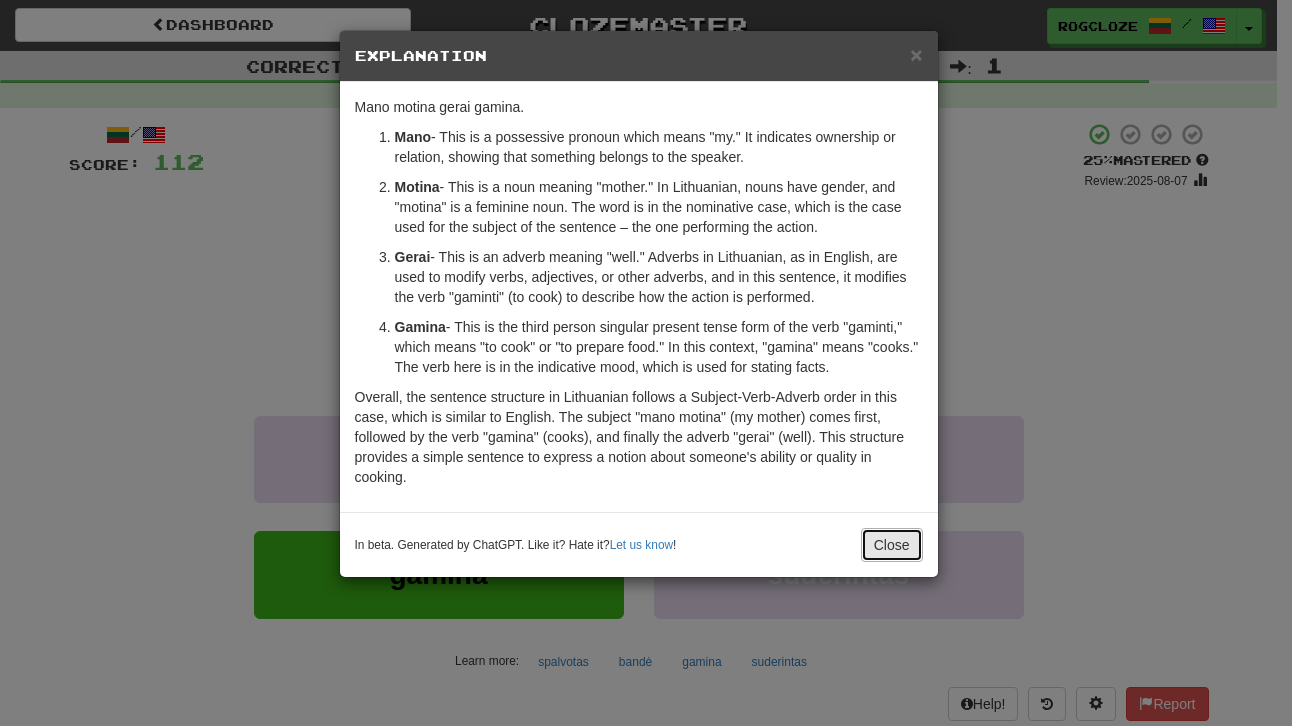 click on "Close" at bounding box center (892, 545) 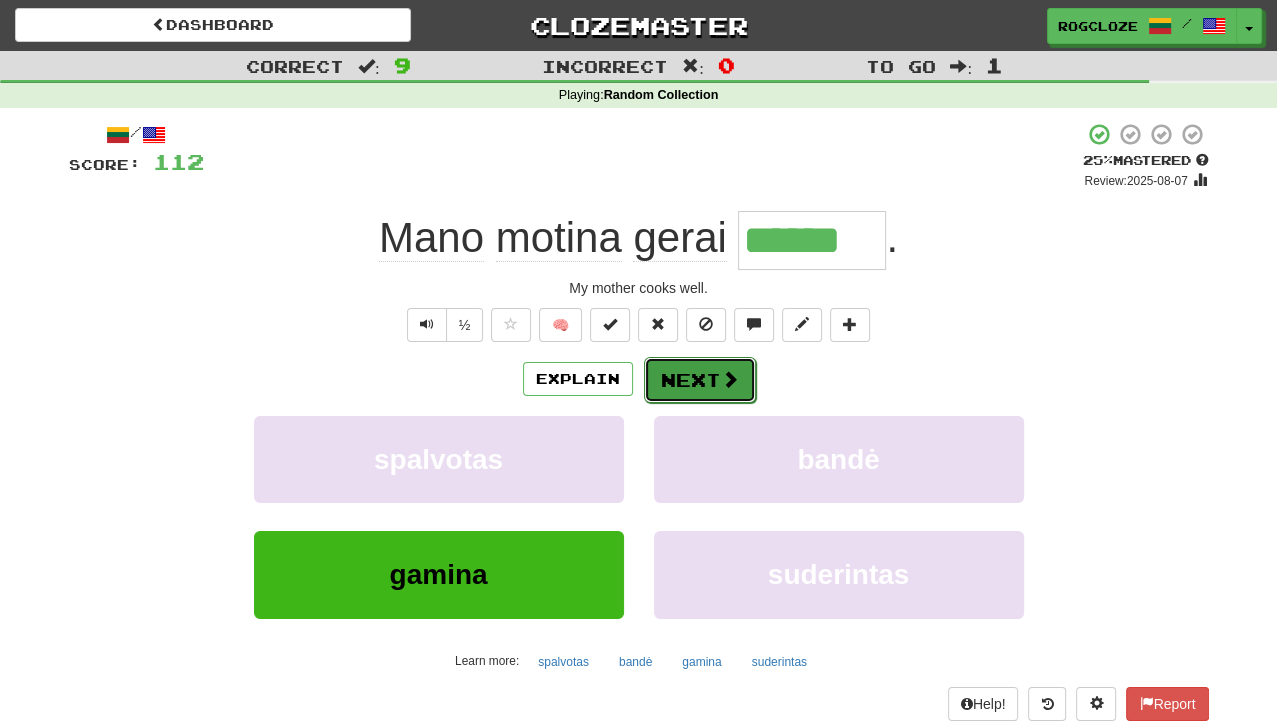 click at bounding box center (730, 379) 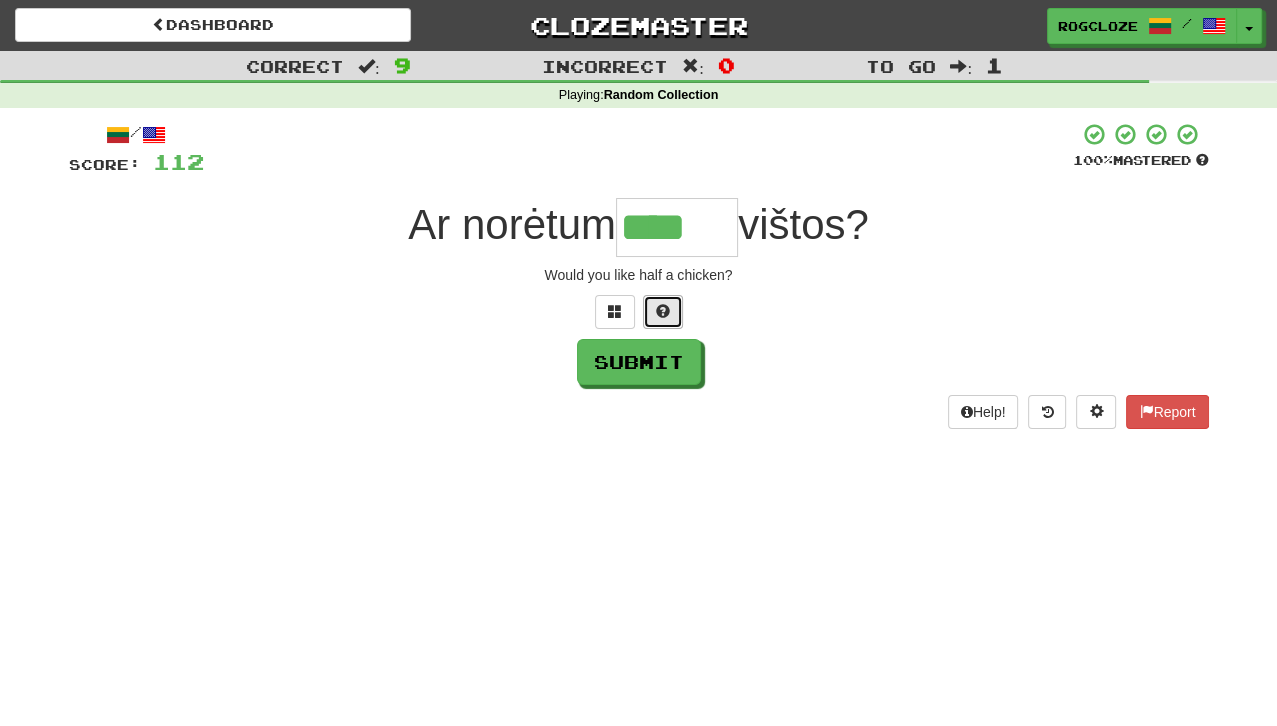 click at bounding box center (663, 312) 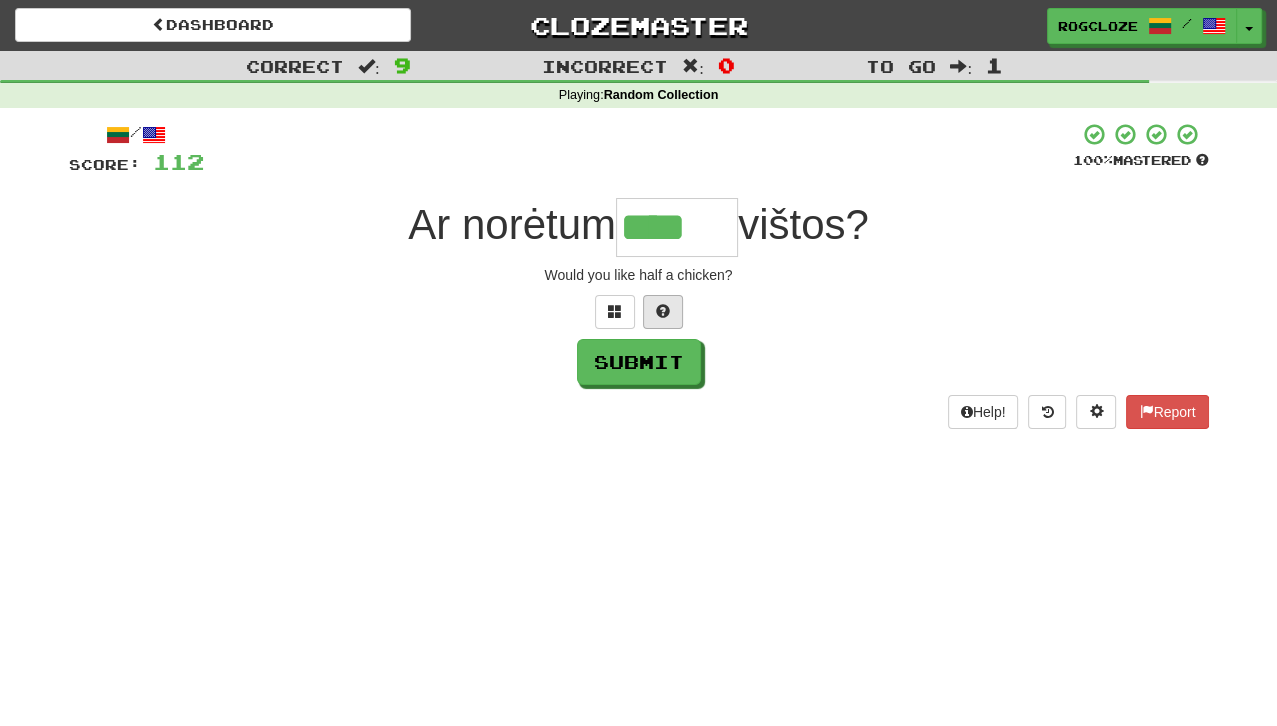 type on "*****" 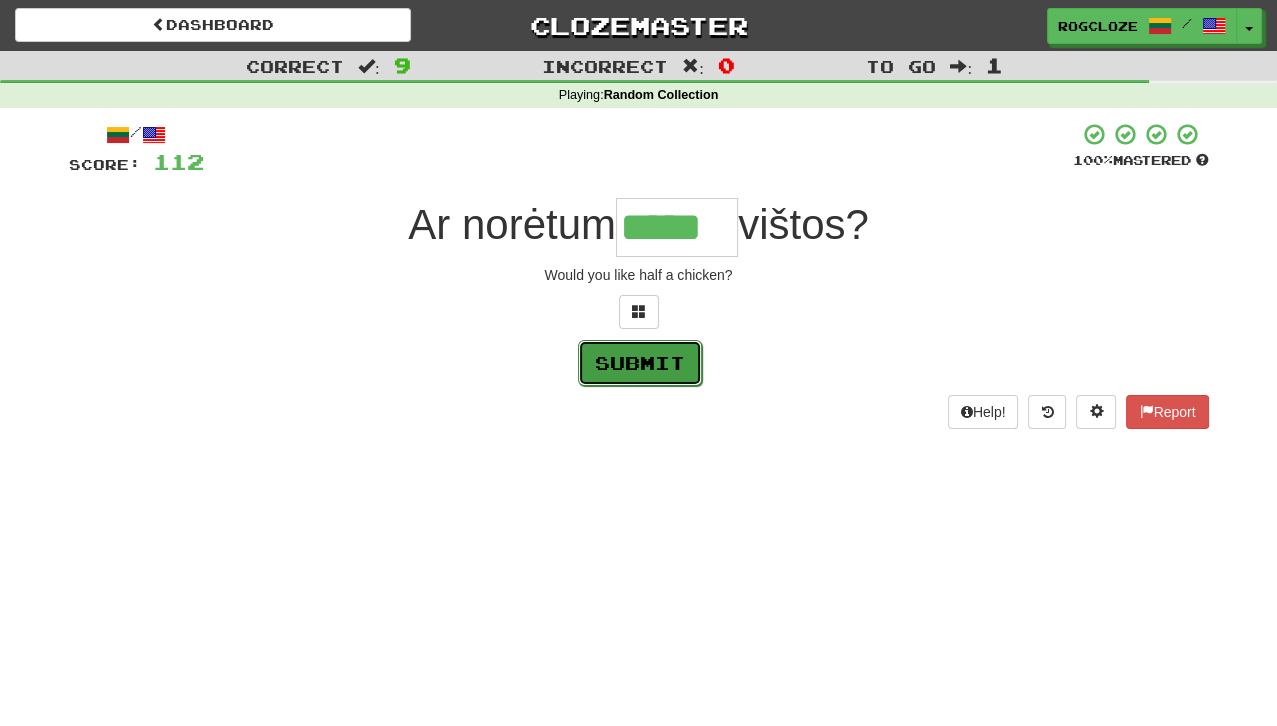 click on "Submit" at bounding box center [640, 363] 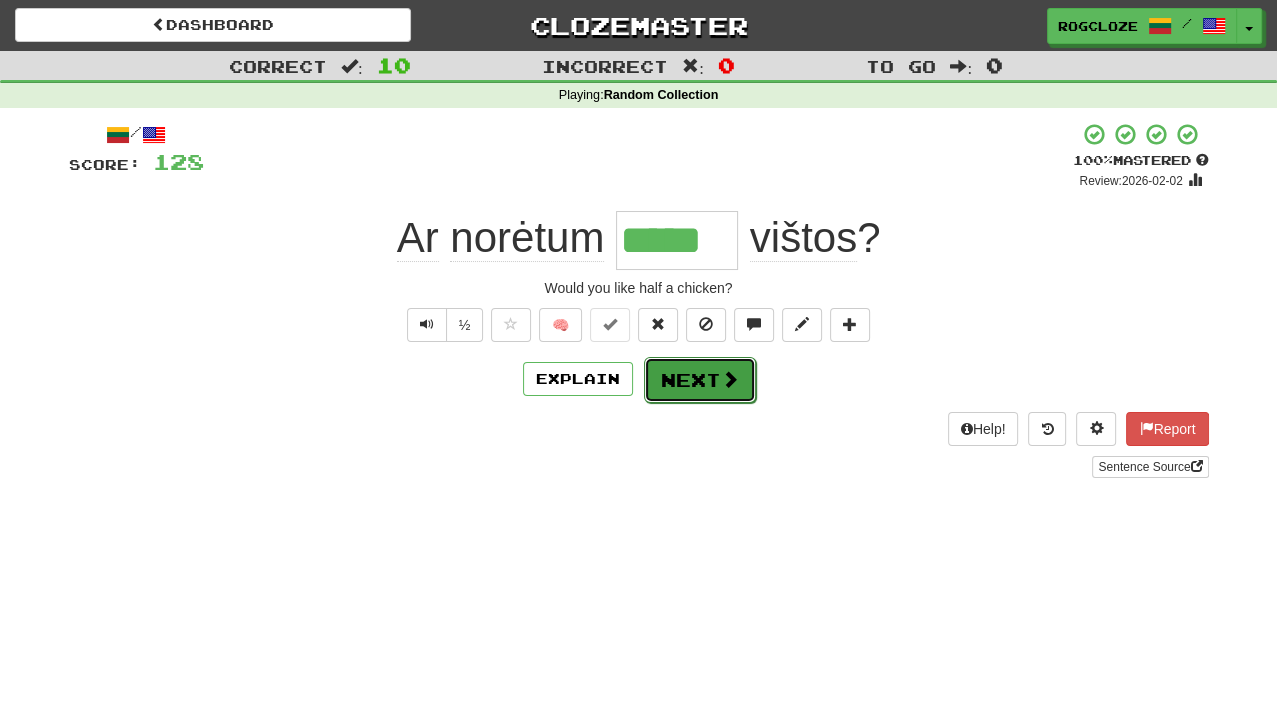 click on "Next" at bounding box center [700, 380] 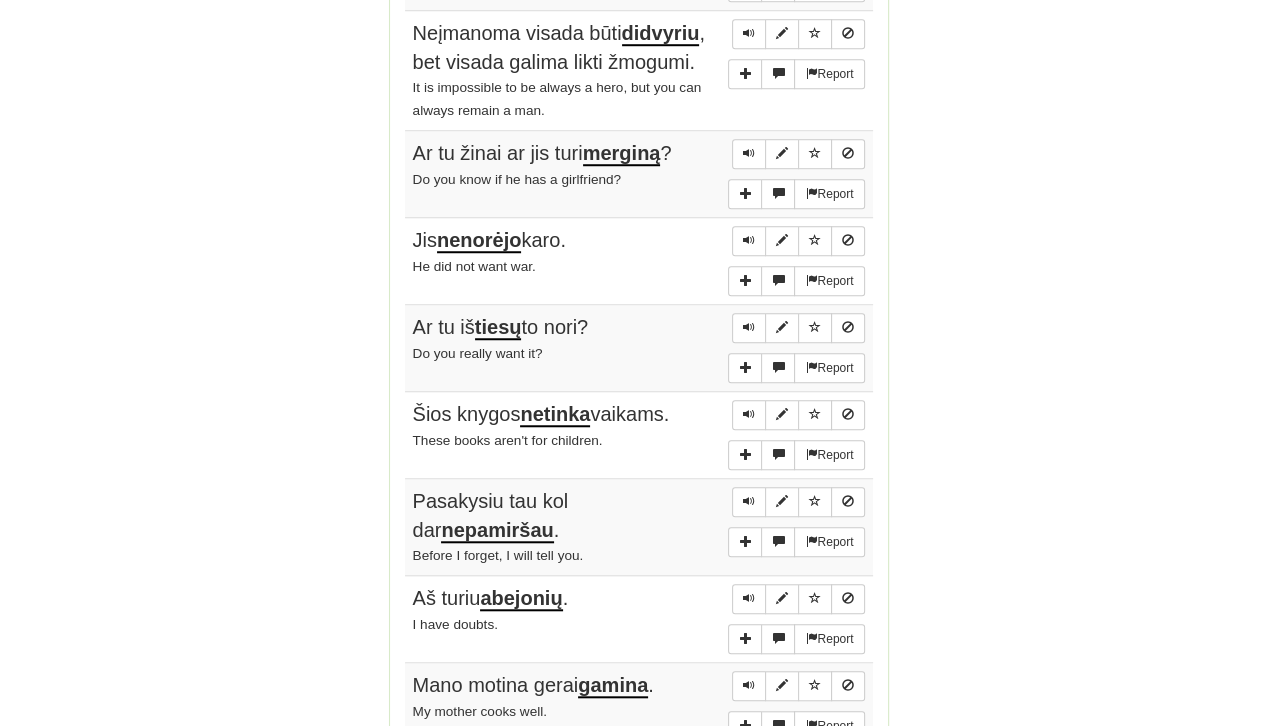 scroll, scrollTop: 1290, scrollLeft: 0, axis: vertical 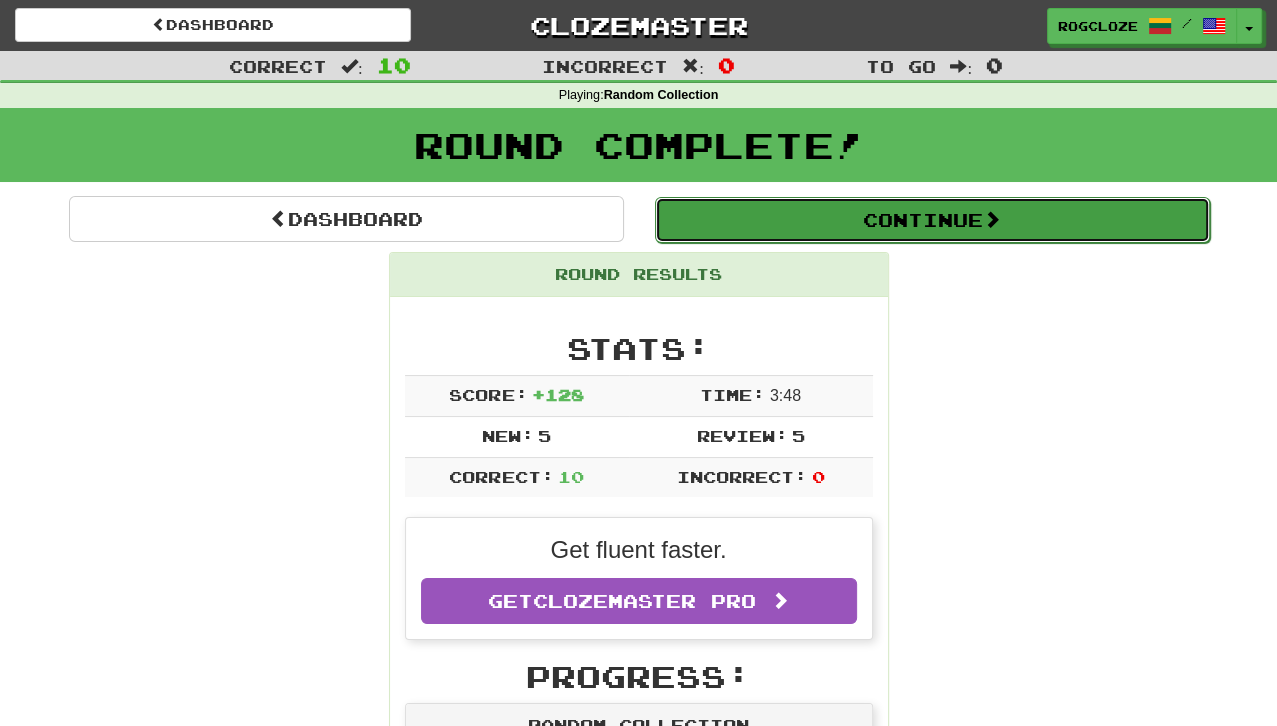 click on "Continue" at bounding box center (932, 220) 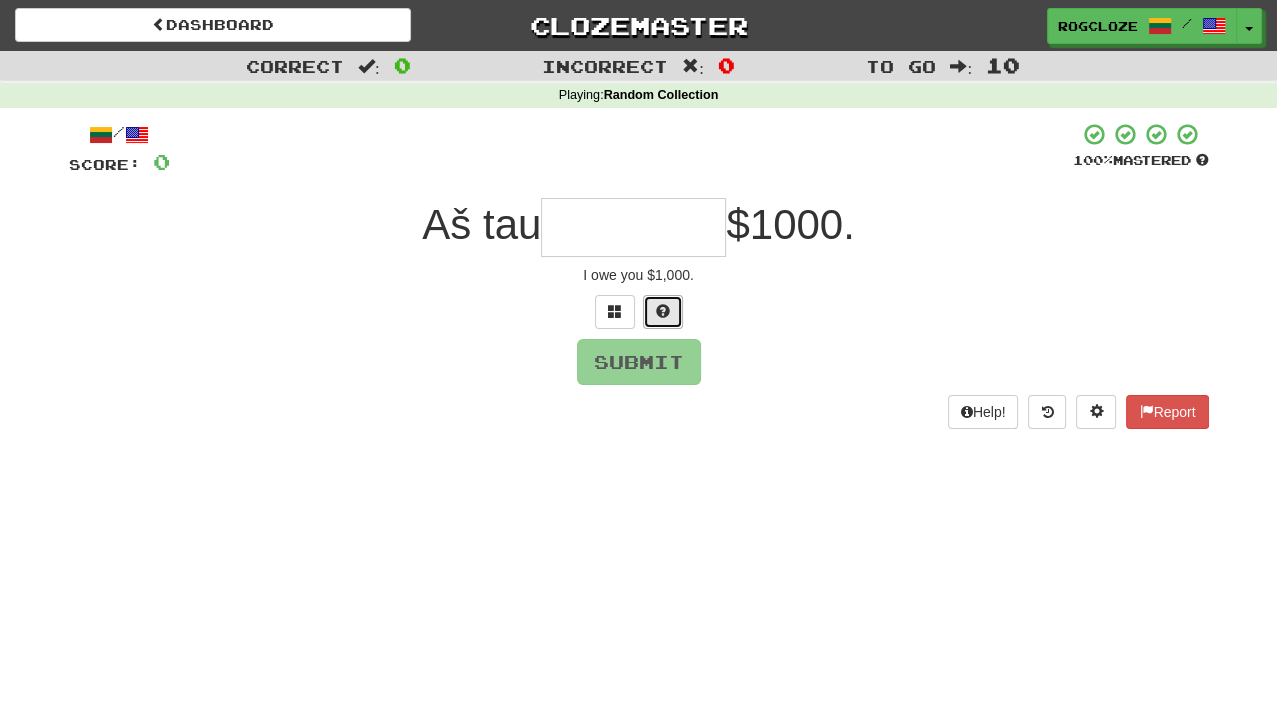 click at bounding box center [663, 312] 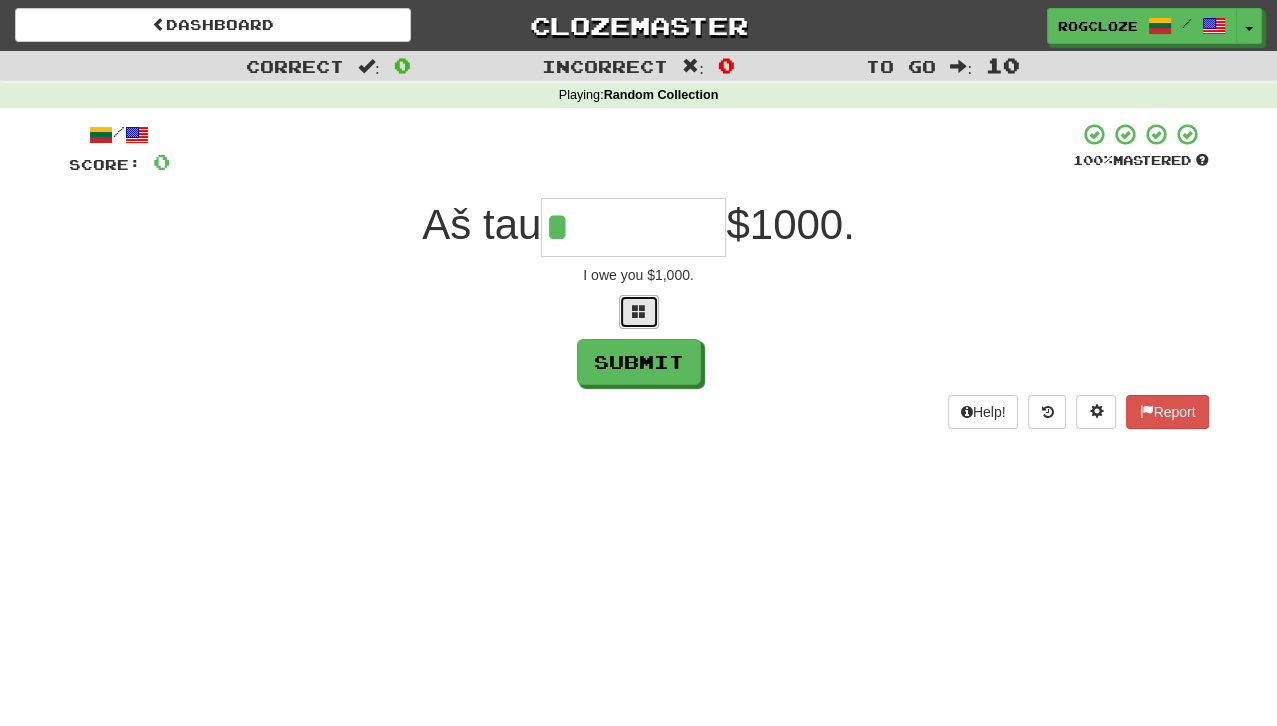click at bounding box center [639, 311] 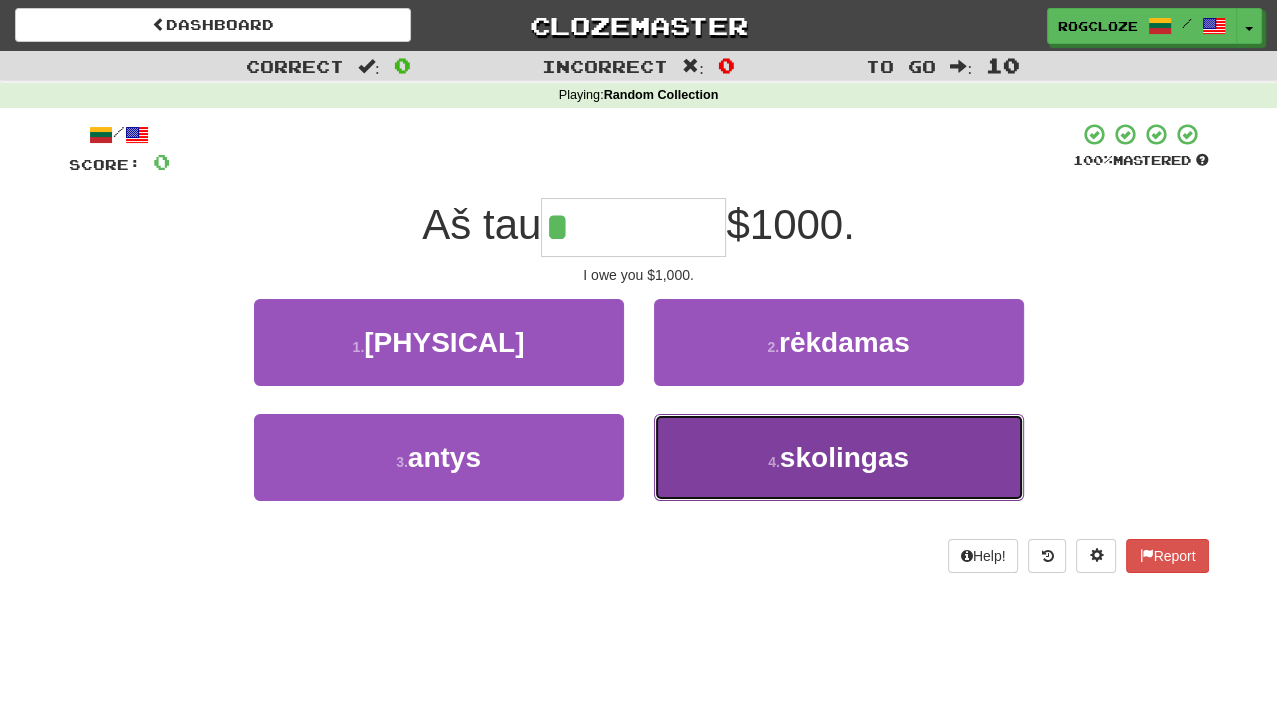 click on "4 .  skolingas" at bounding box center (839, 457) 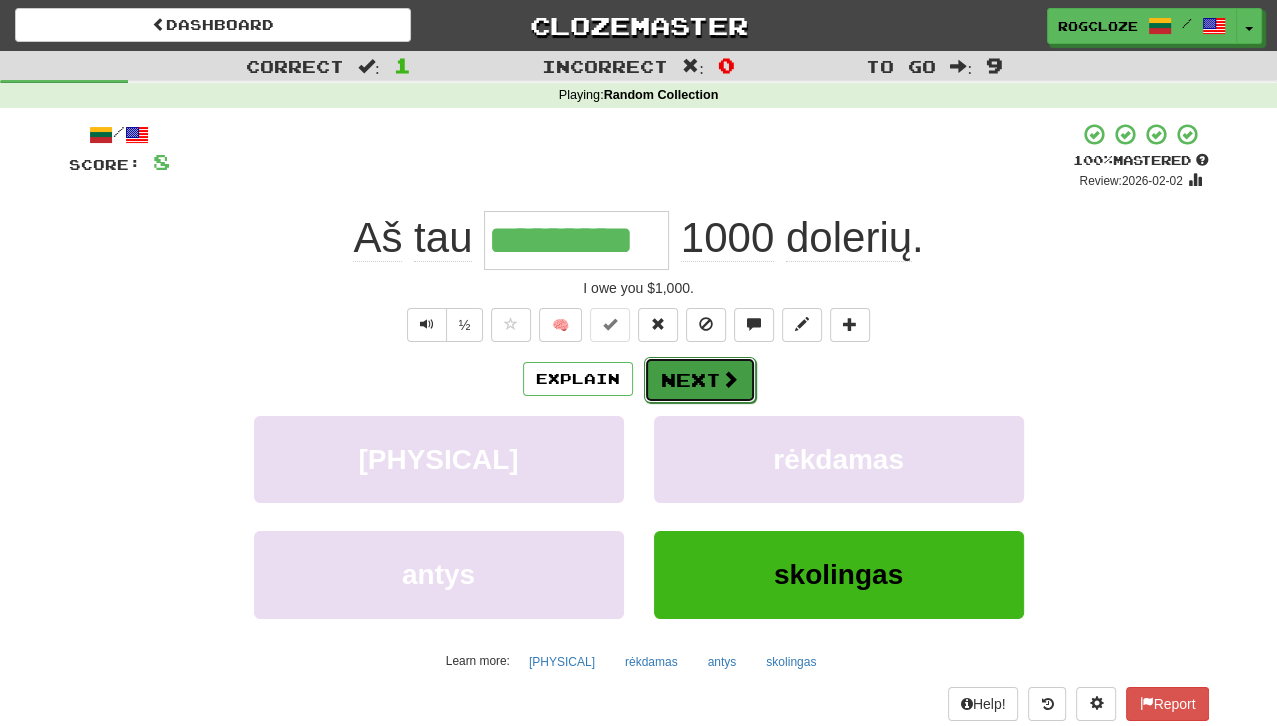 click on "Next" at bounding box center [700, 380] 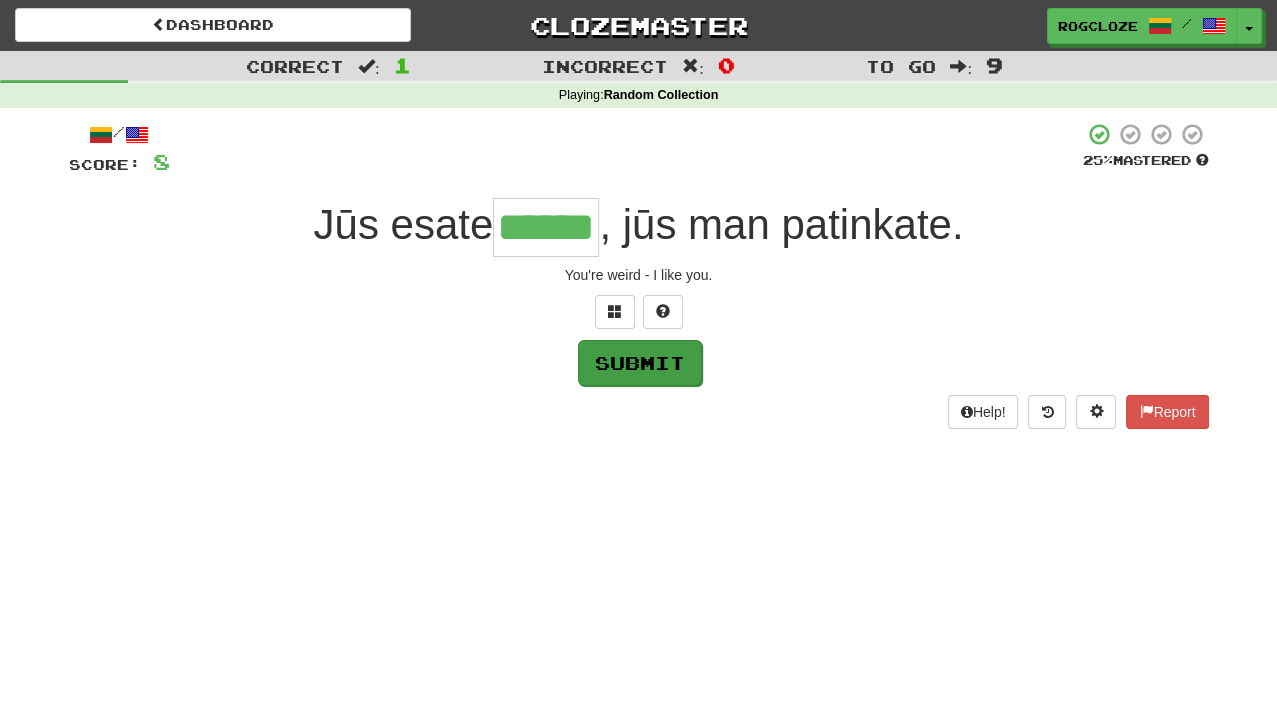 type on "******" 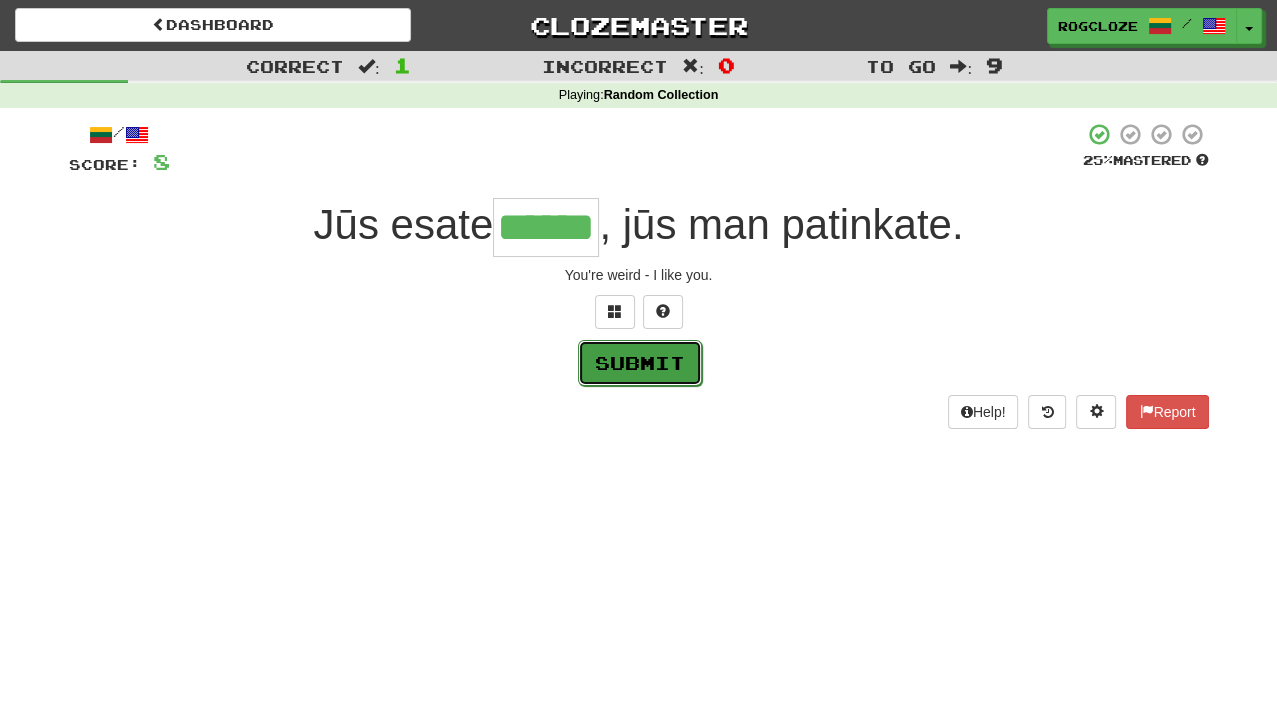 click on "Submit" at bounding box center [640, 363] 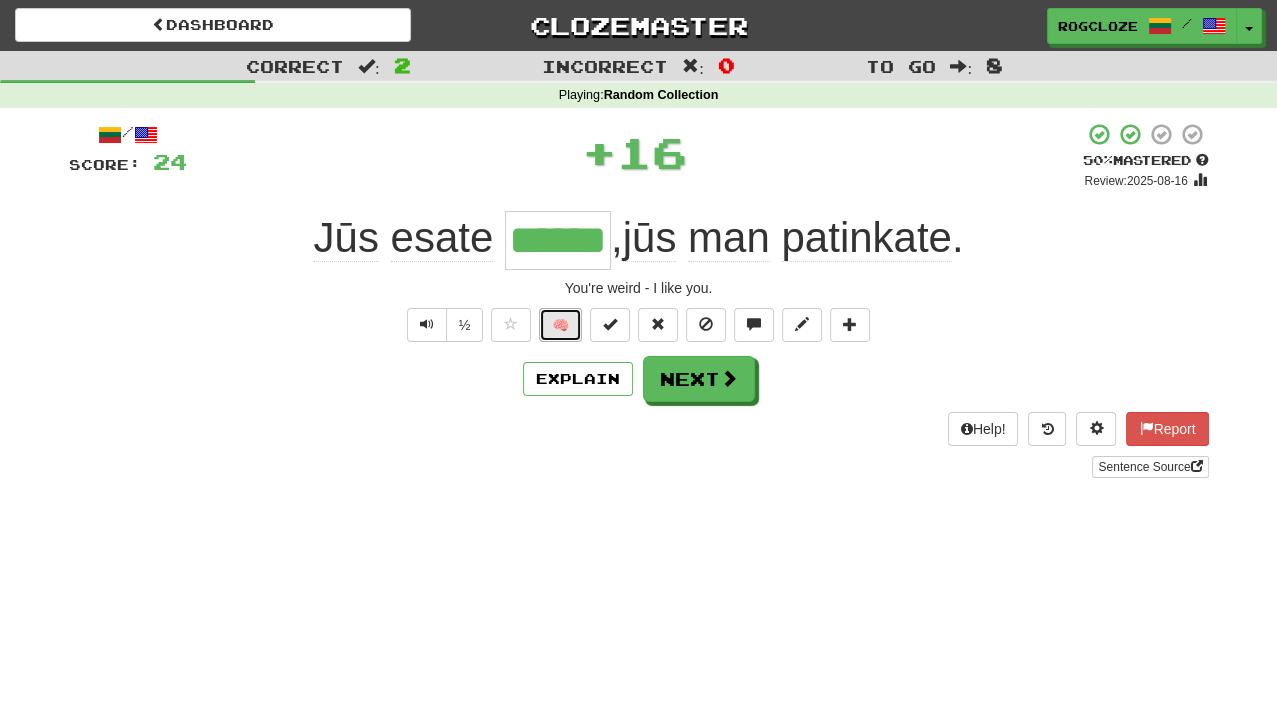 click on "🧠" at bounding box center [560, 325] 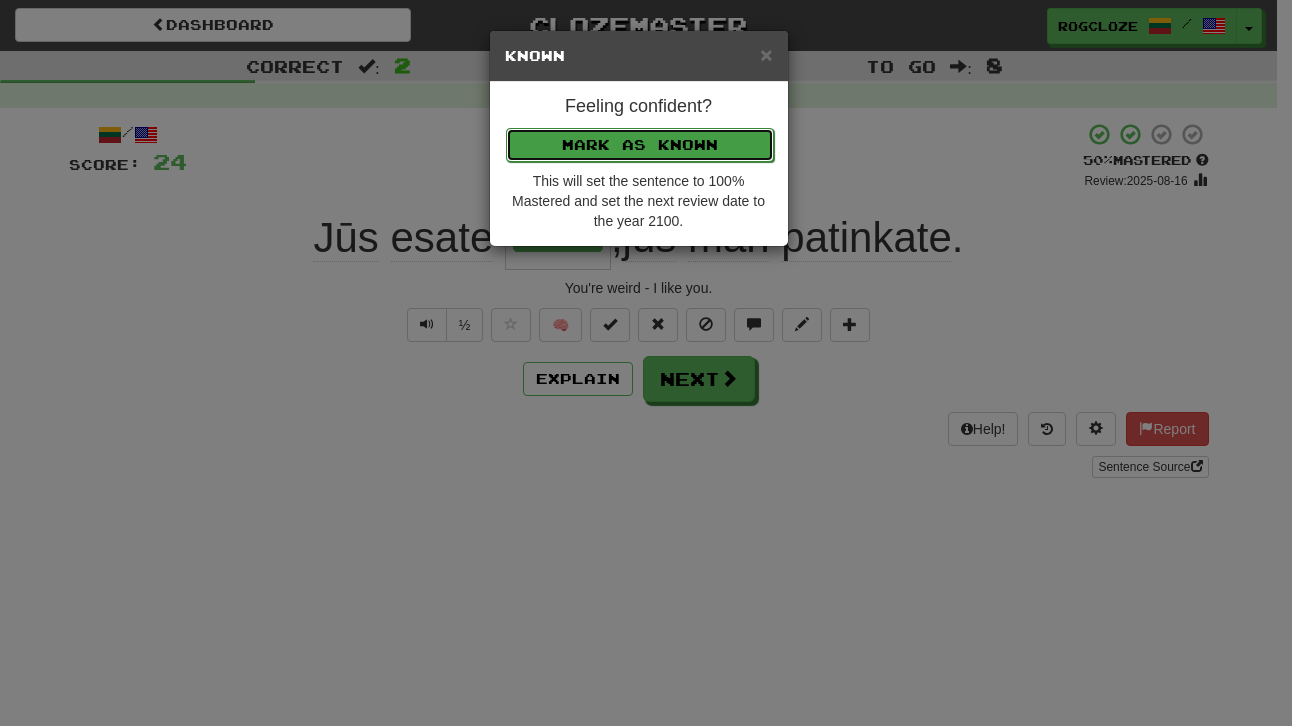 click on "Mark as Known" at bounding box center [640, 145] 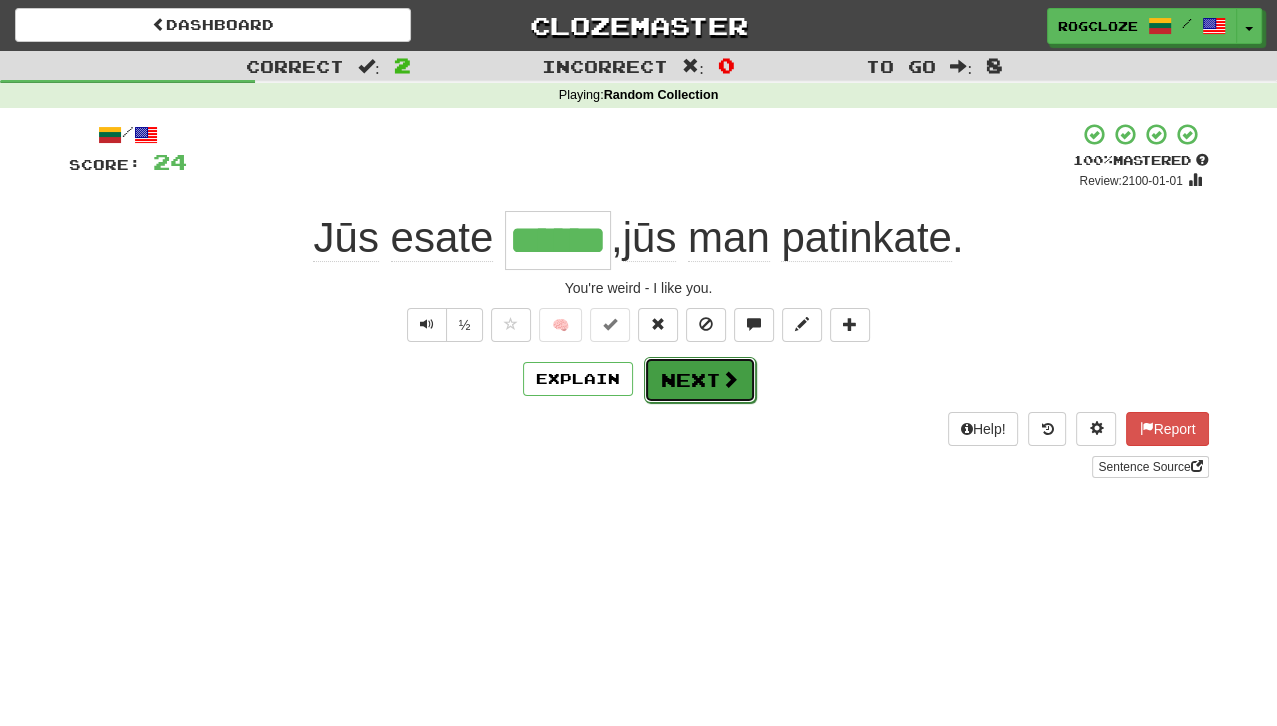 click at bounding box center (730, 379) 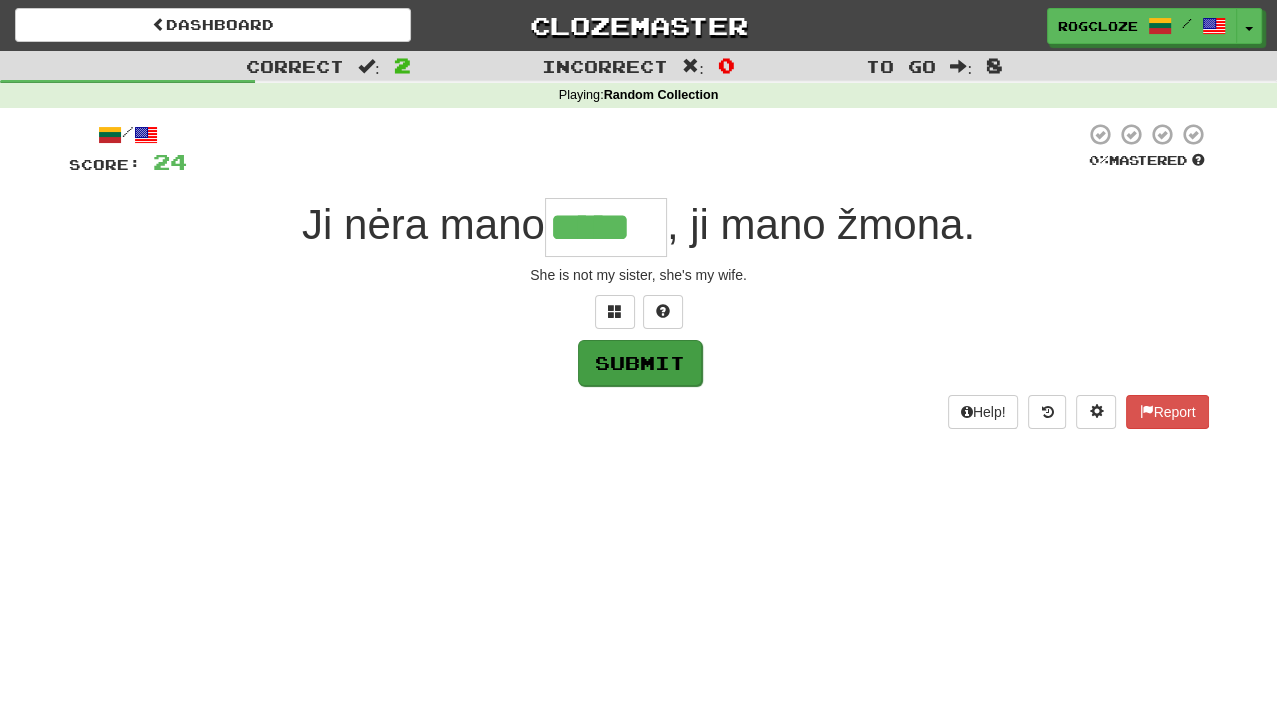 type on "*****" 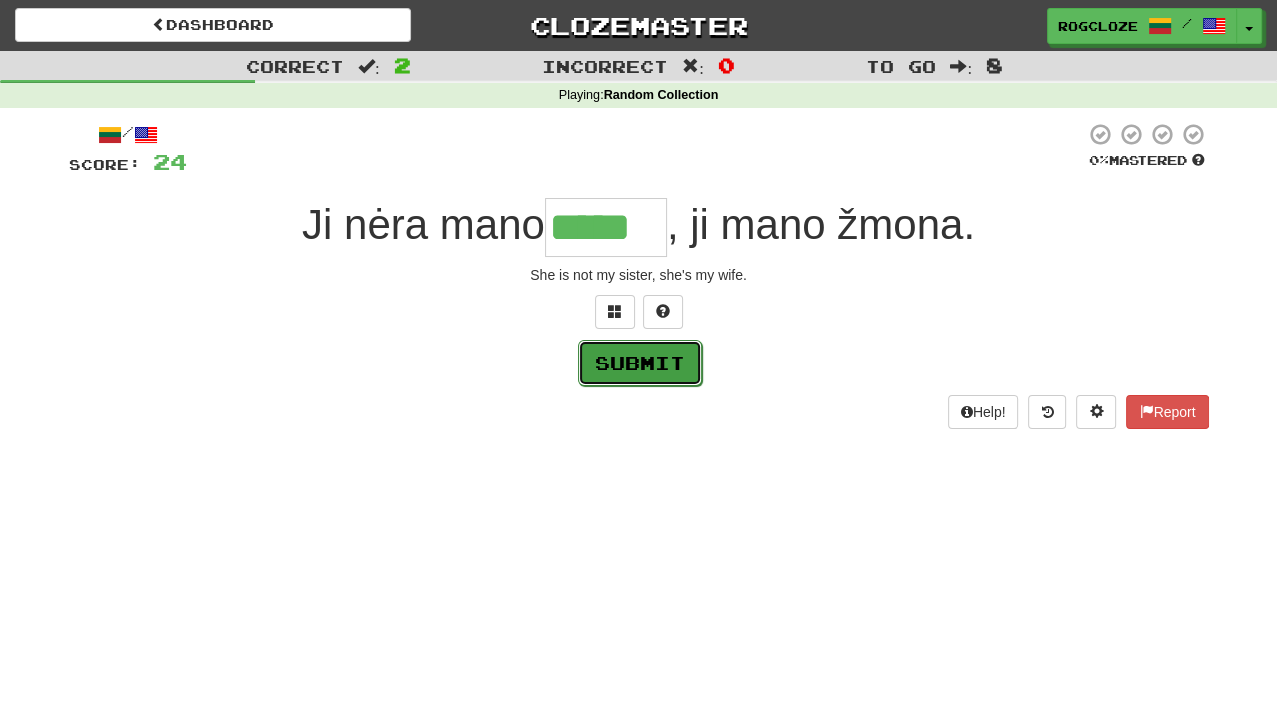 click on "Submit" at bounding box center [640, 363] 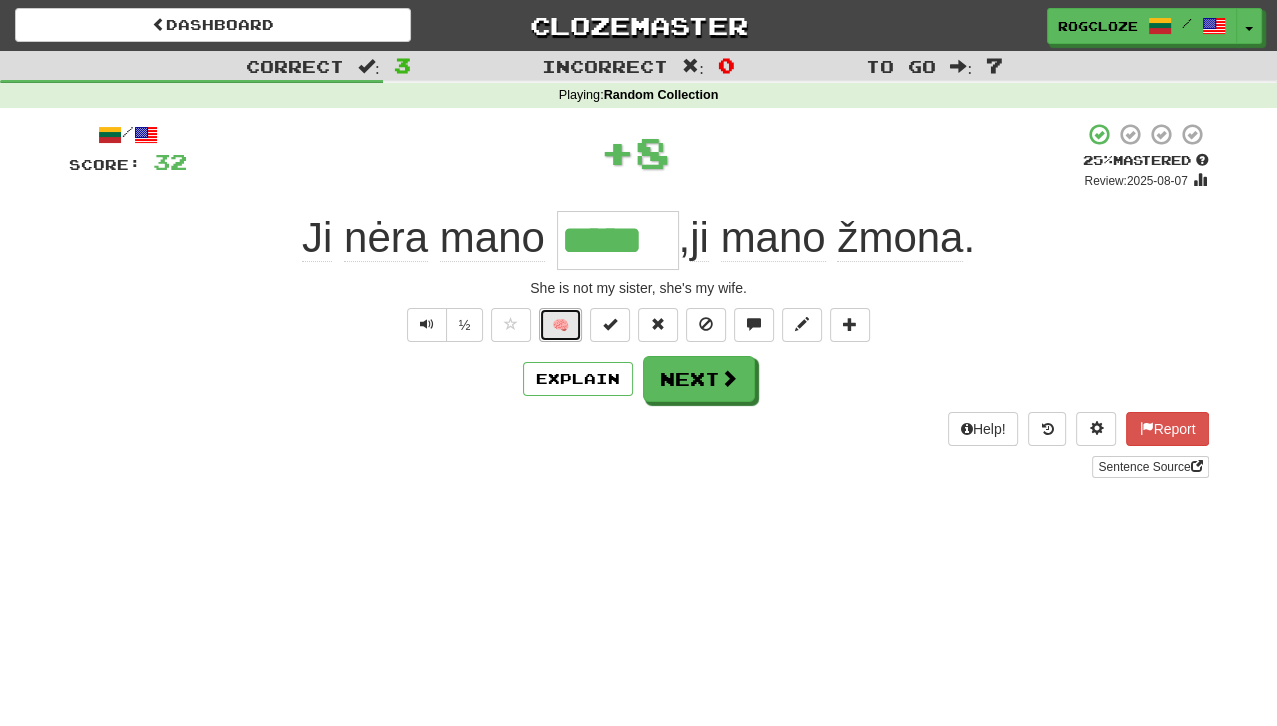 click on "🧠" at bounding box center [560, 325] 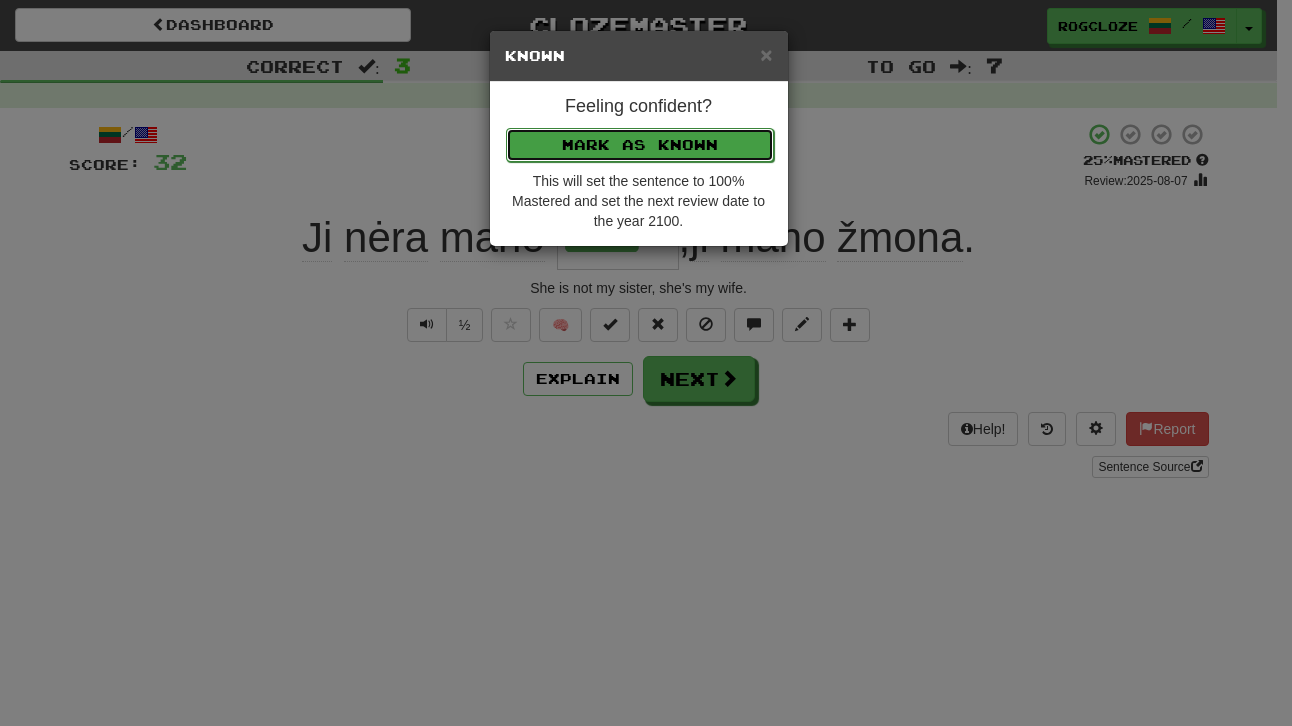 click on "Mark as Known" at bounding box center (640, 145) 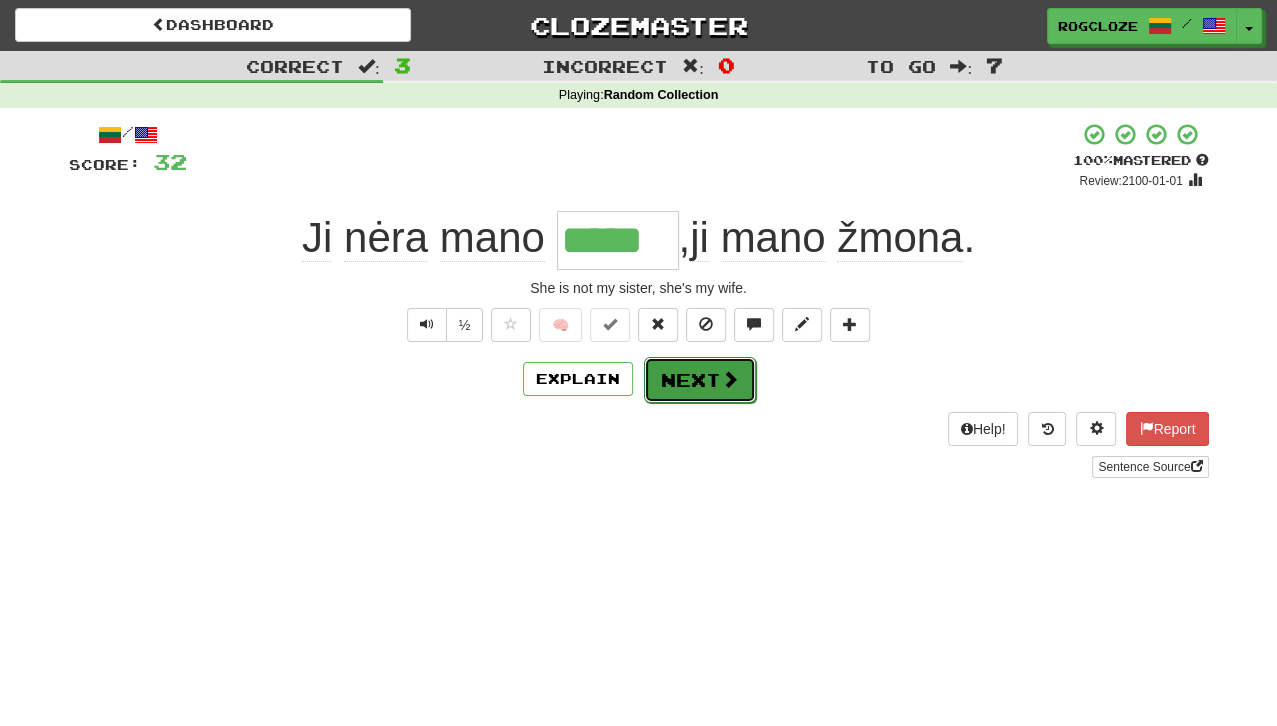 click on "Next" at bounding box center (700, 380) 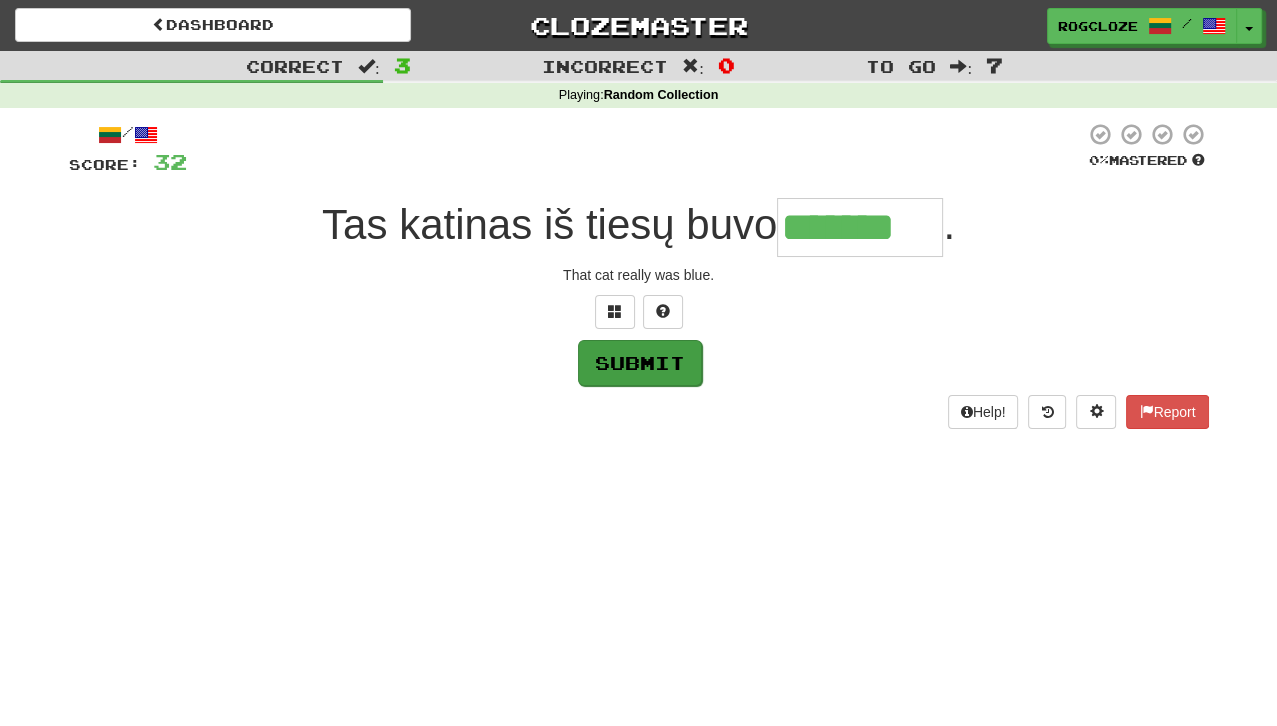 type on "*******" 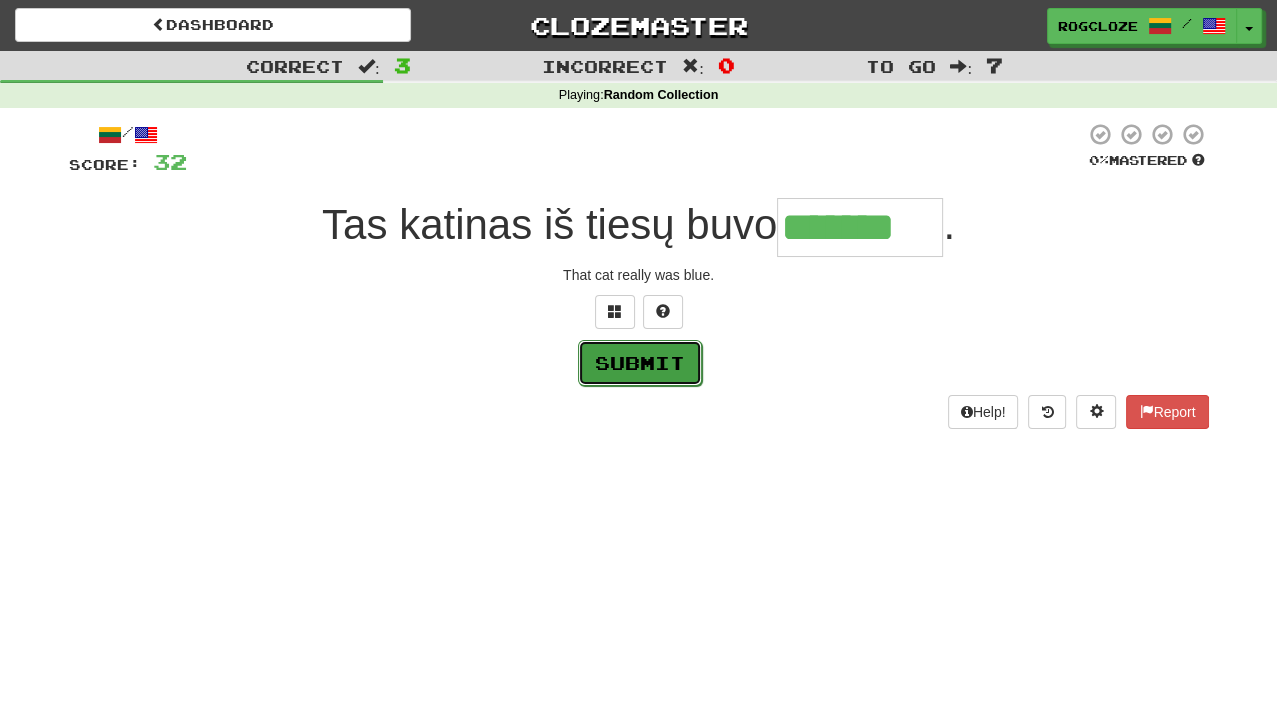 click on "Submit" at bounding box center (640, 363) 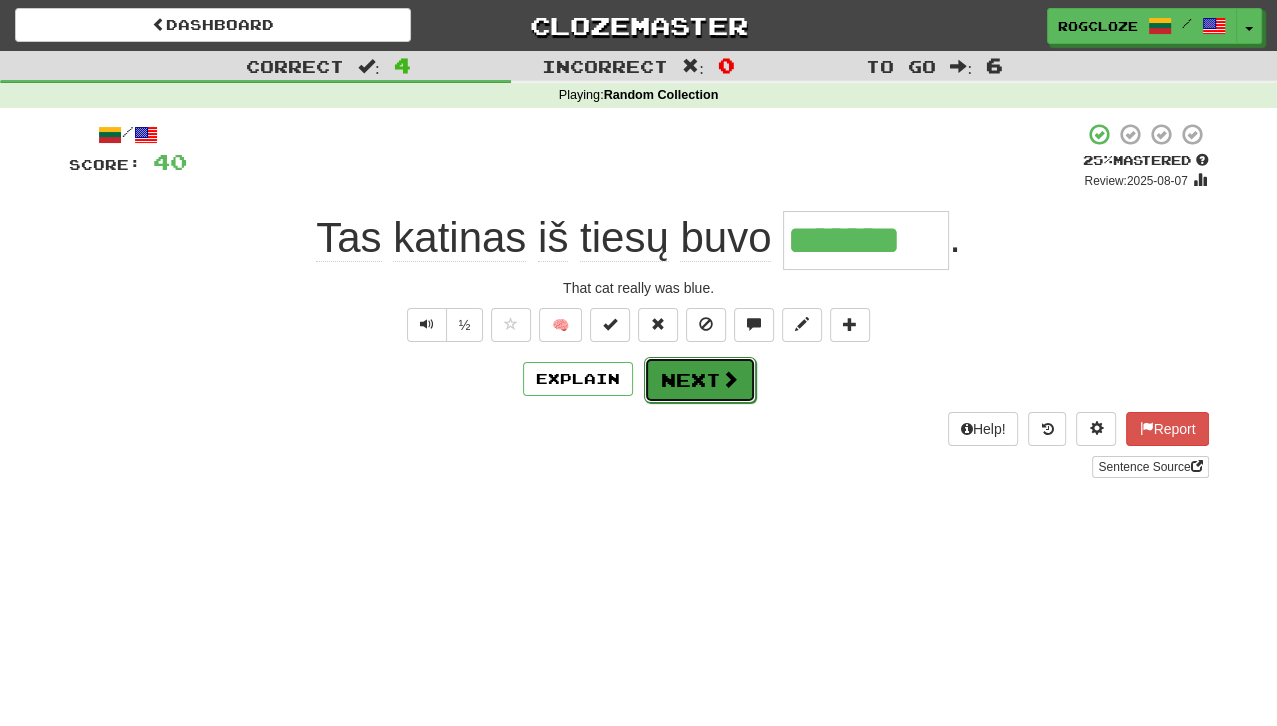 click on "Next" at bounding box center (700, 380) 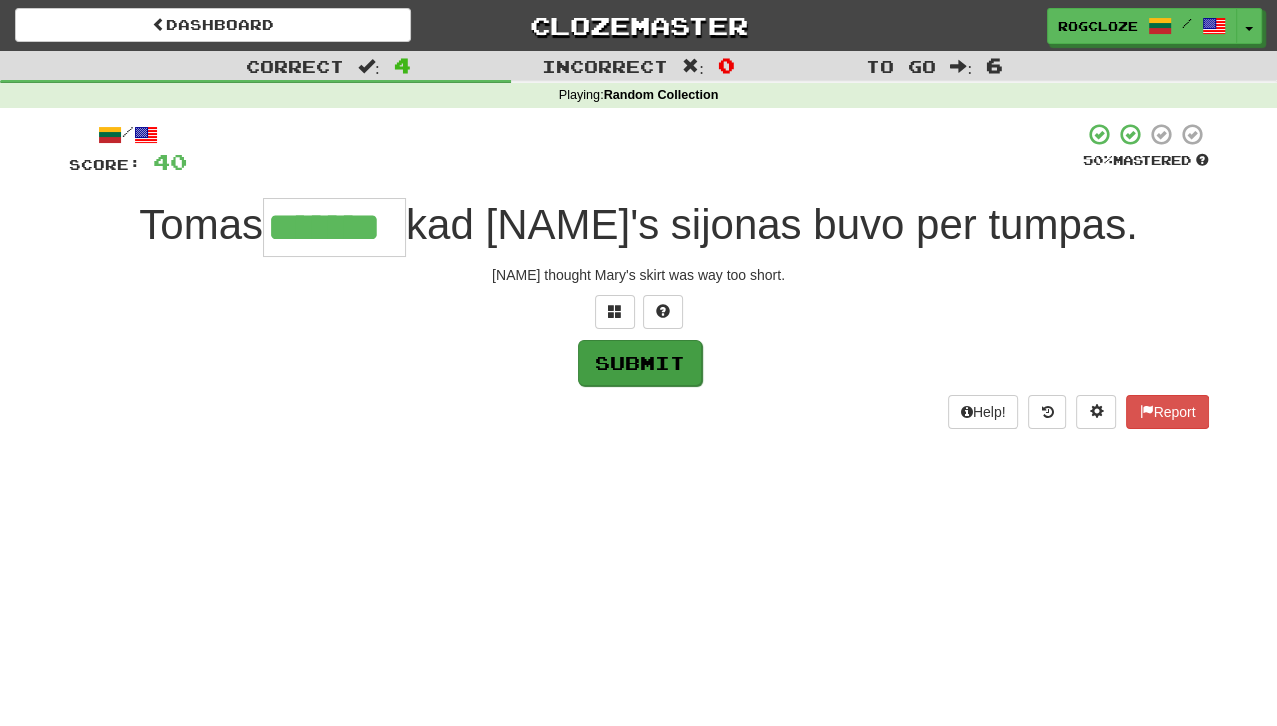 type on "*******" 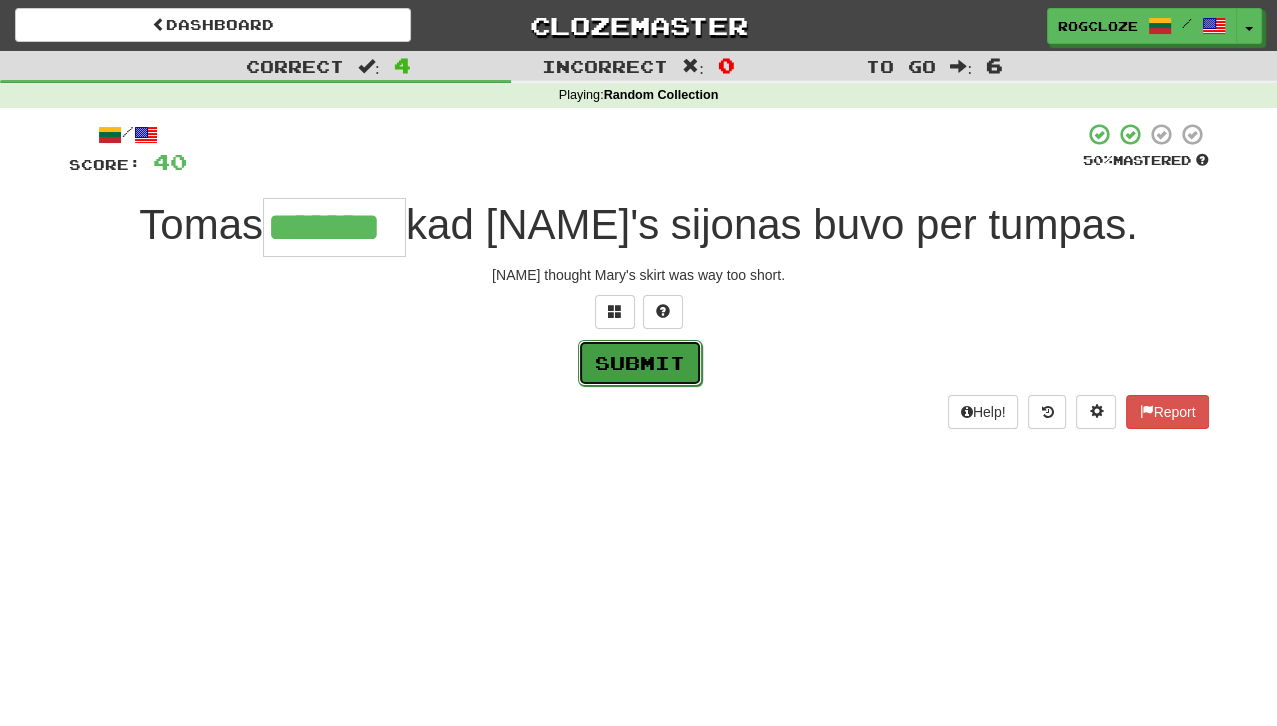 click on "Submit" at bounding box center [640, 363] 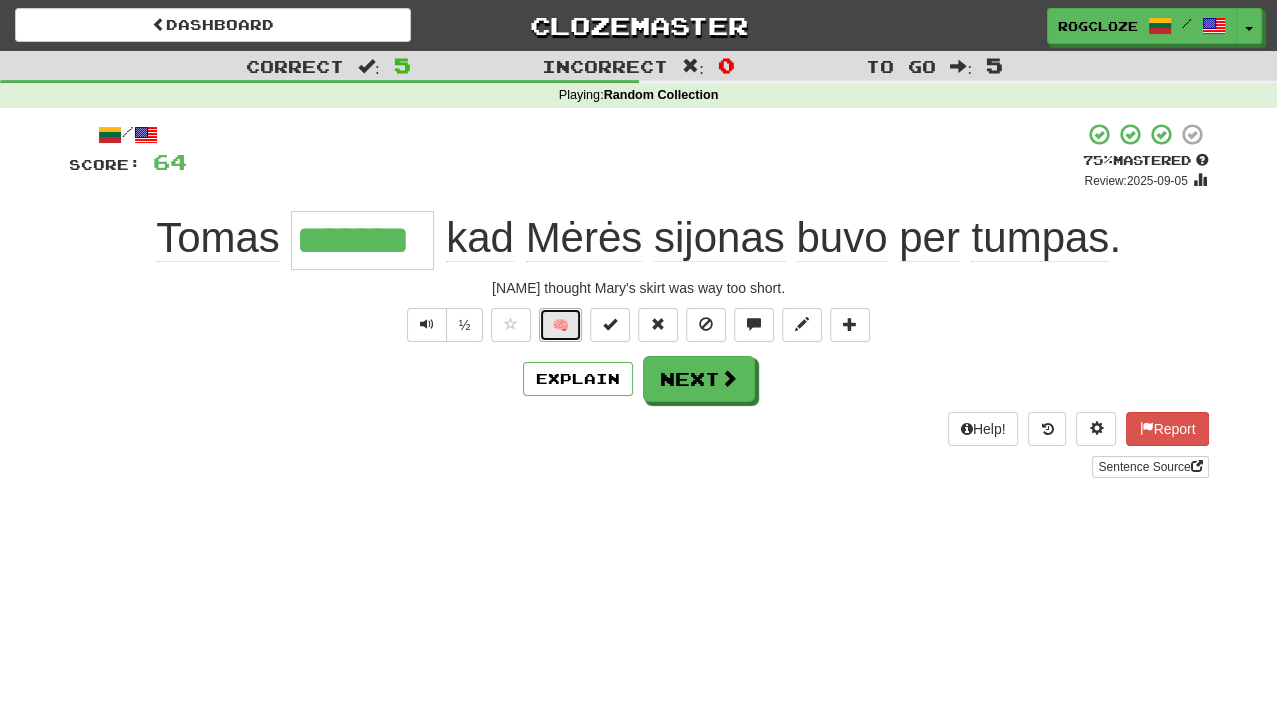 click on "🧠" at bounding box center (560, 325) 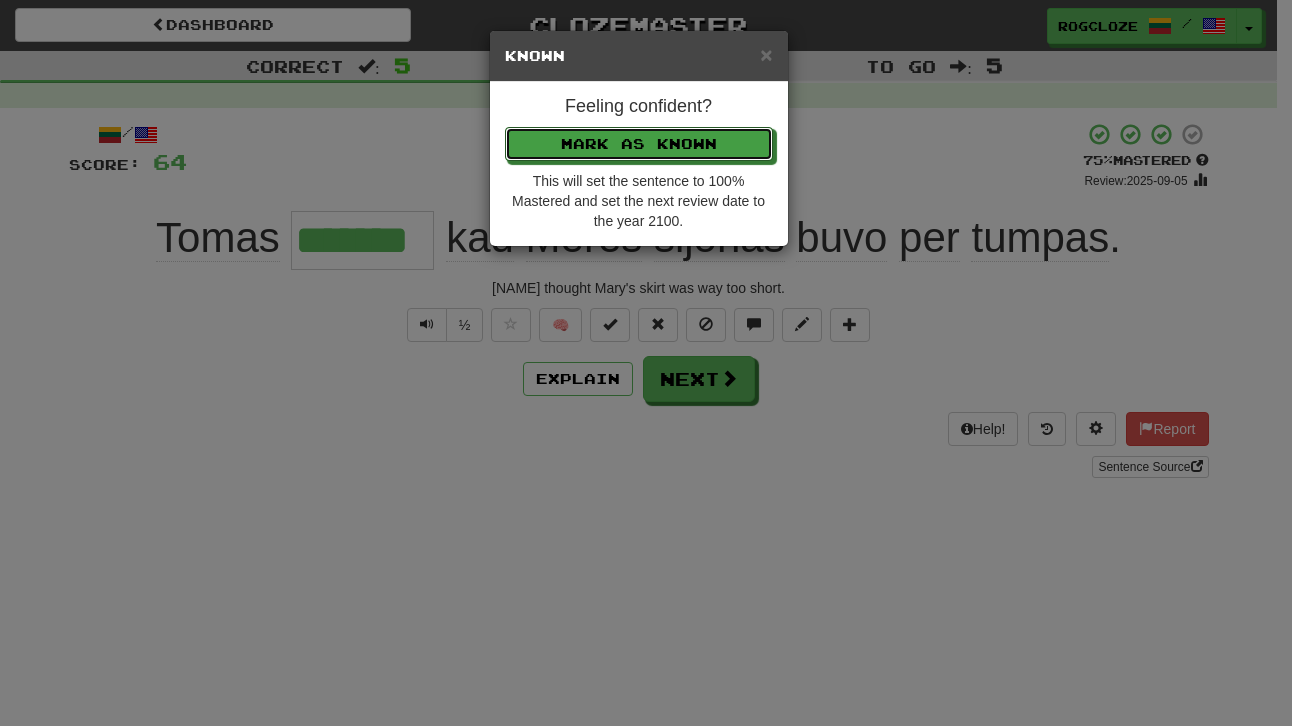 drag, startPoint x: 609, startPoint y: 129, endPoint x: 609, endPoint y: 158, distance: 29 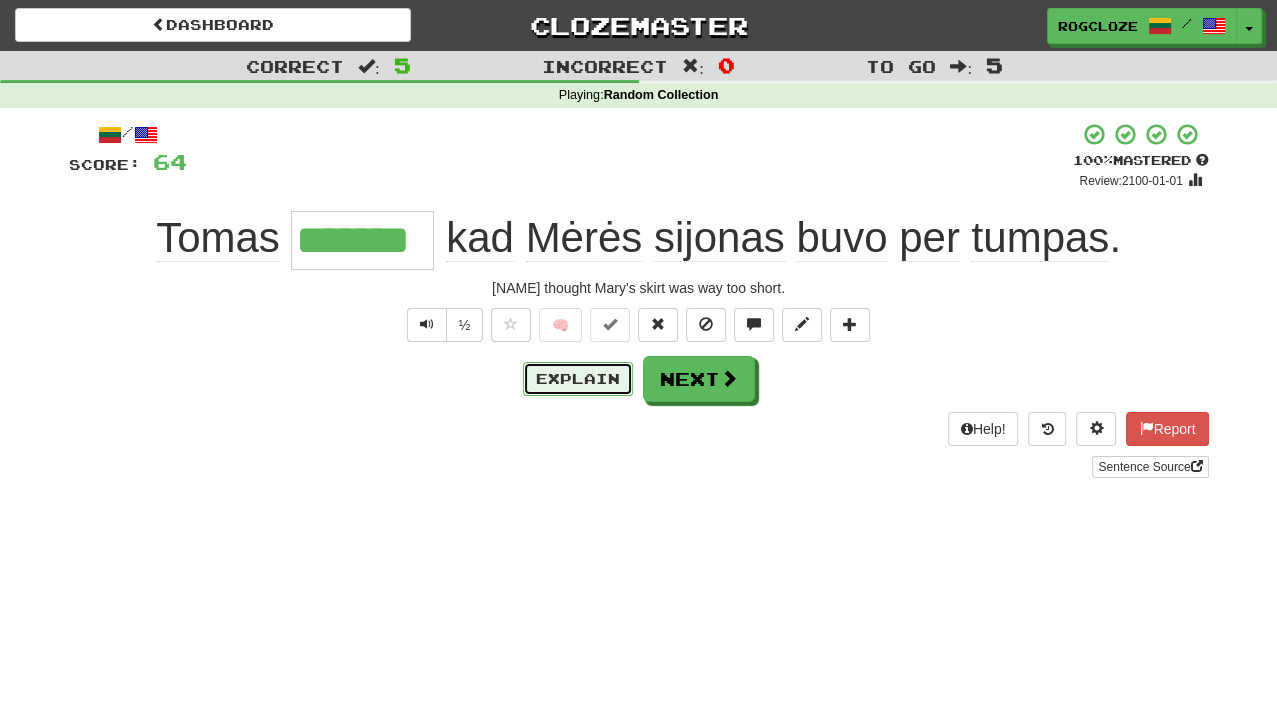 click on "Explain" at bounding box center (578, 379) 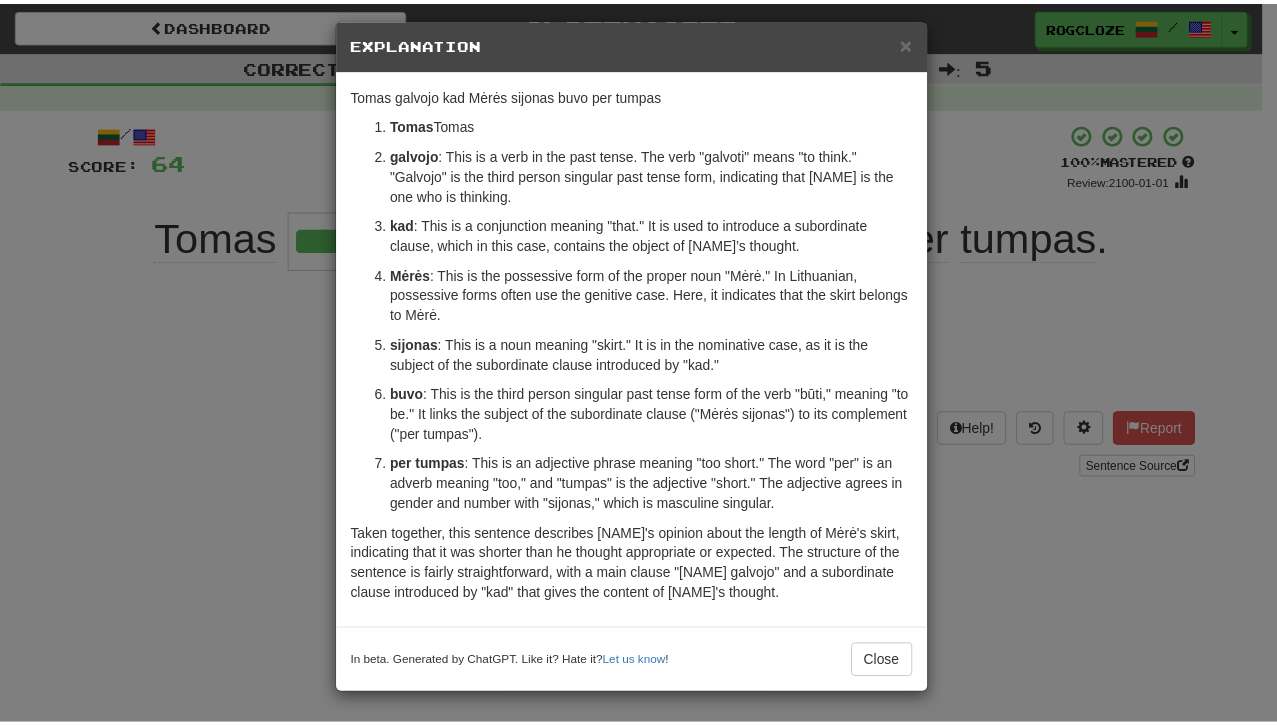 scroll, scrollTop: 71, scrollLeft: 0, axis: vertical 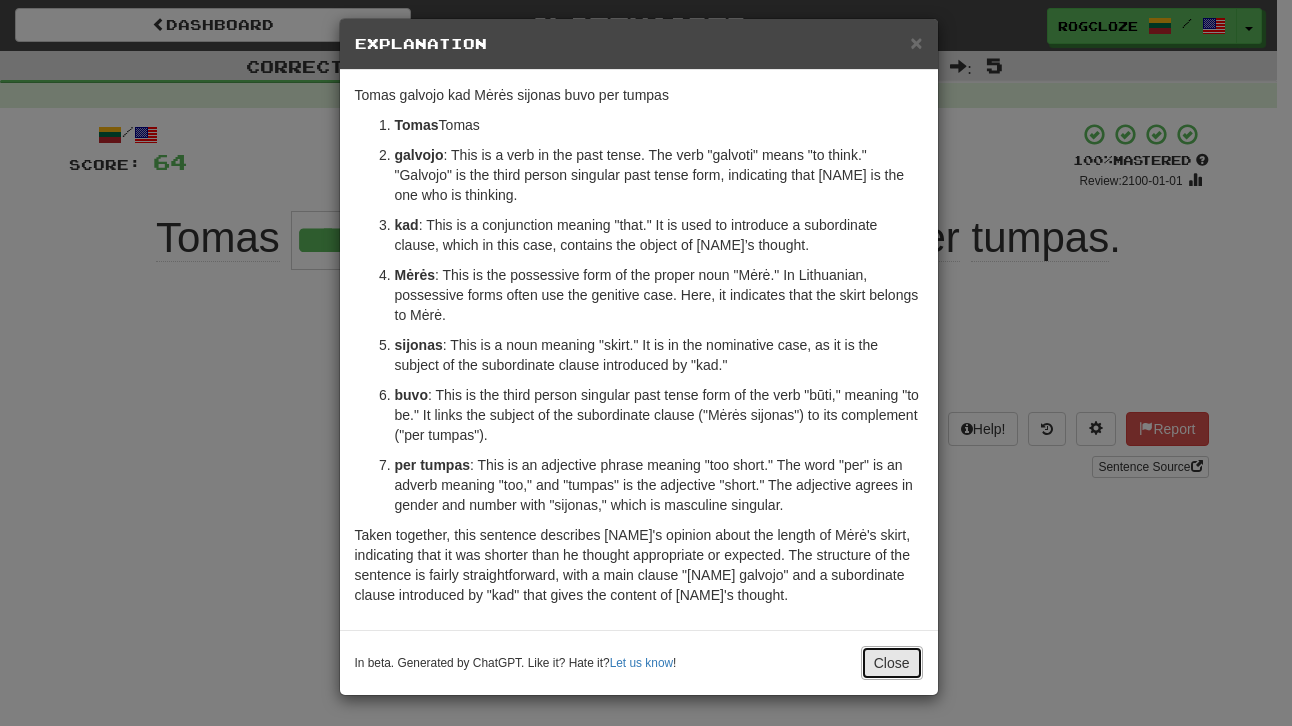 click on "Close" at bounding box center (892, 663) 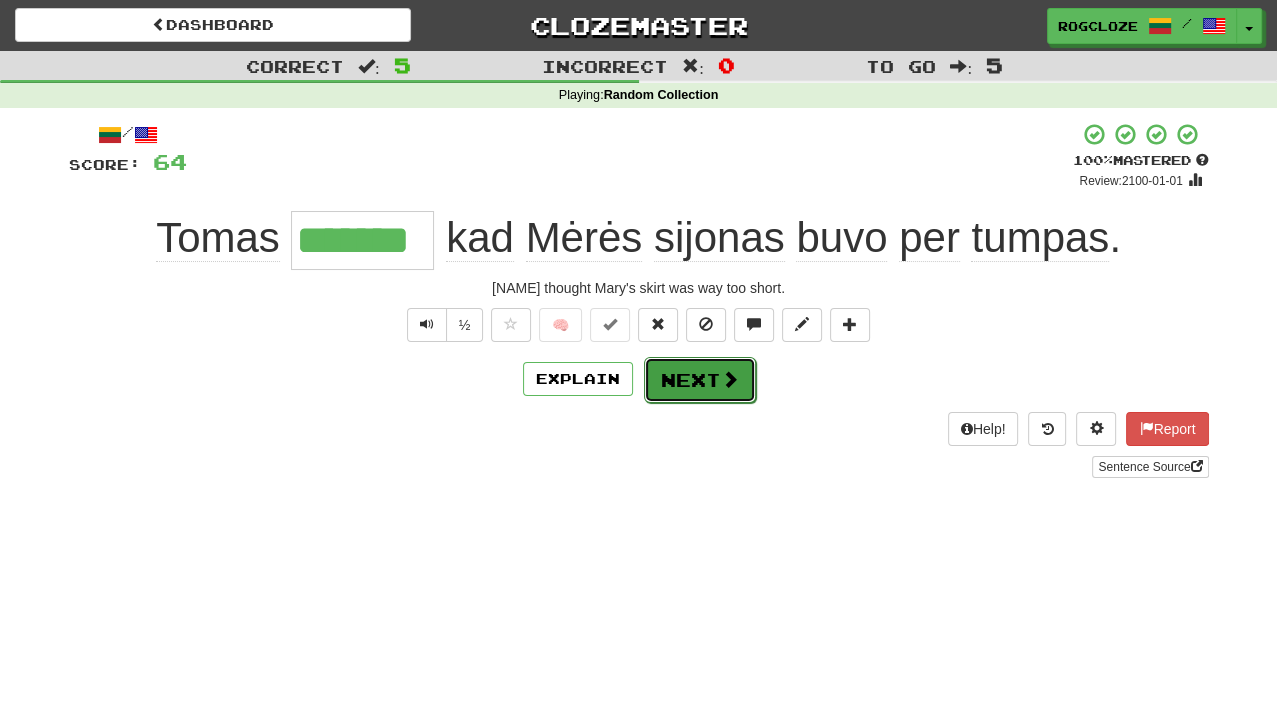 click on "Next" at bounding box center (700, 380) 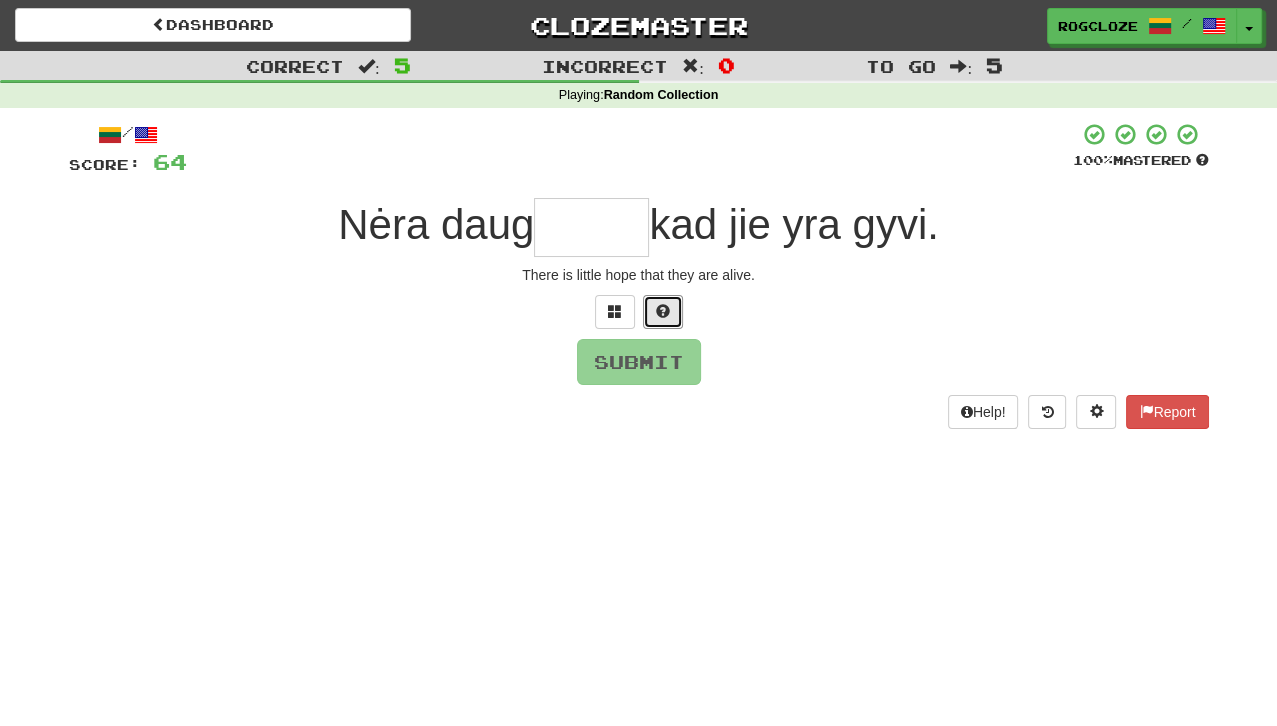 click at bounding box center (663, 311) 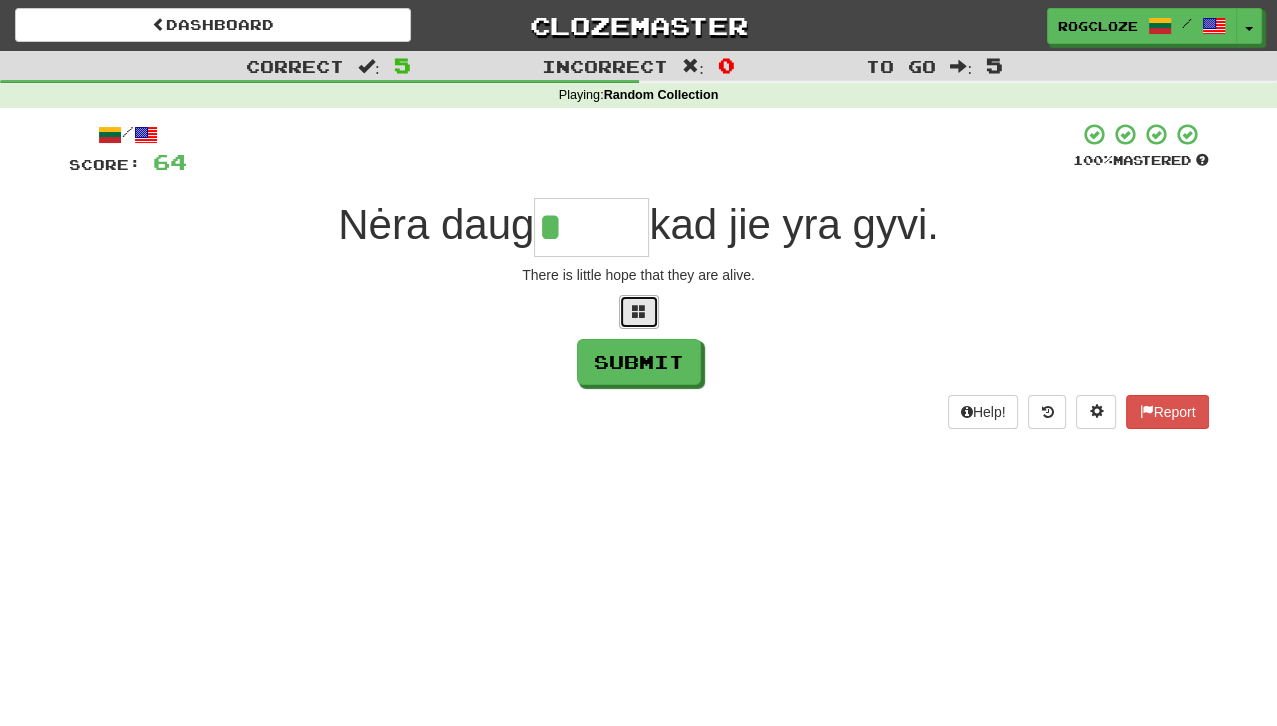 click at bounding box center (639, 312) 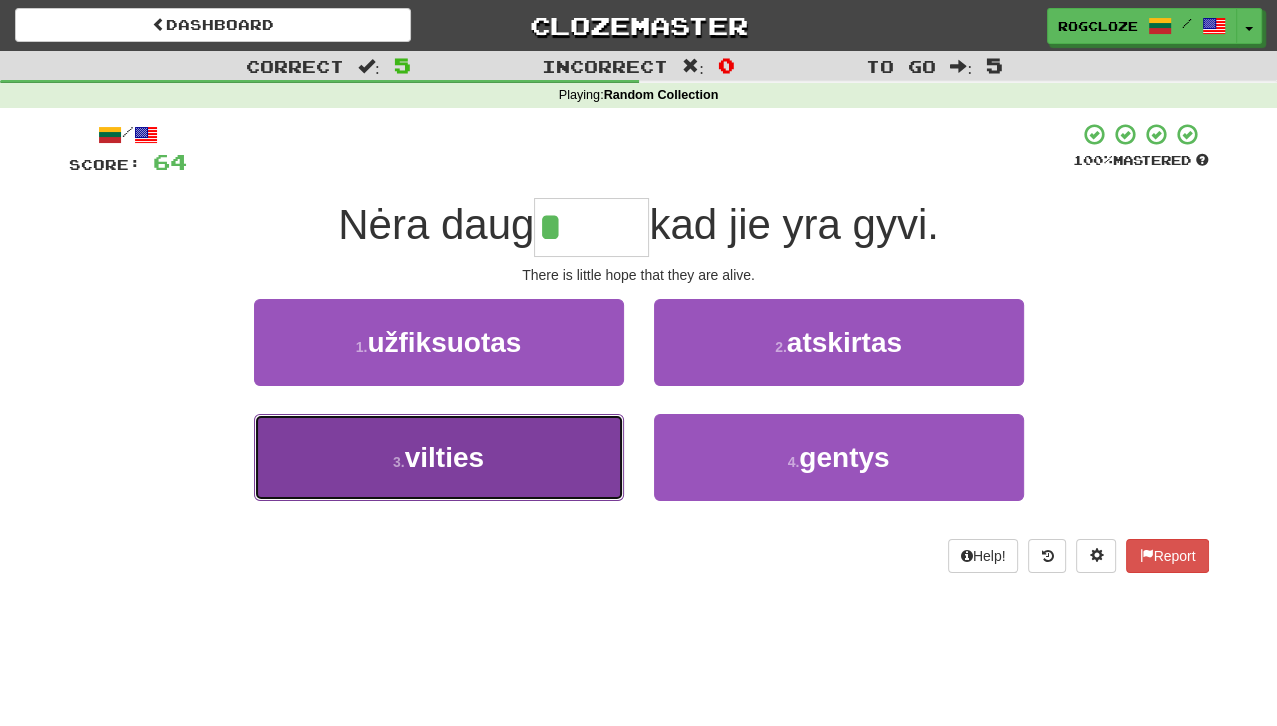 click on "vilties" at bounding box center (444, 457) 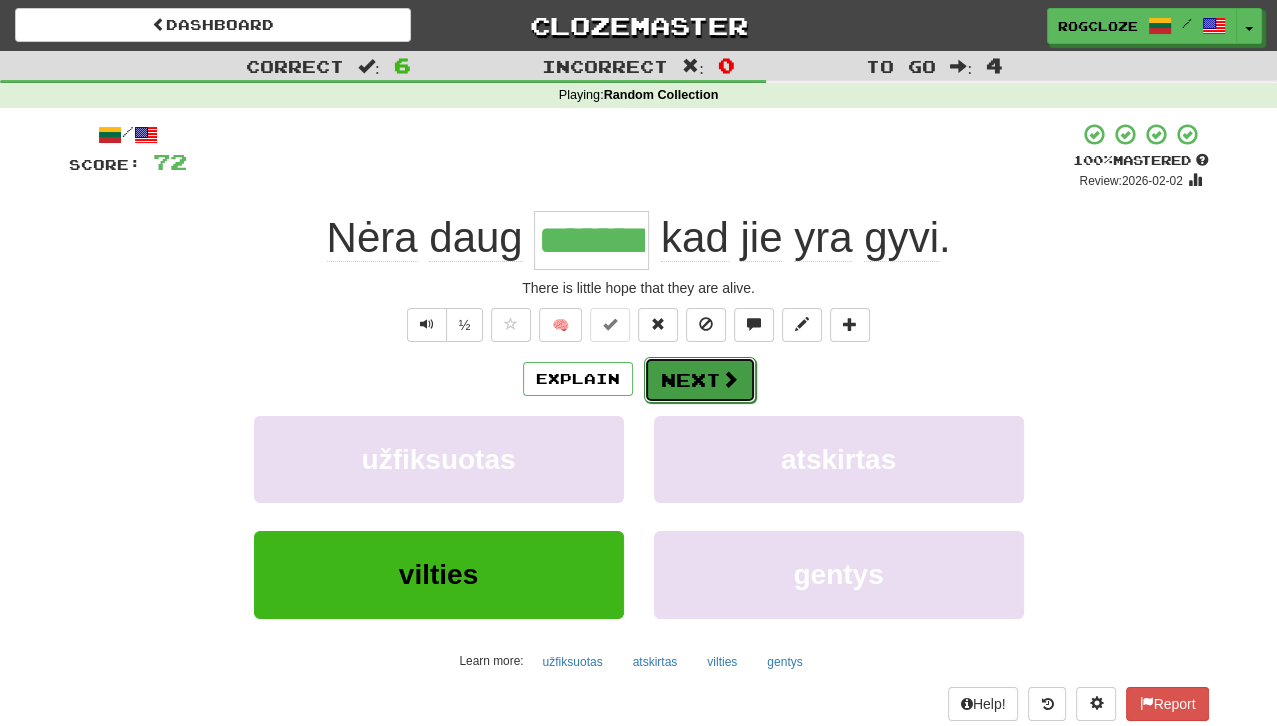 click on "Next" at bounding box center (700, 380) 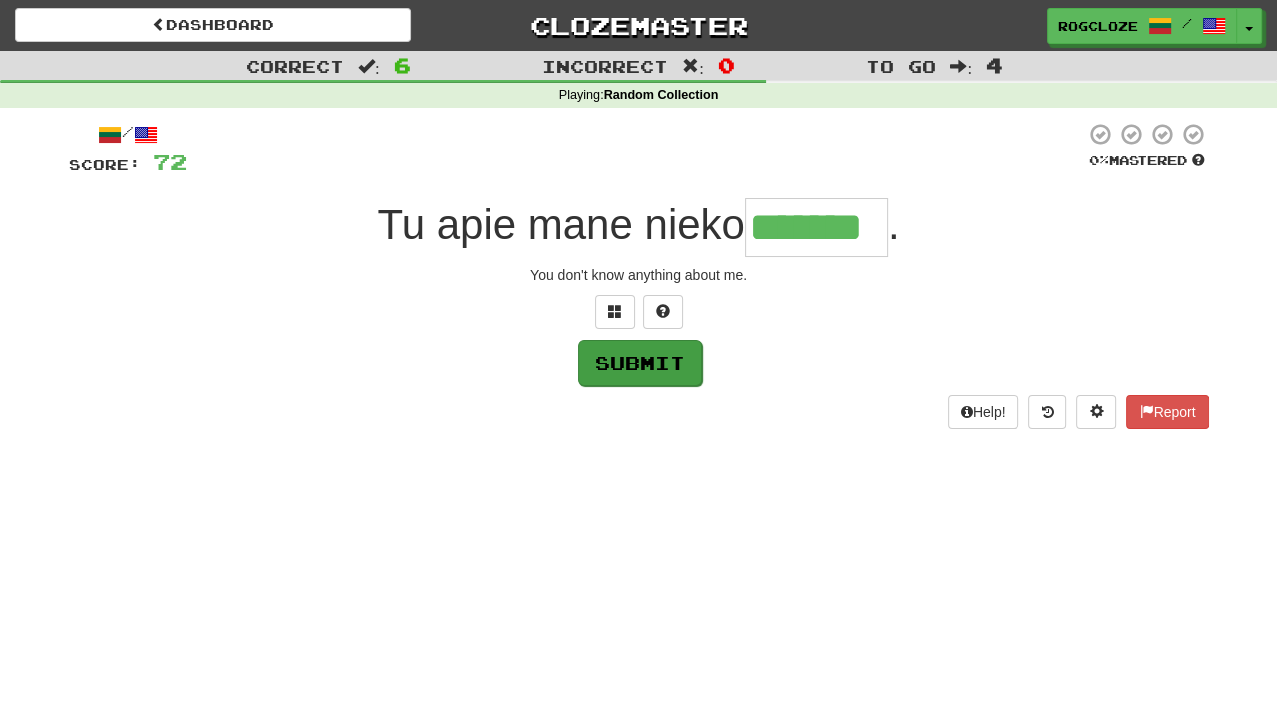 type on "*******" 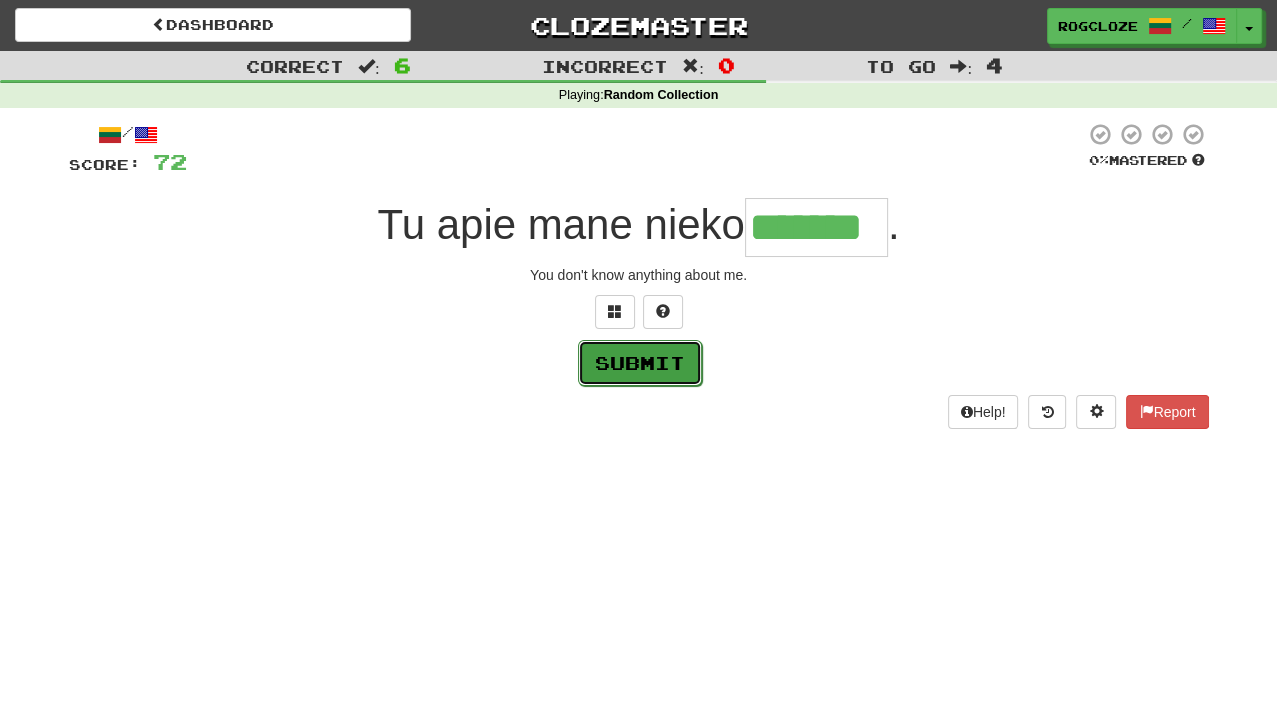 click on "Submit" at bounding box center (640, 363) 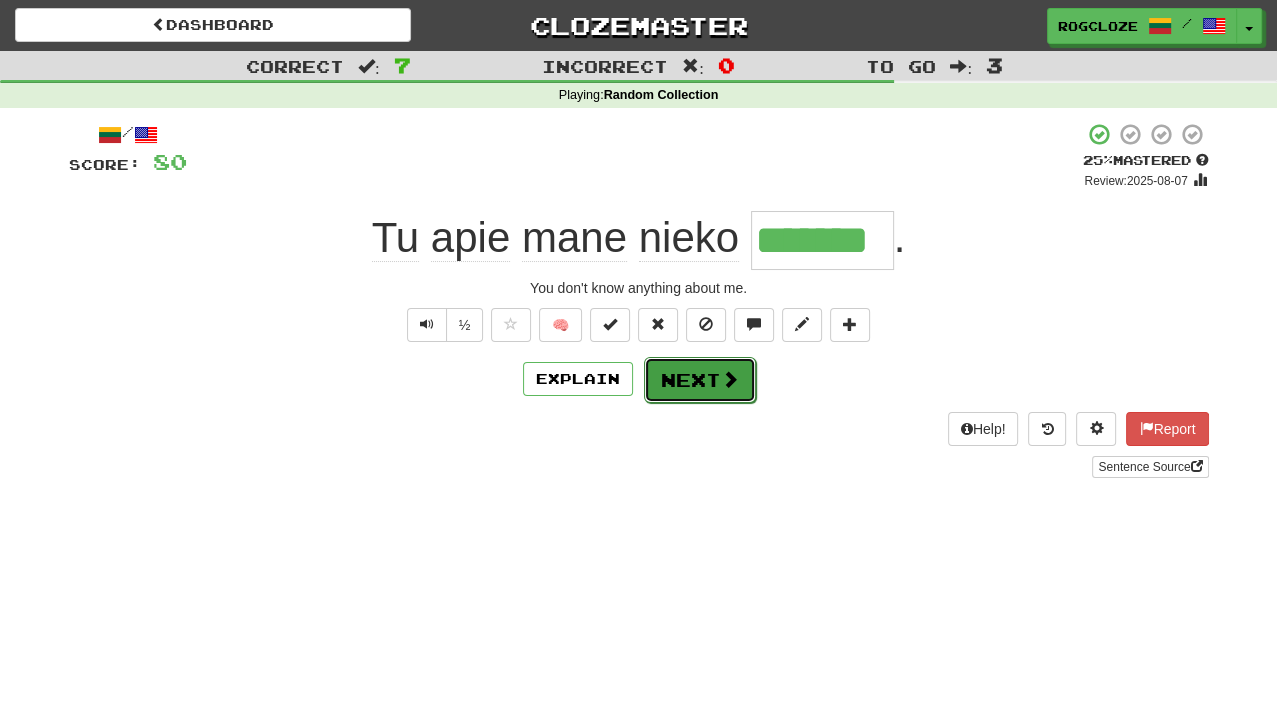 click on "Next" at bounding box center [700, 380] 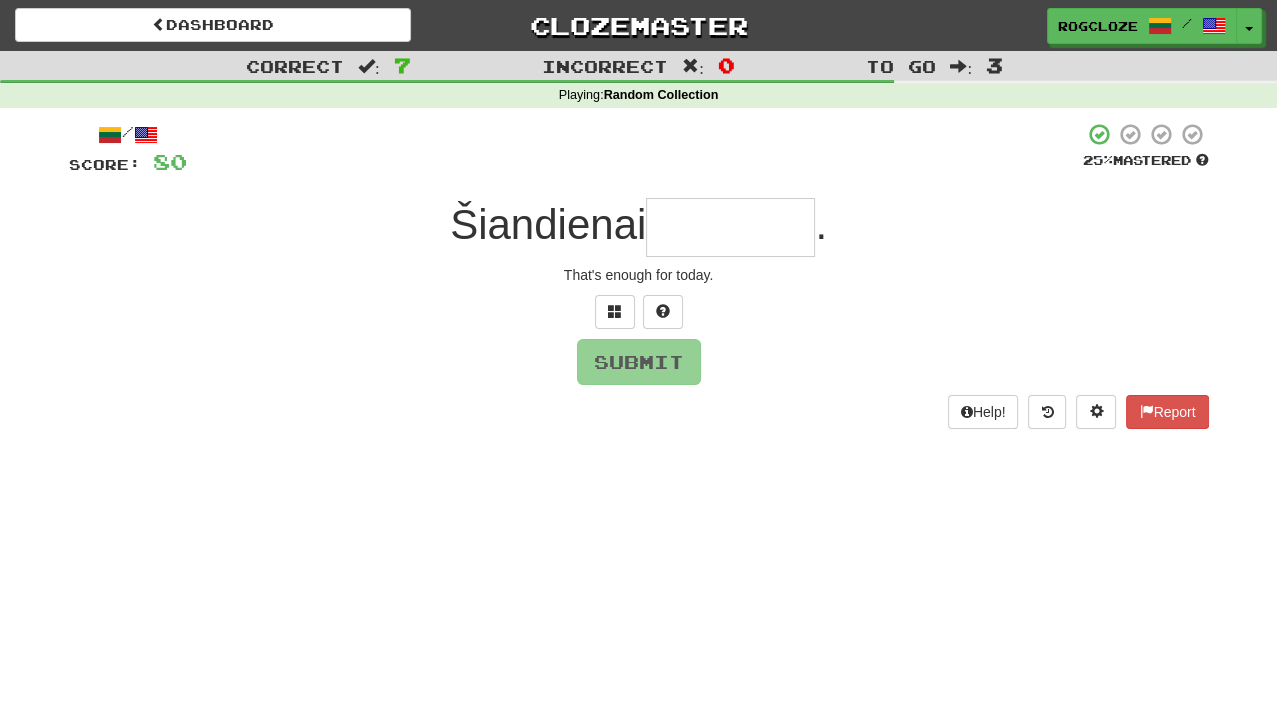 drag, startPoint x: 706, startPoint y: 385, endPoint x: 676, endPoint y: 384, distance: 30.016663 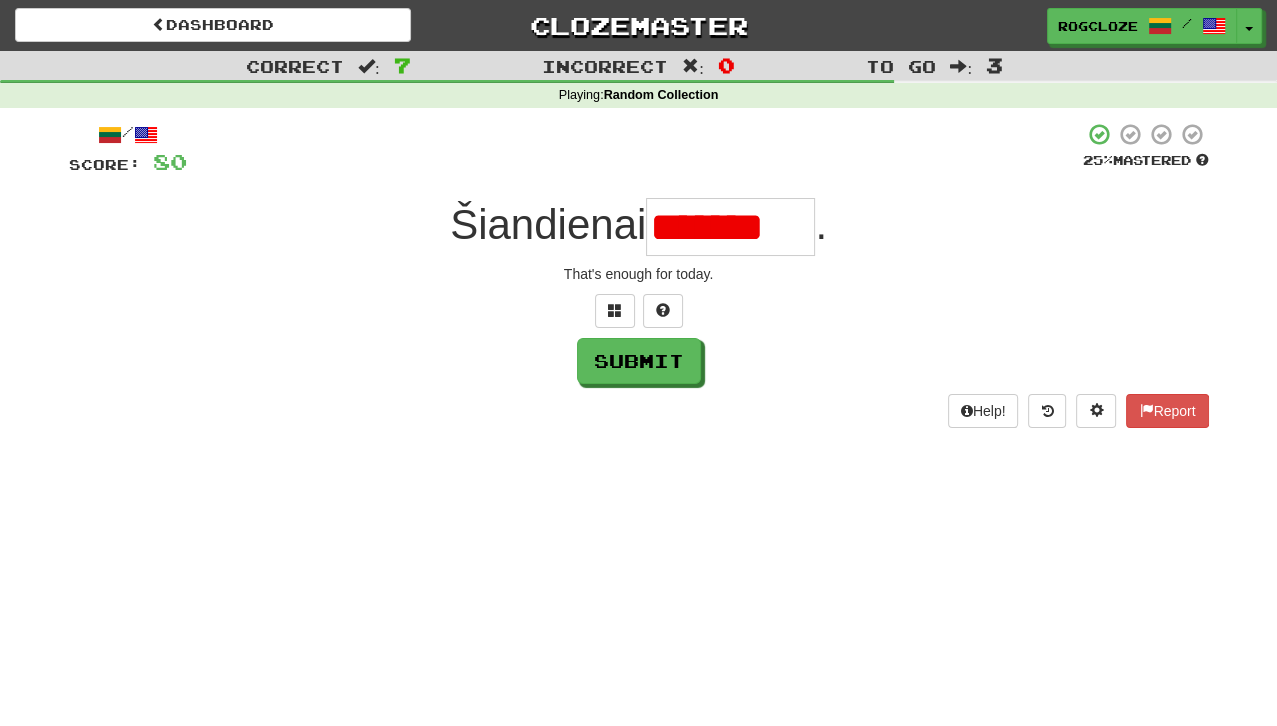 scroll, scrollTop: 0, scrollLeft: 0, axis: both 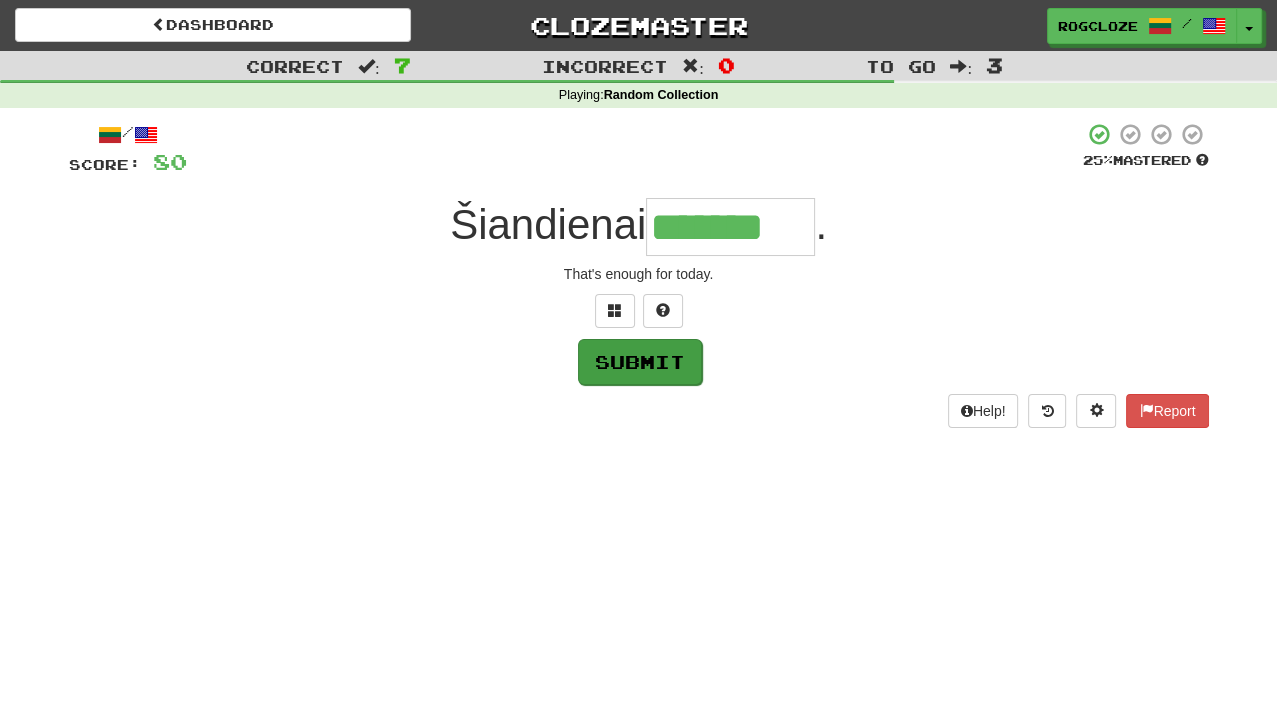 type on "*******" 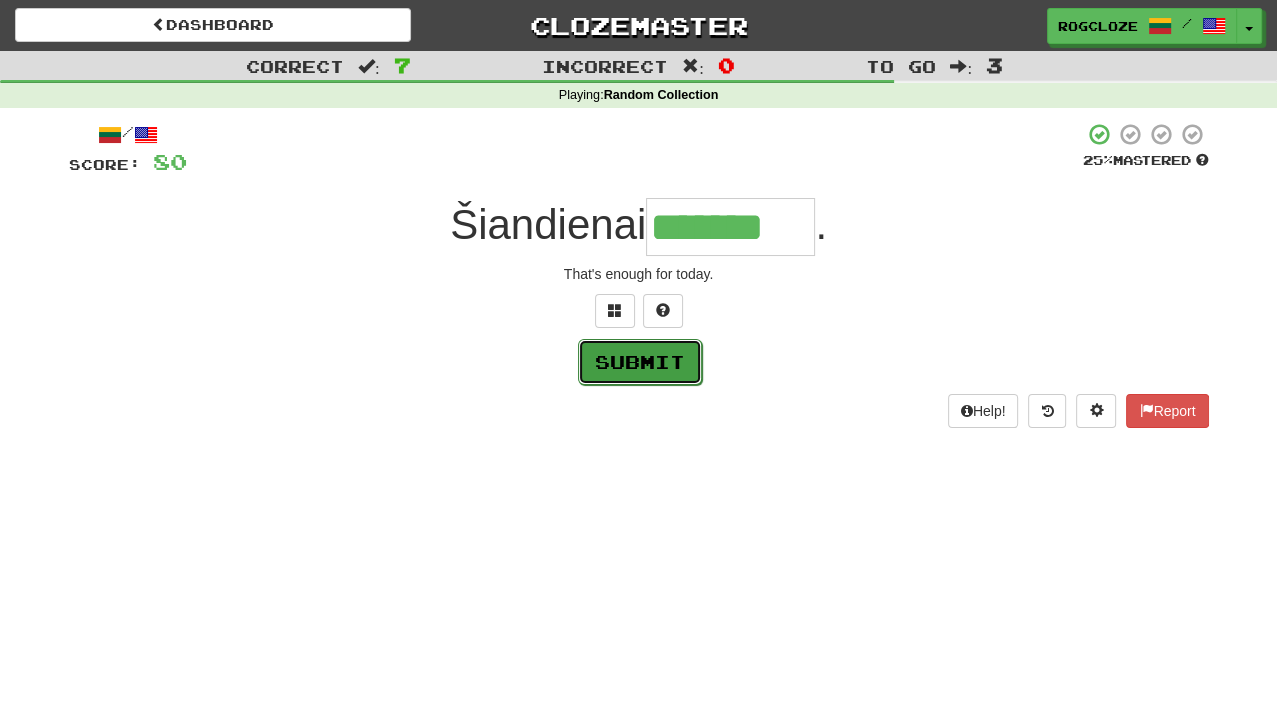 click on "Submit" at bounding box center (640, 362) 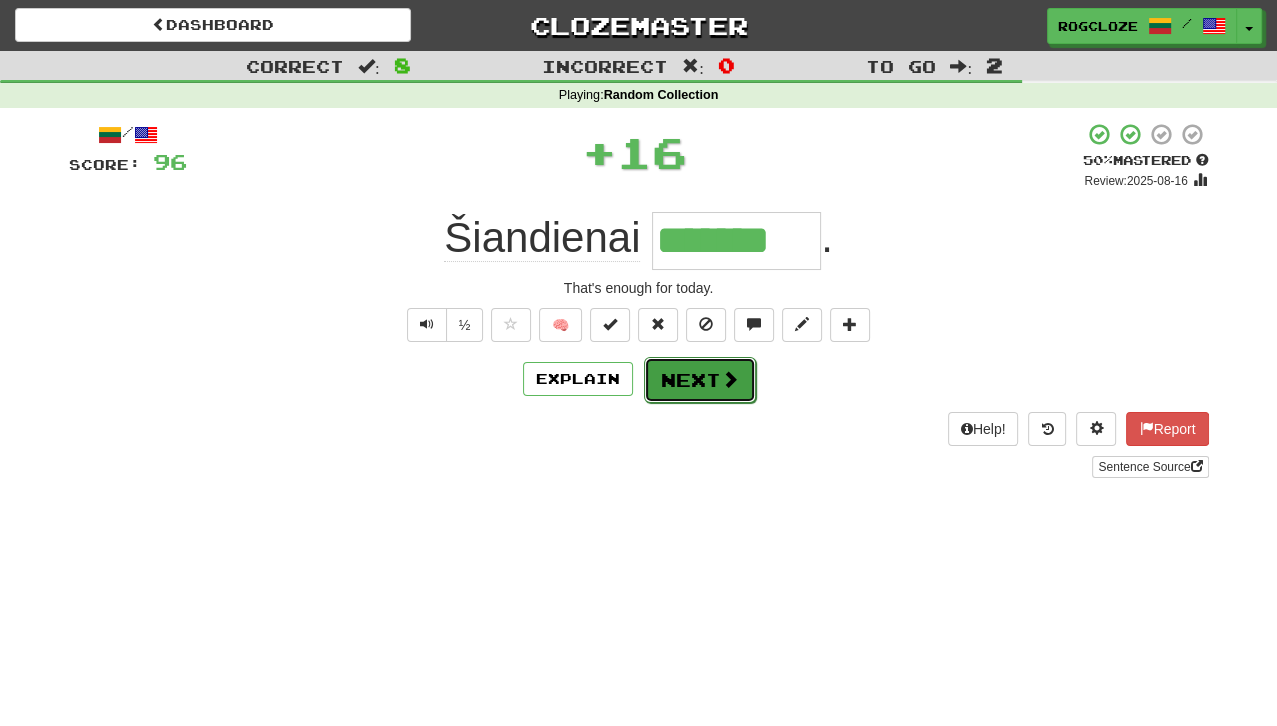 click on "Next" at bounding box center [700, 380] 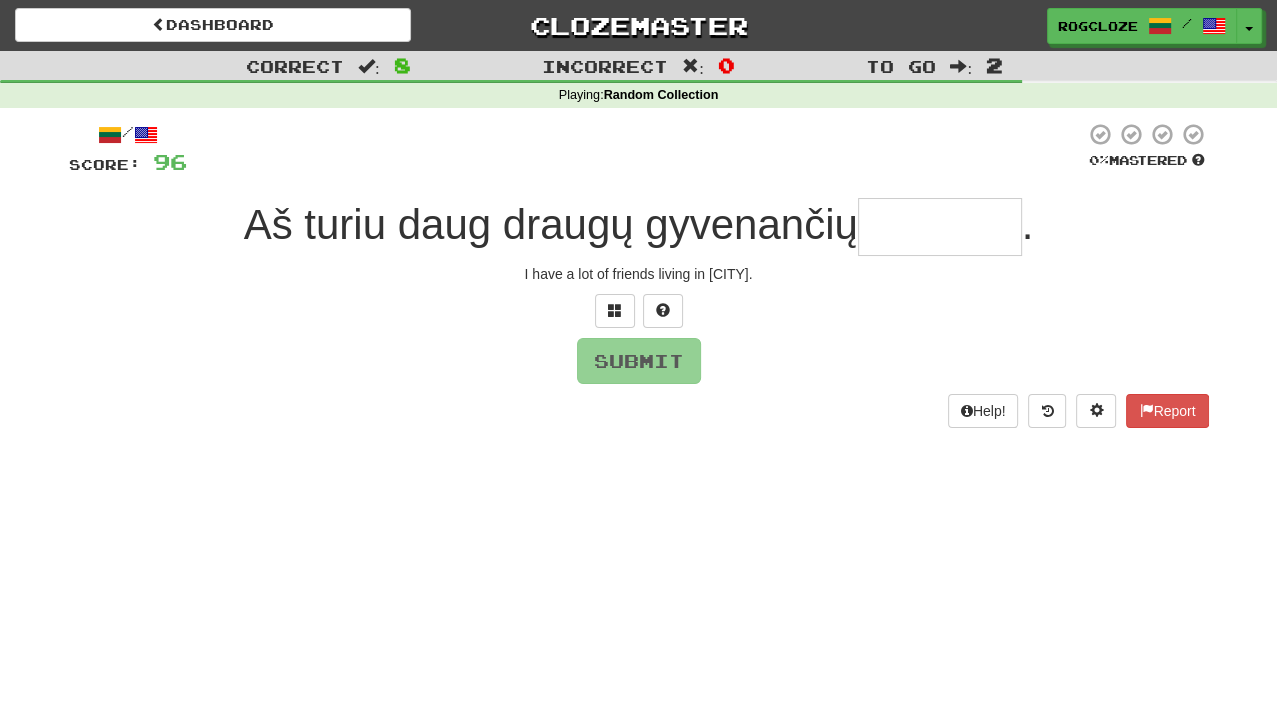 drag, startPoint x: 546, startPoint y: 505, endPoint x: 295, endPoint y: 381, distance: 279.95892 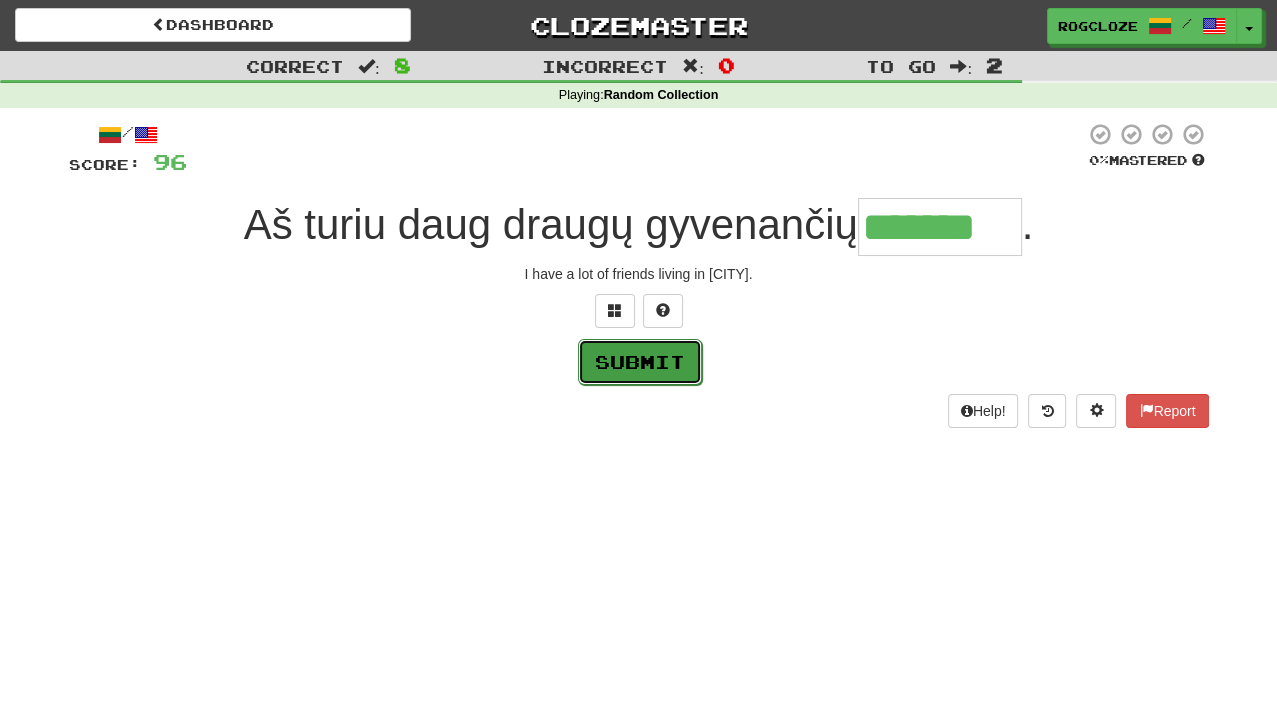 click on "Submit" at bounding box center (640, 362) 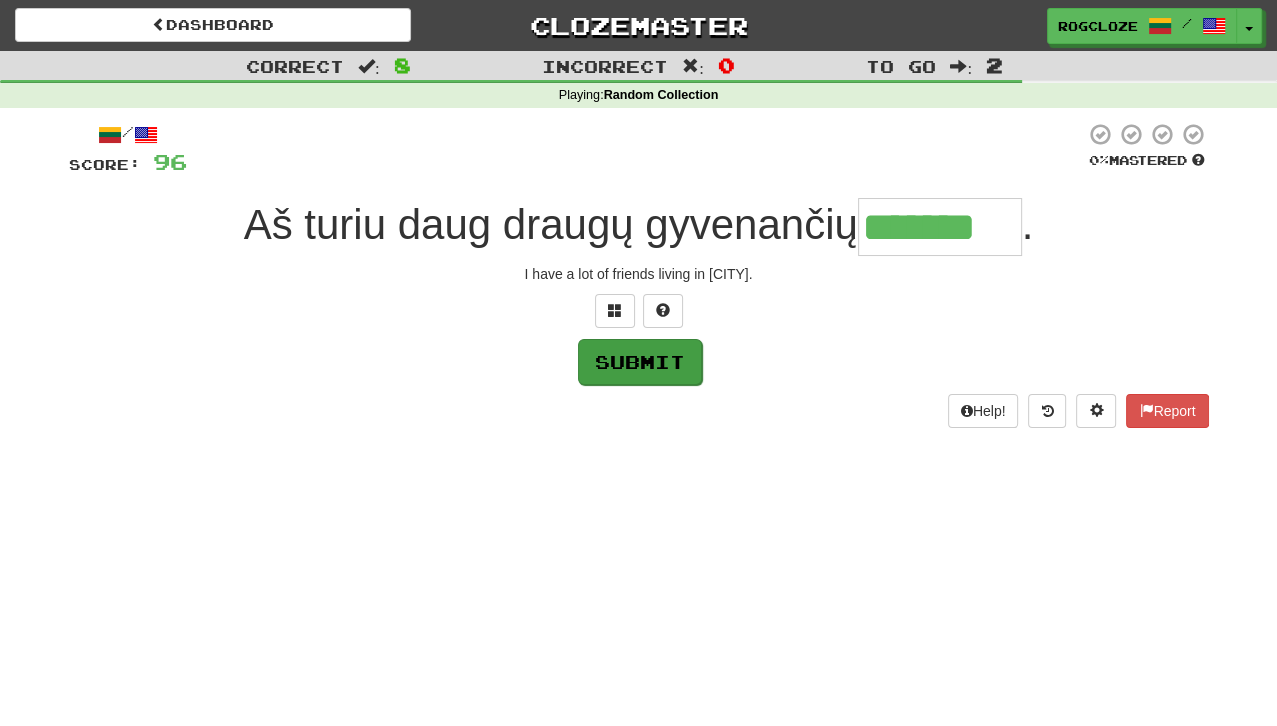 type on "*******" 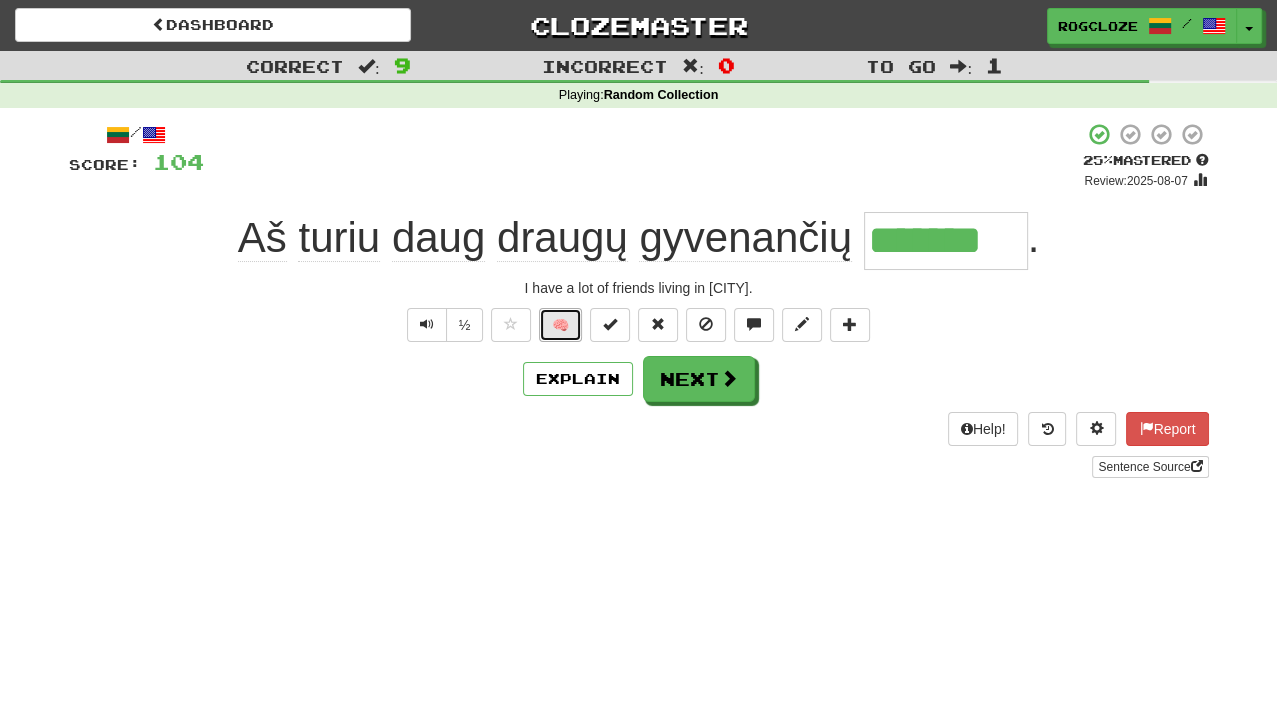 click on "🧠" at bounding box center (560, 325) 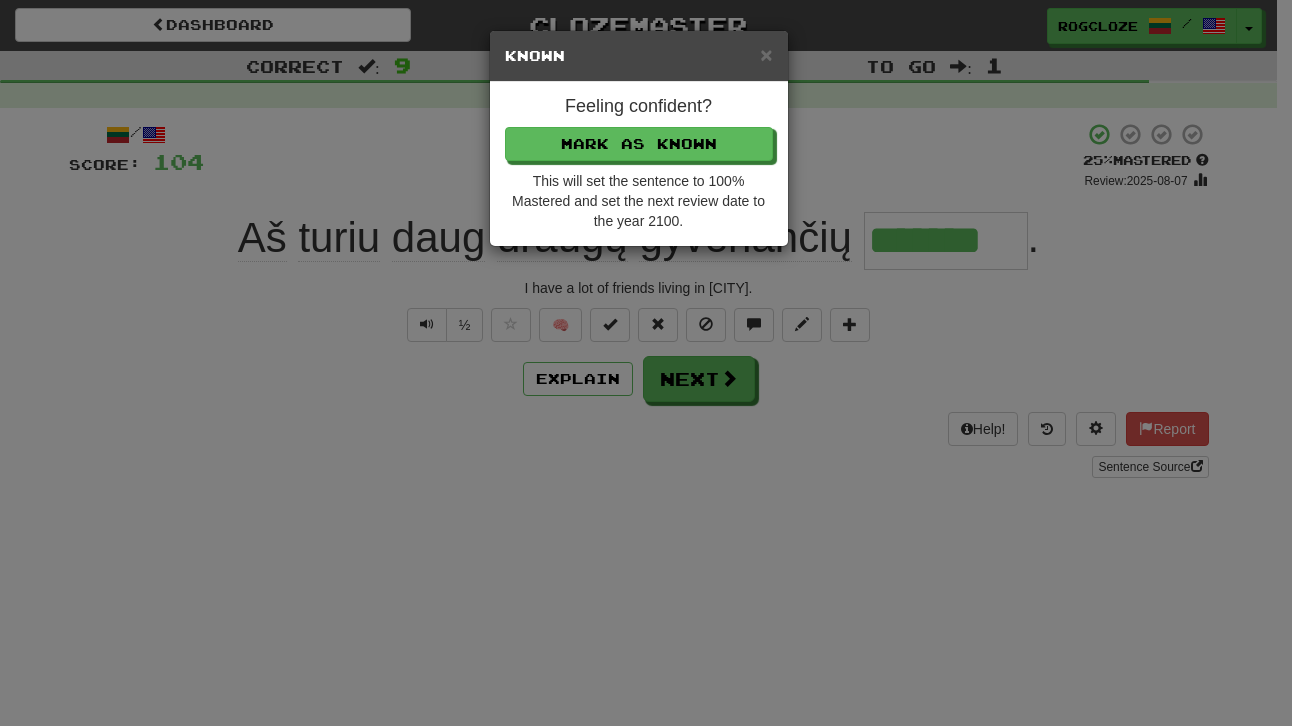 drag, startPoint x: 536, startPoint y: 321, endPoint x: 445, endPoint y: 391, distance: 114.80853 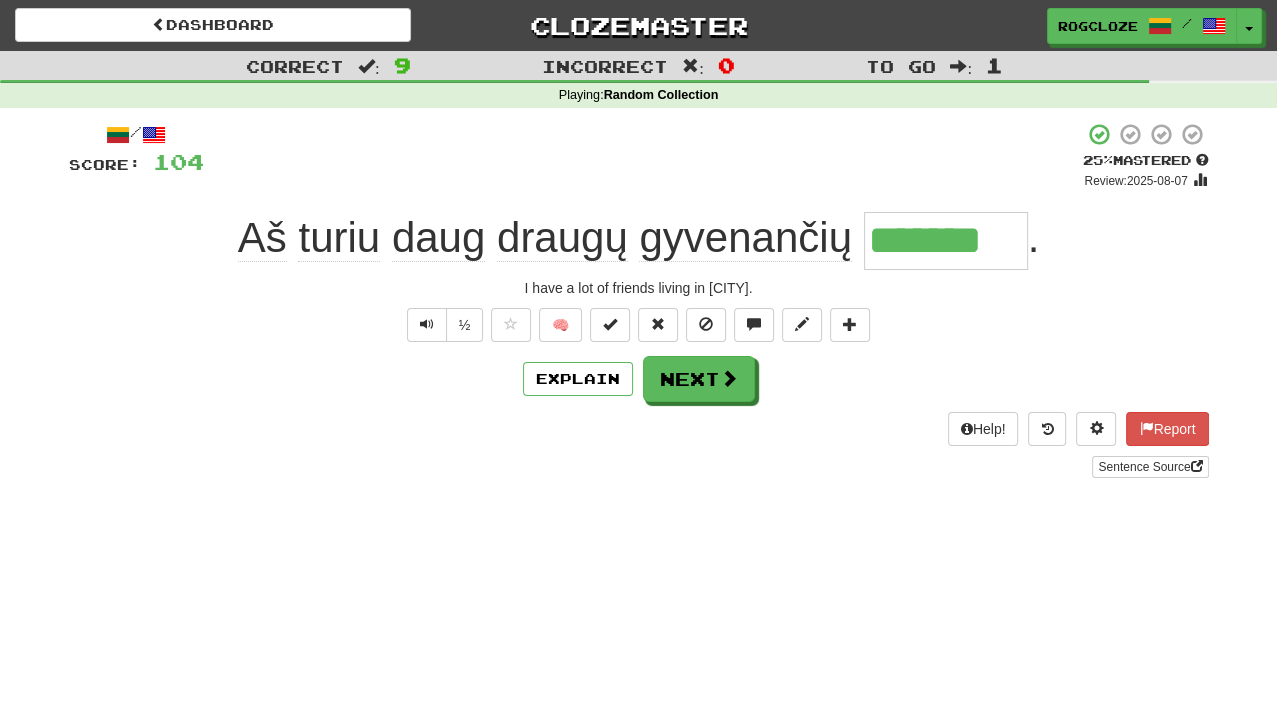 drag, startPoint x: 526, startPoint y: 360, endPoint x: 509, endPoint y: 365, distance: 17.720045 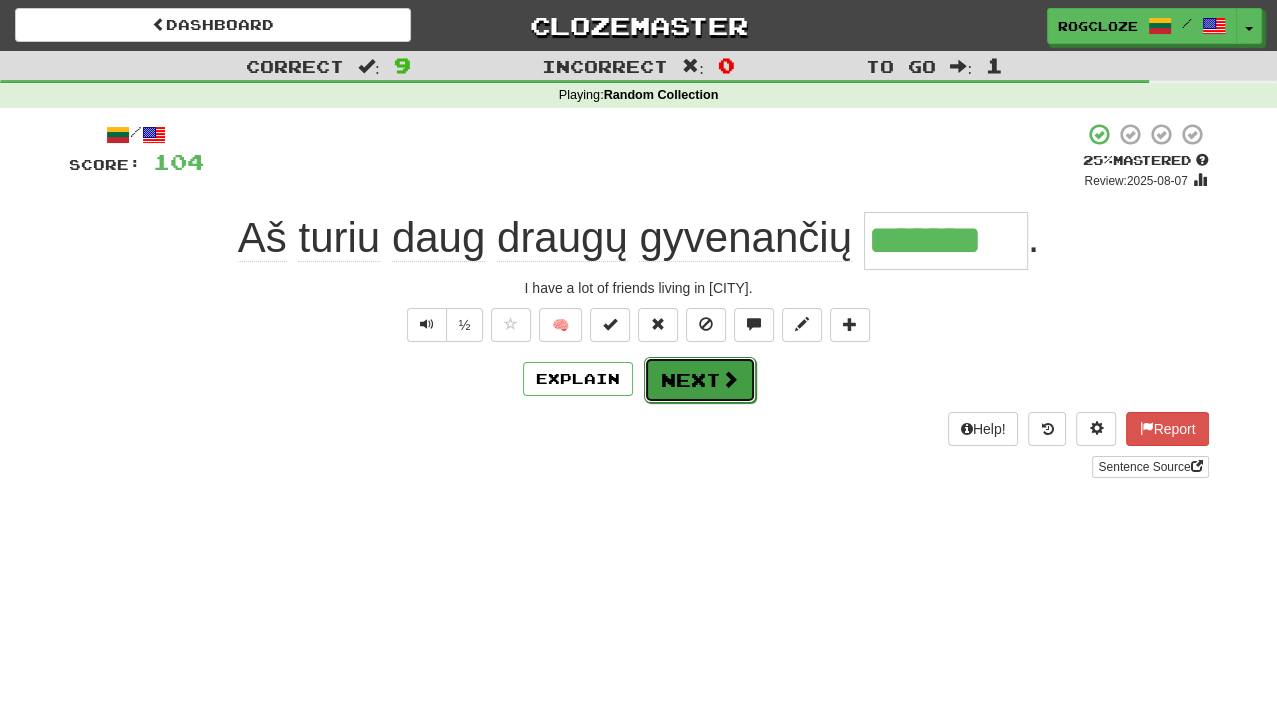 click at bounding box center [730, 379] 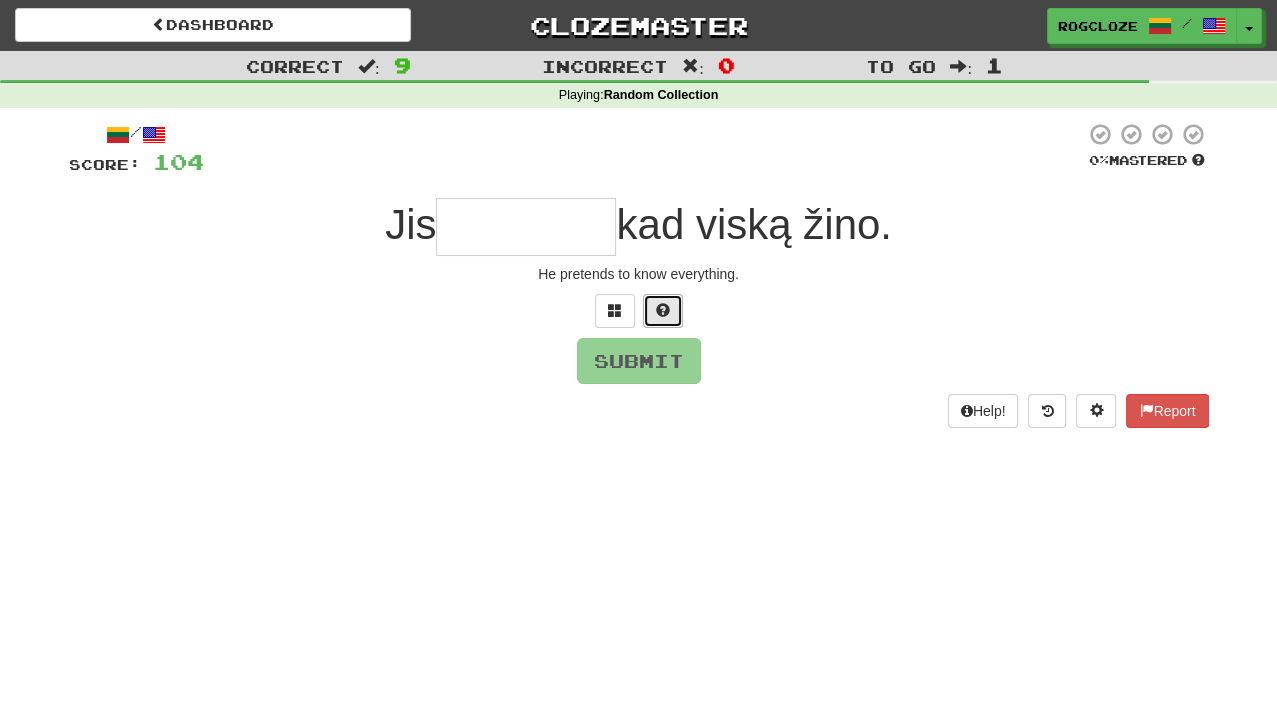 click at bounding box center (663, 311) 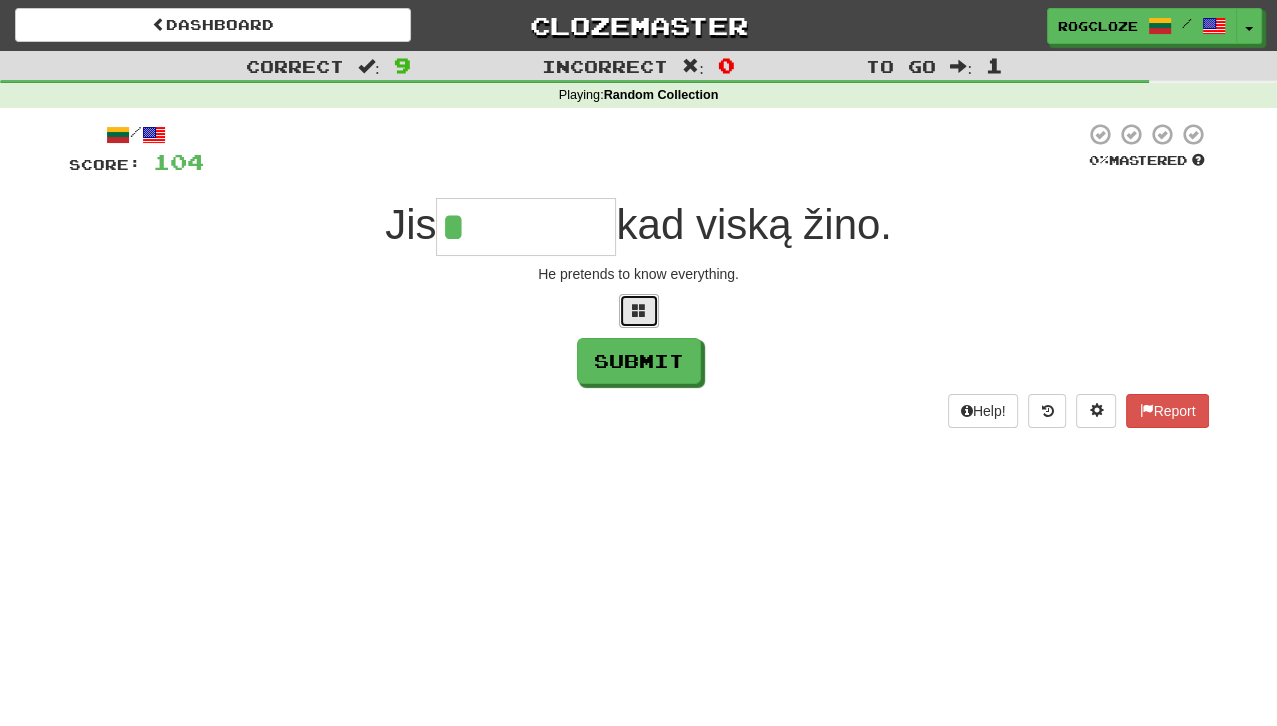 click at bounding box center (639, 311) 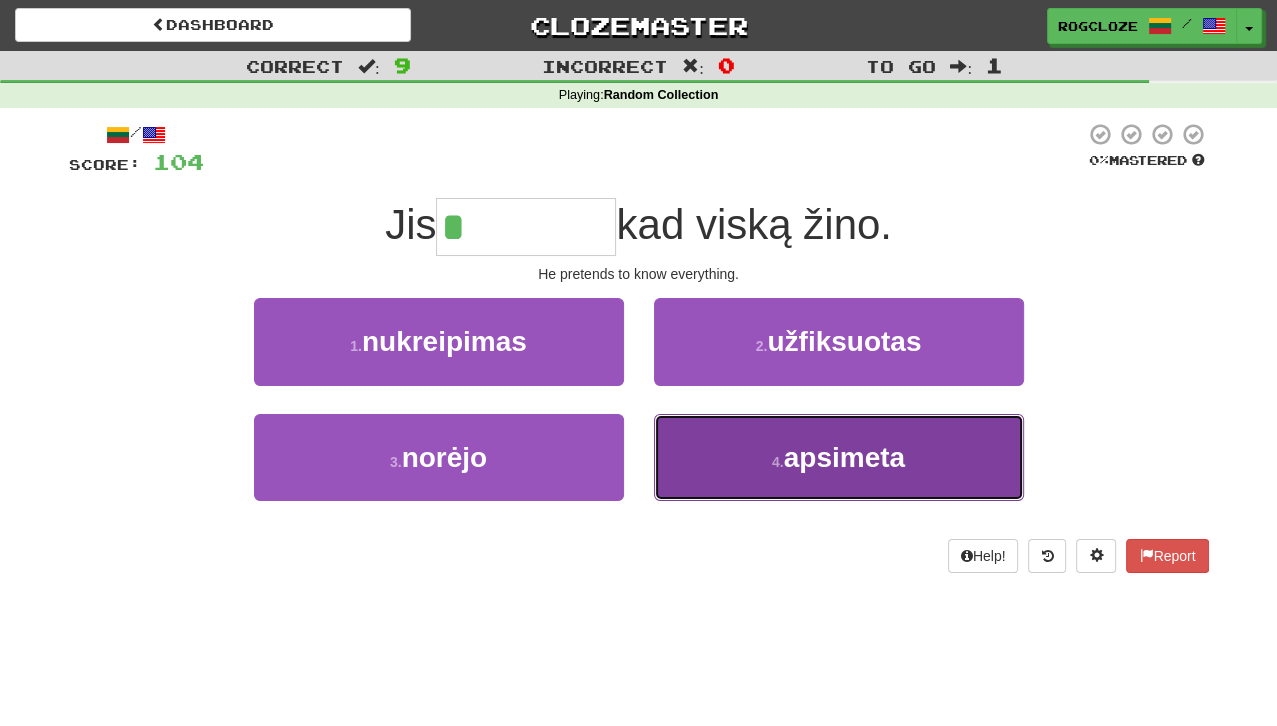 click on "4 .  apsimeta" at bounding box center (839, 457) 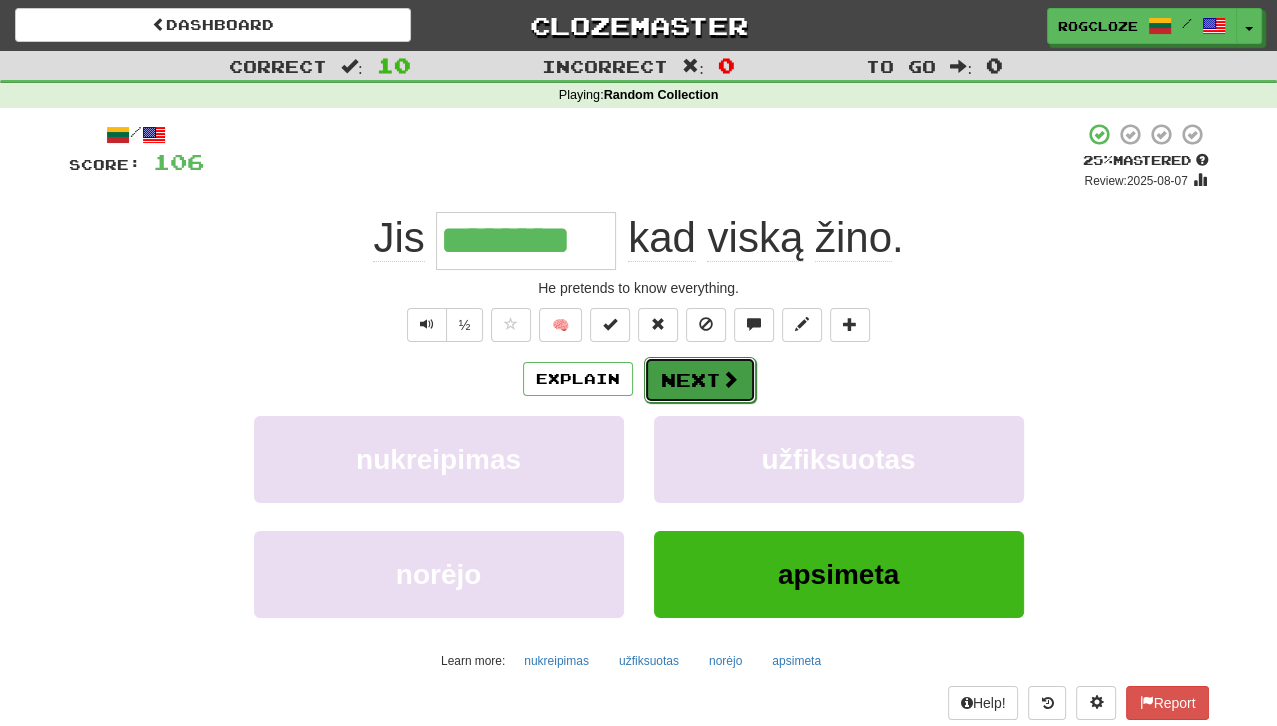 click on "Next" at bounding box center [700, 380] 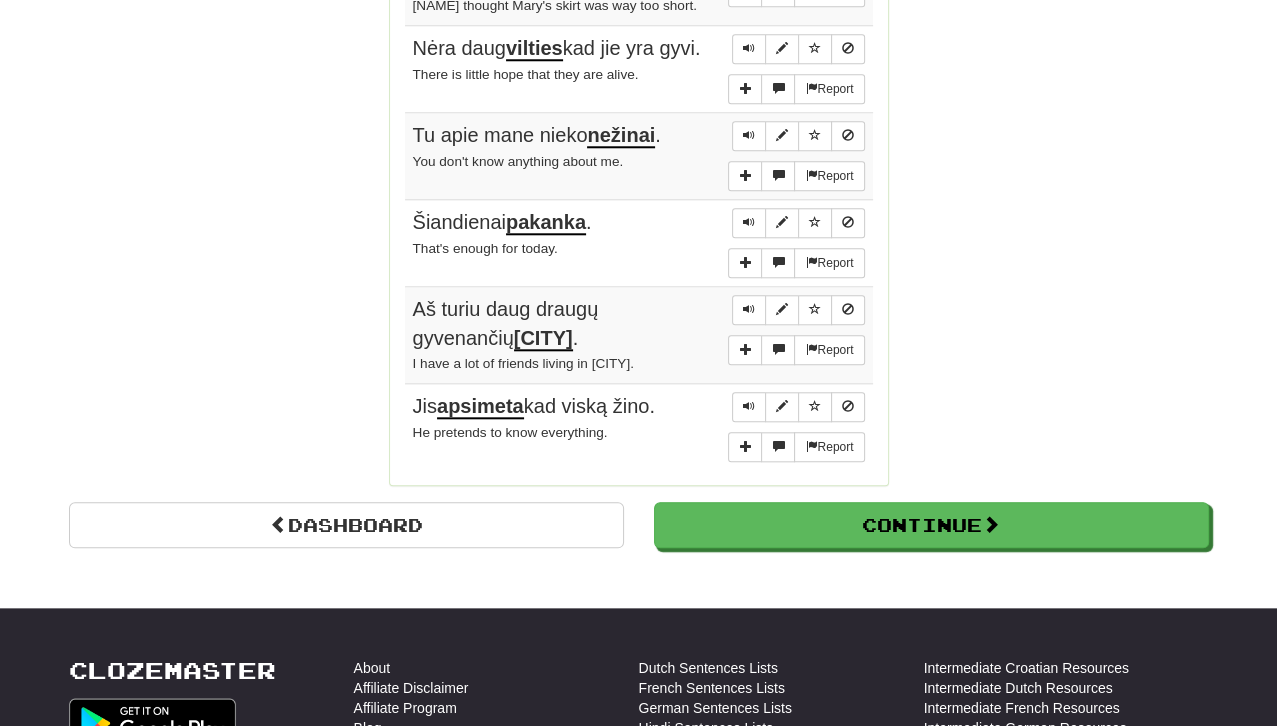 scroll, scrollTop: 1676, scrollLeft: 0, axis: vertical 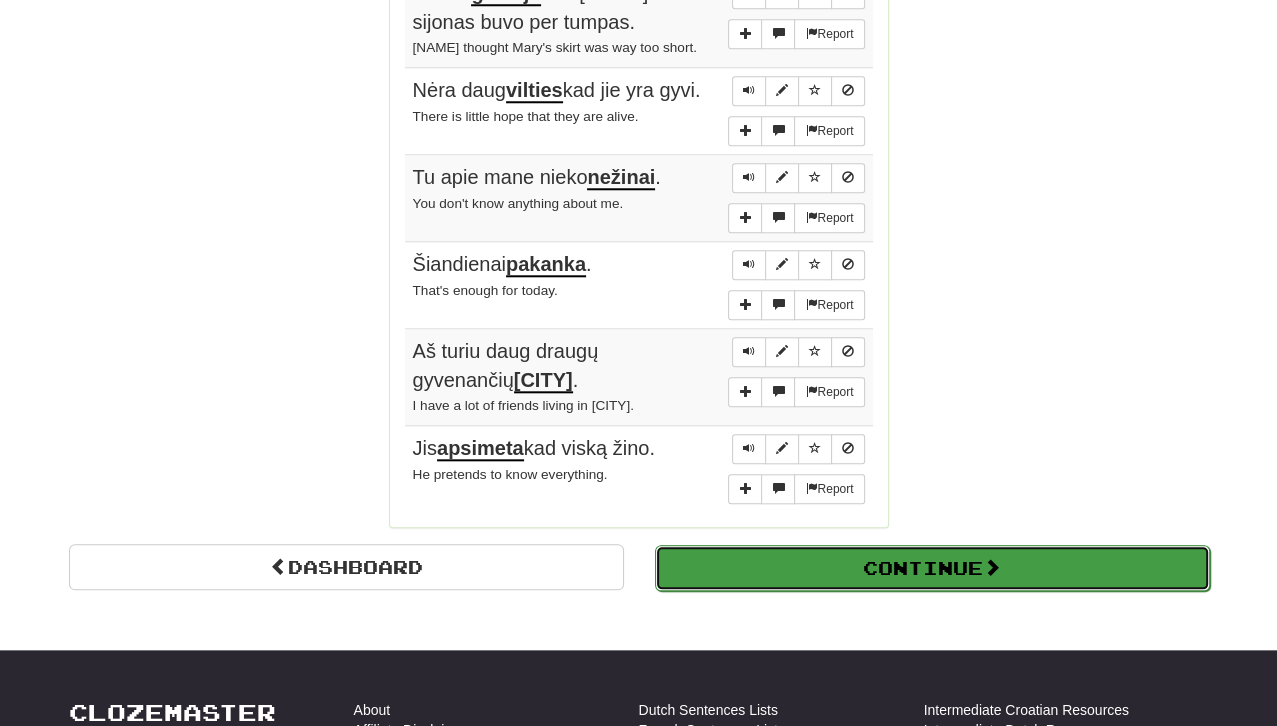 drag, startPoint x: 1085, startPoint y: 570, endPoint x: 1107, endPoint y: 561, distance: 23.769728 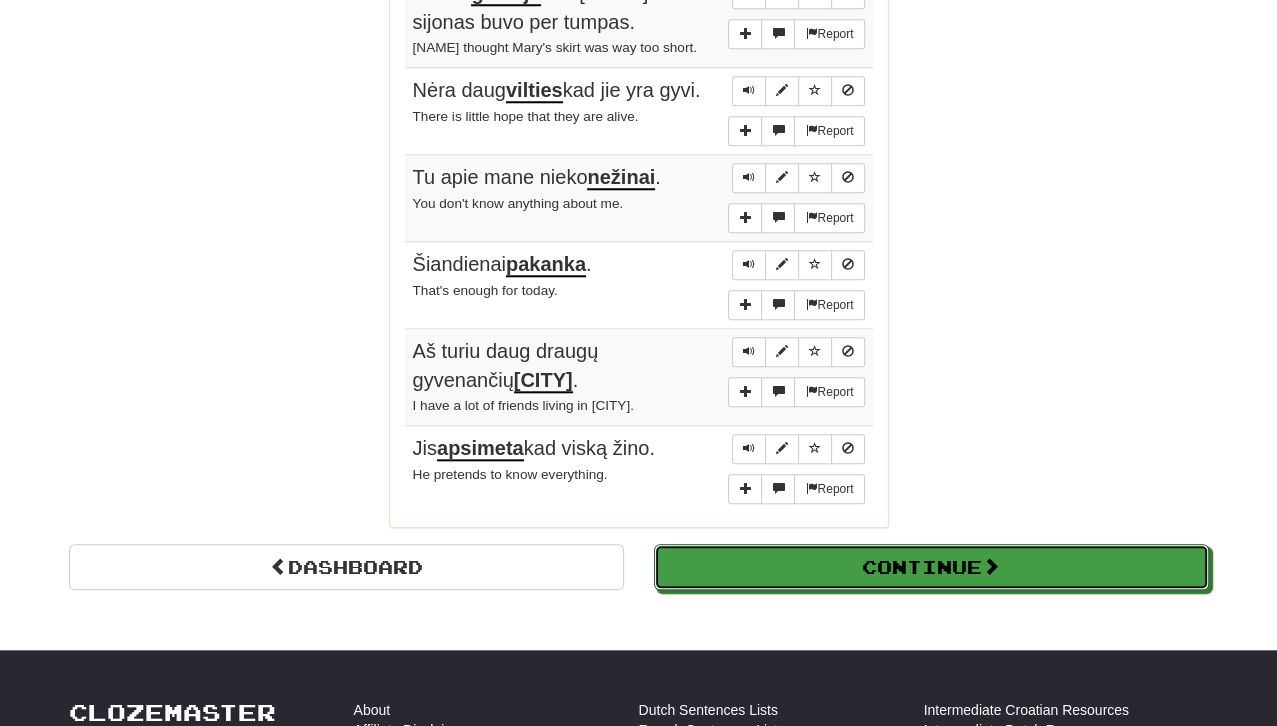 click on "Continue" at bounding box center [931, 567] 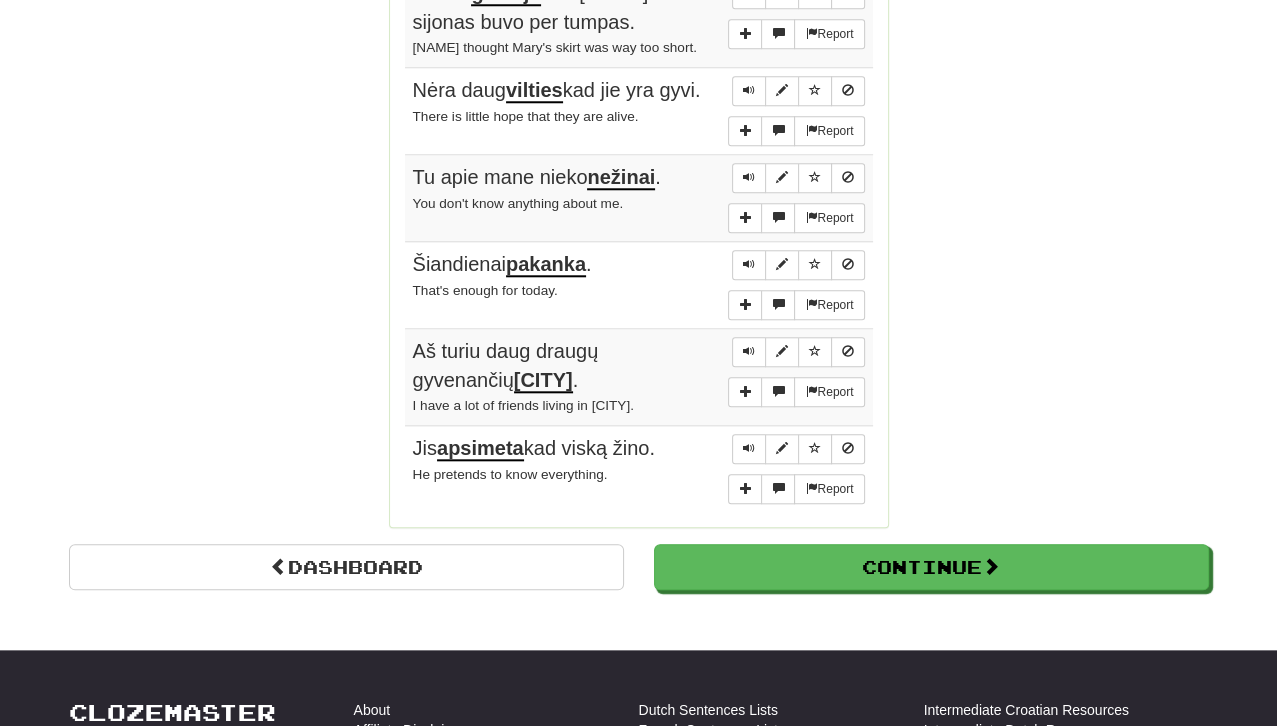 scroll, scrollTop: 710, scrollLeft: 0, axis: vertical 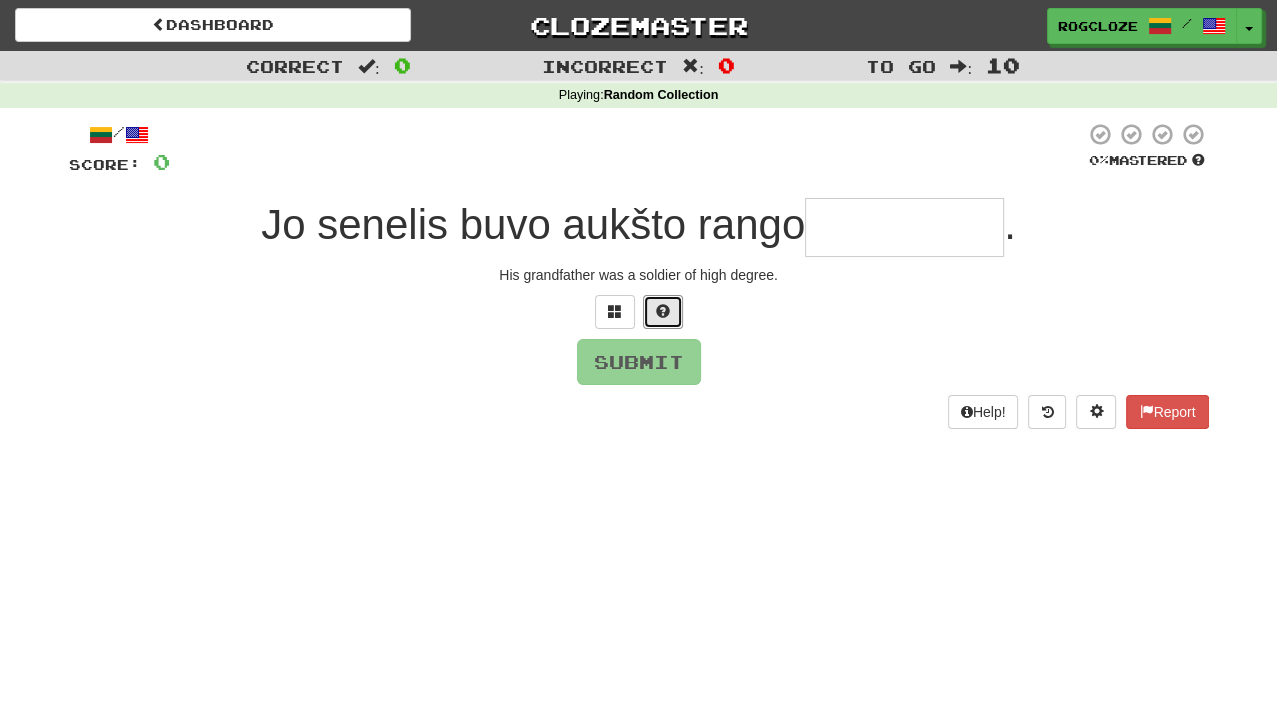 click at bounding box center (663, 312) 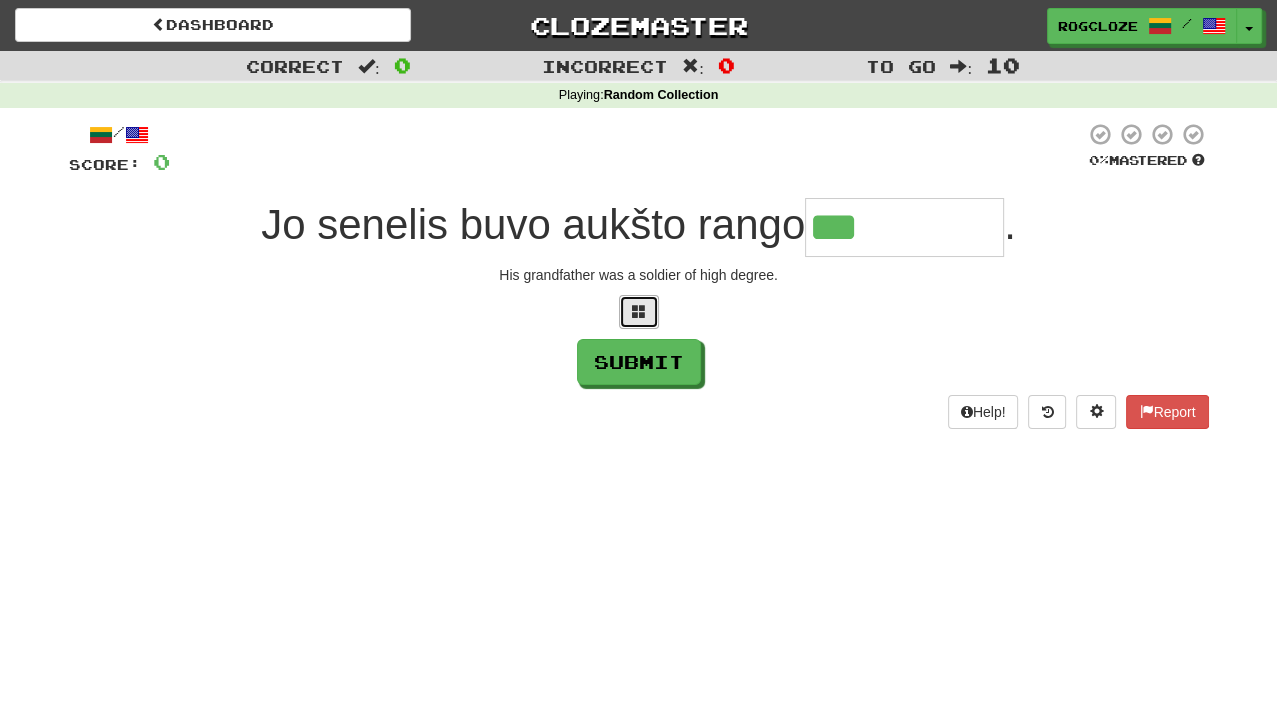 click at bounding box center (639, 311) 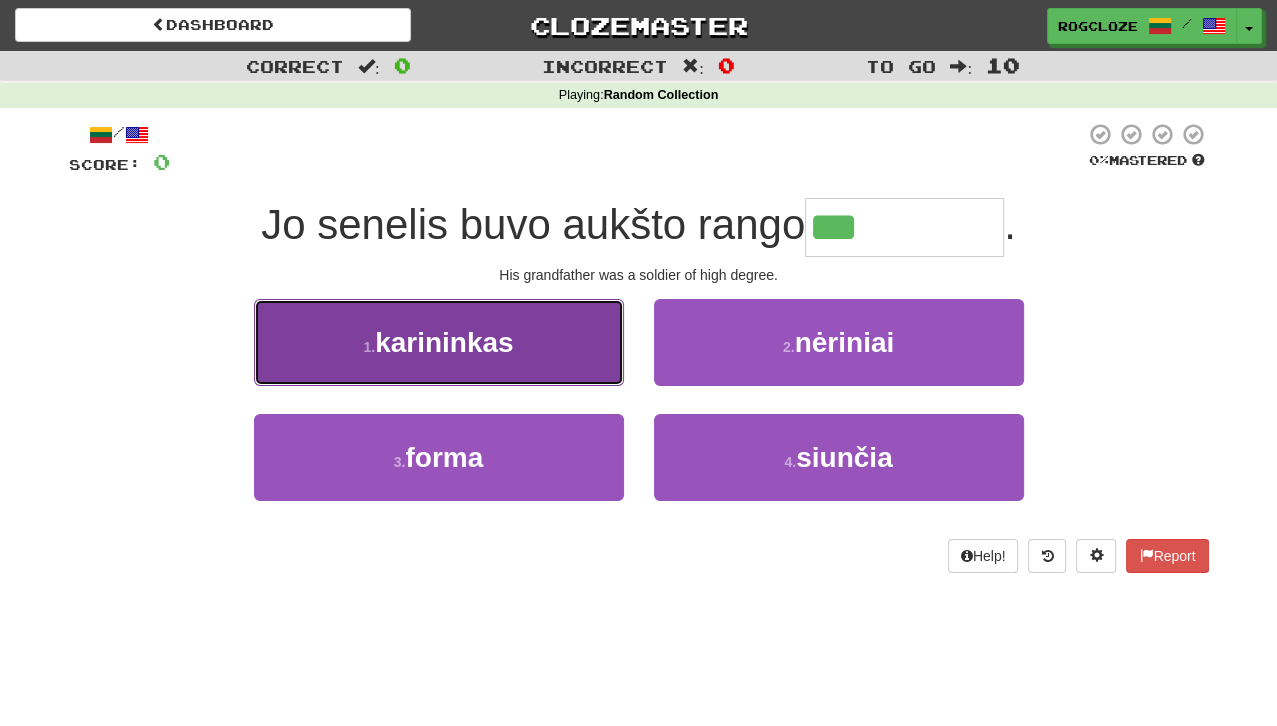 click on "1 .  karininkas" at bounding box center [439, 342] 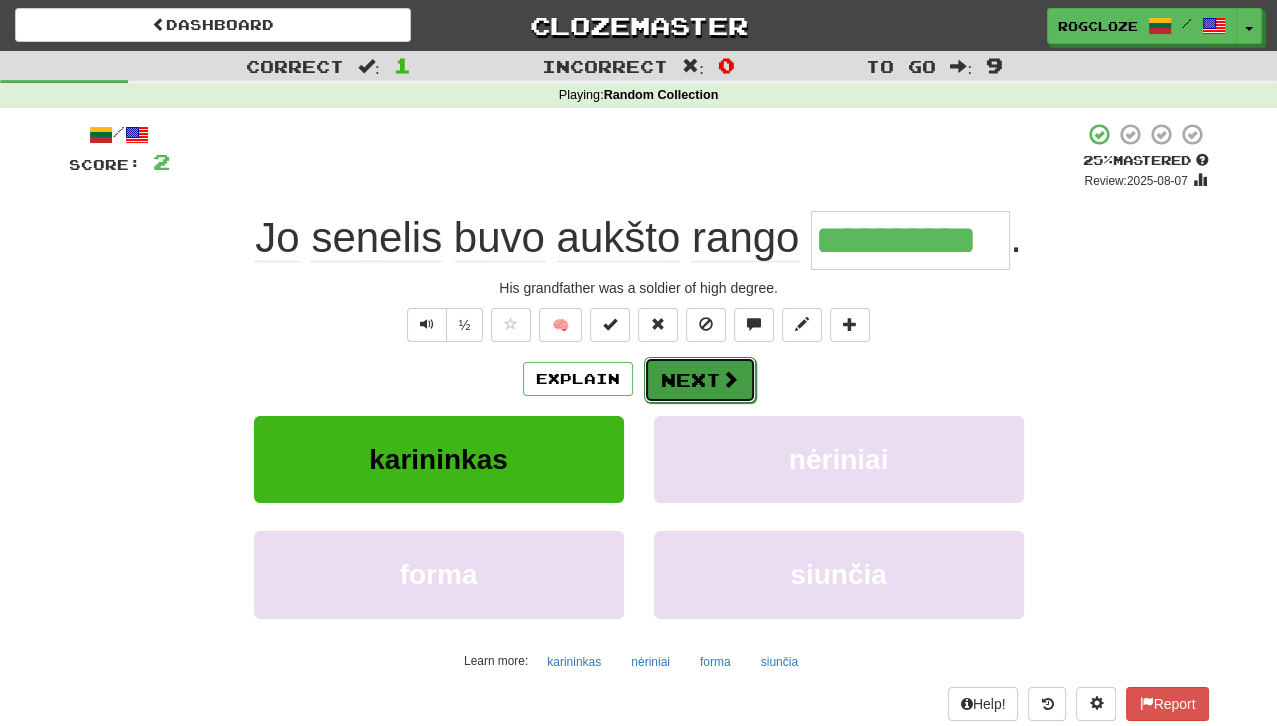 click at bounding box center (730, 379) 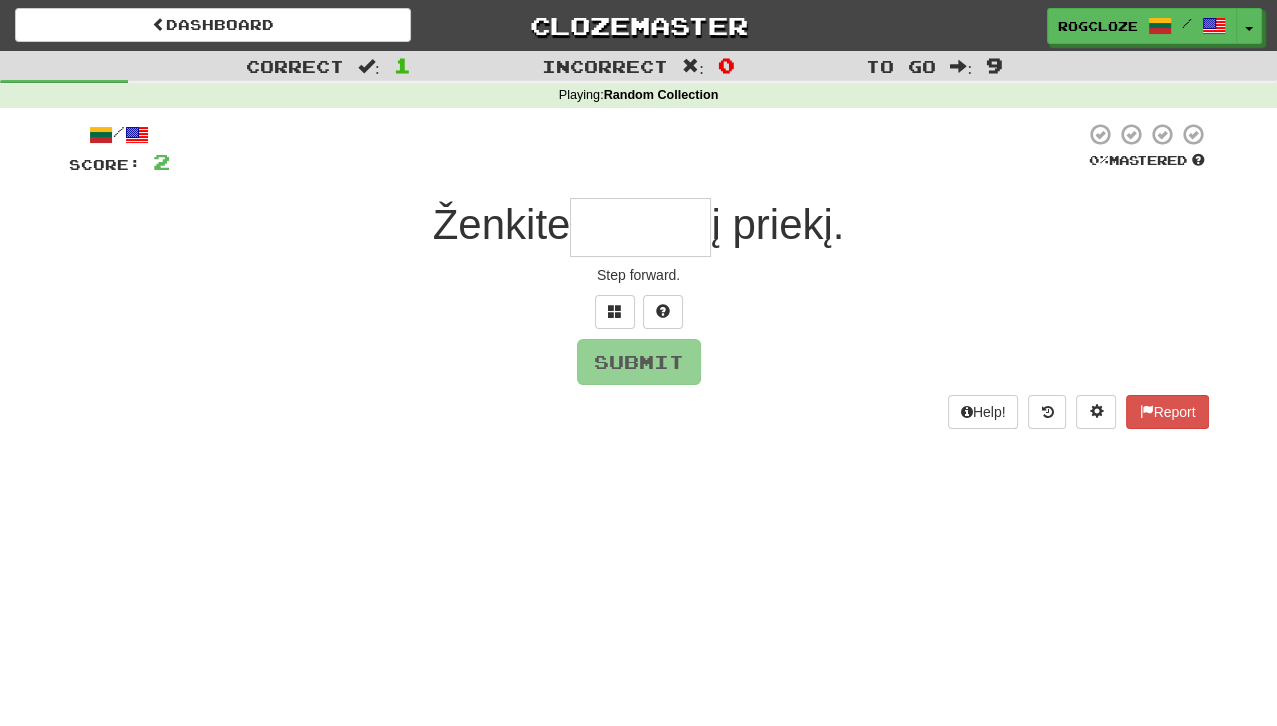 drag, startPoint x: 734, startPoint y: 369, endPoint x: 721, endPoint y: 373, distance: 13.601471 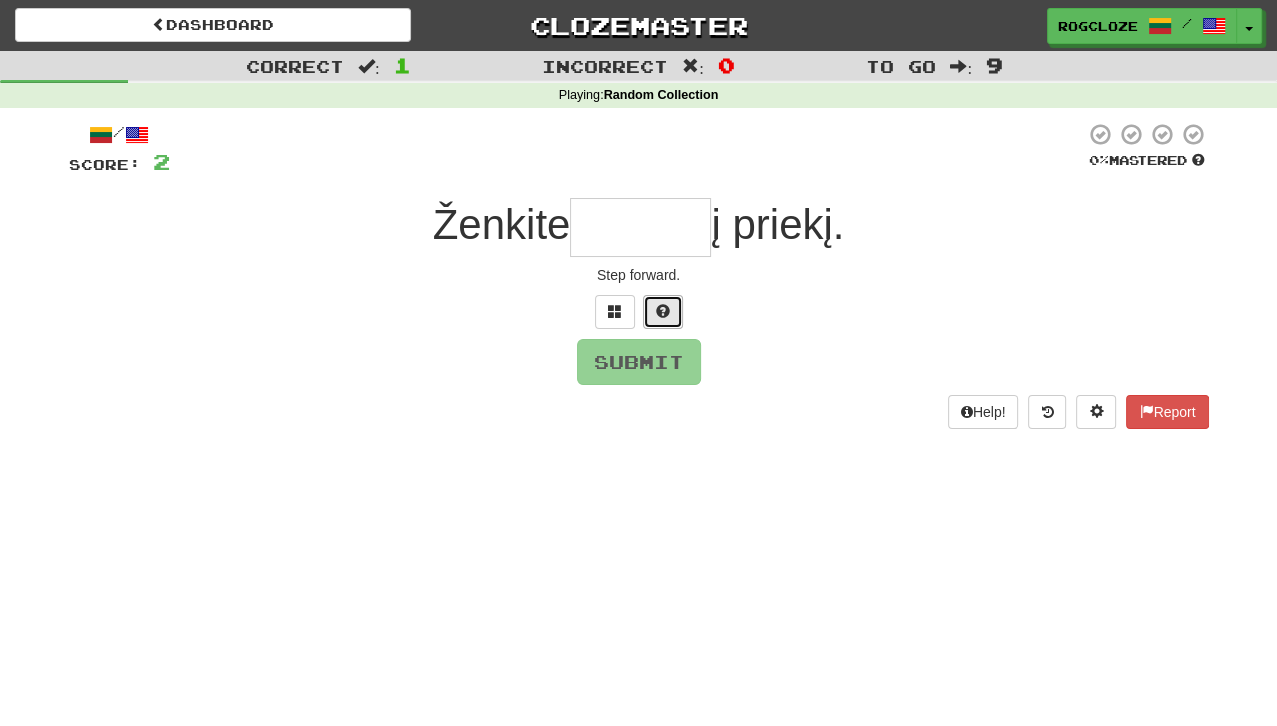click at bounding box center [663, 312] 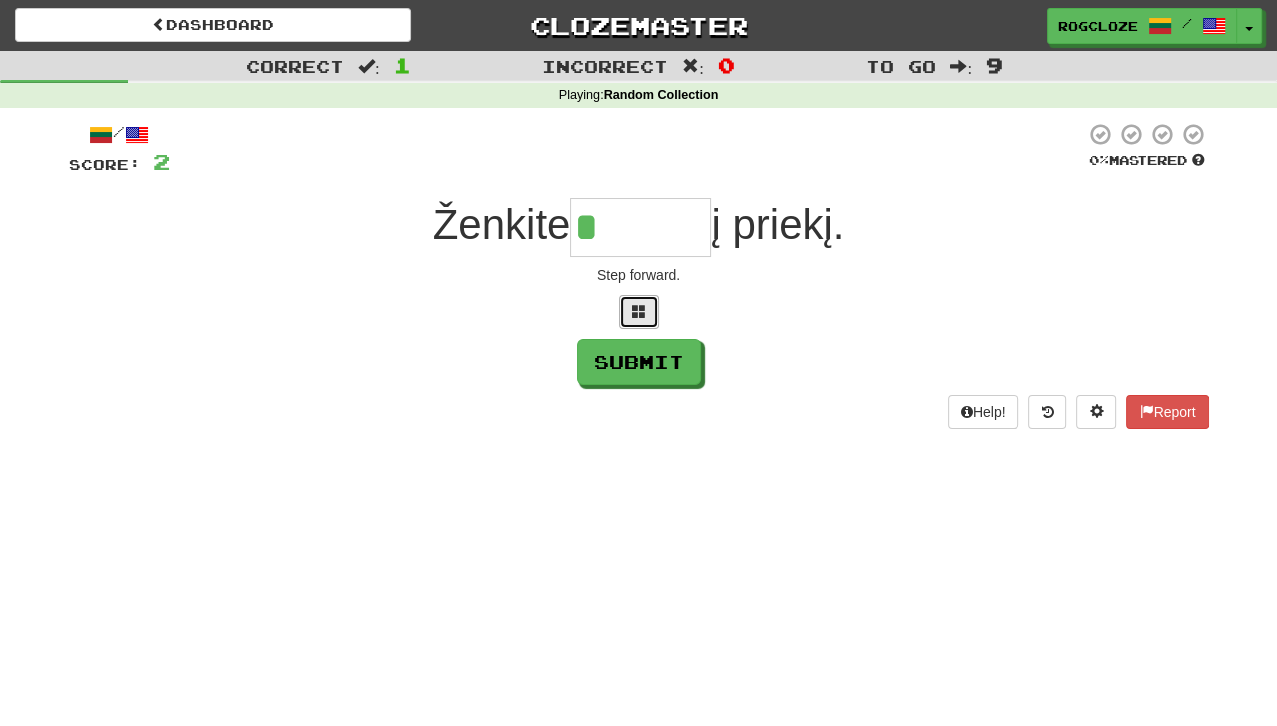 click at bounding box center [639, 312] 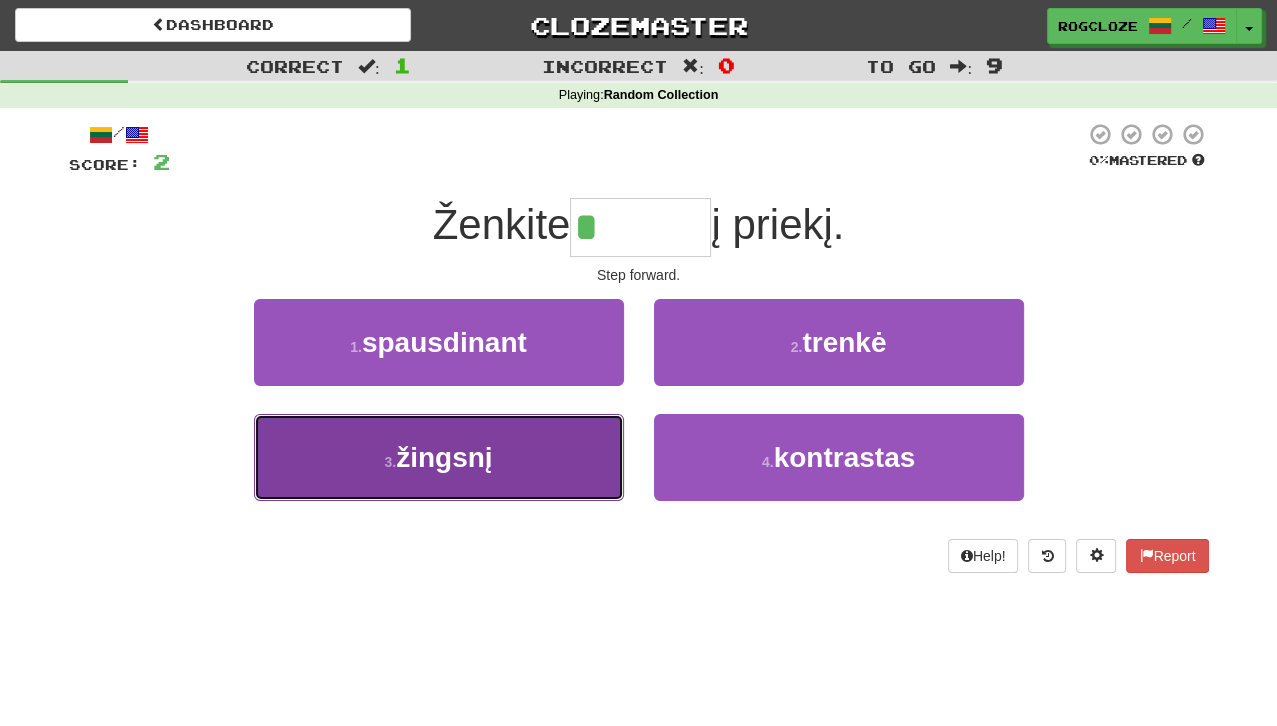 click on "žingsnį" at bounding box center [444, 457] 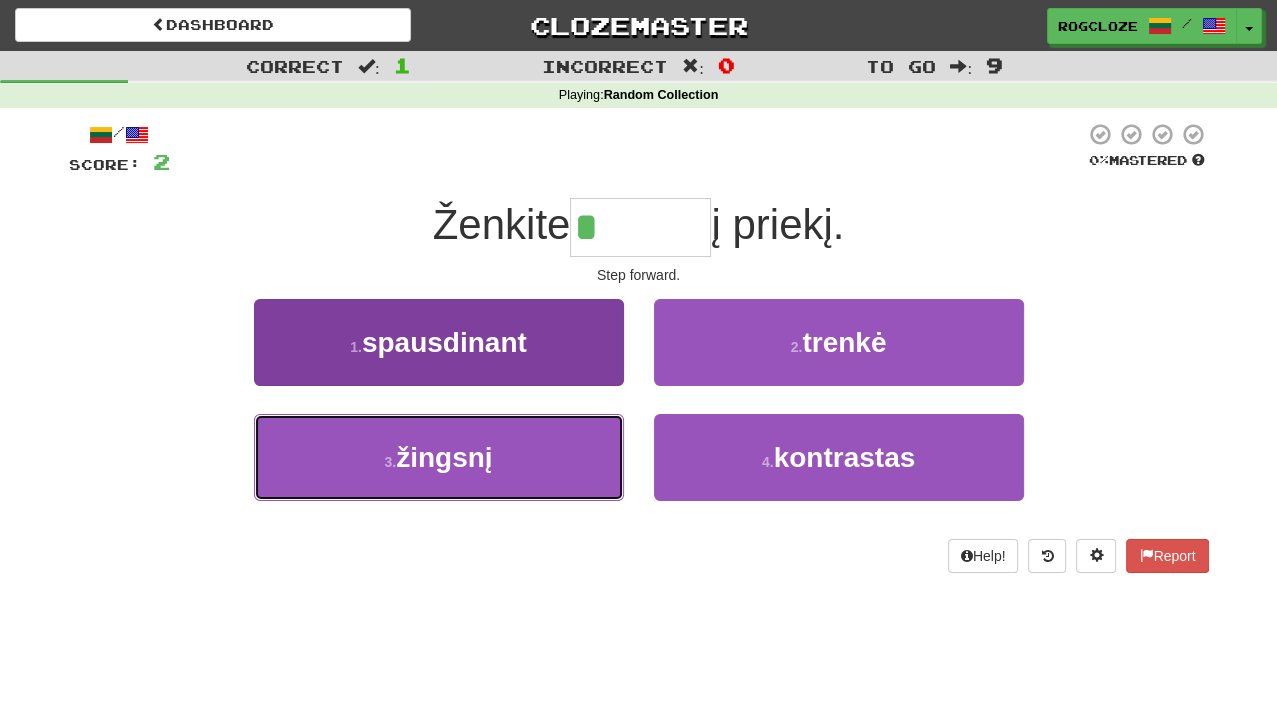 type on "*******" 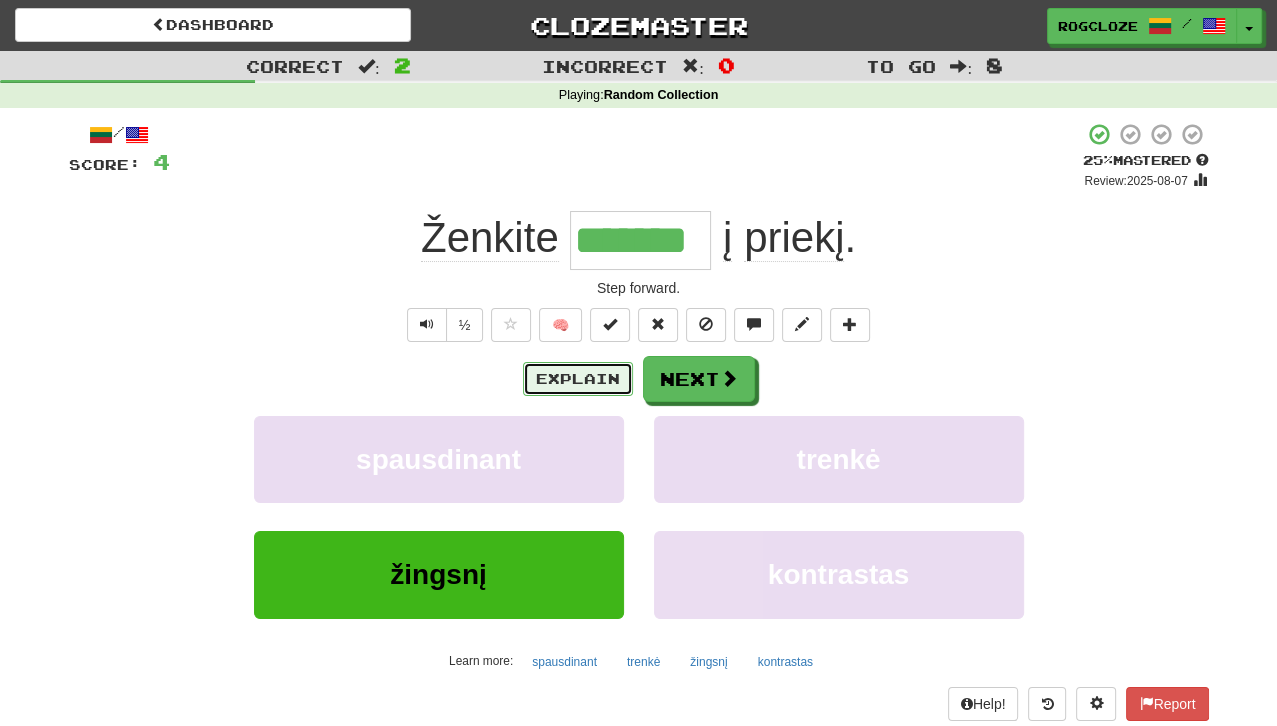 click on "Explain" at bounding box center (578, 379) 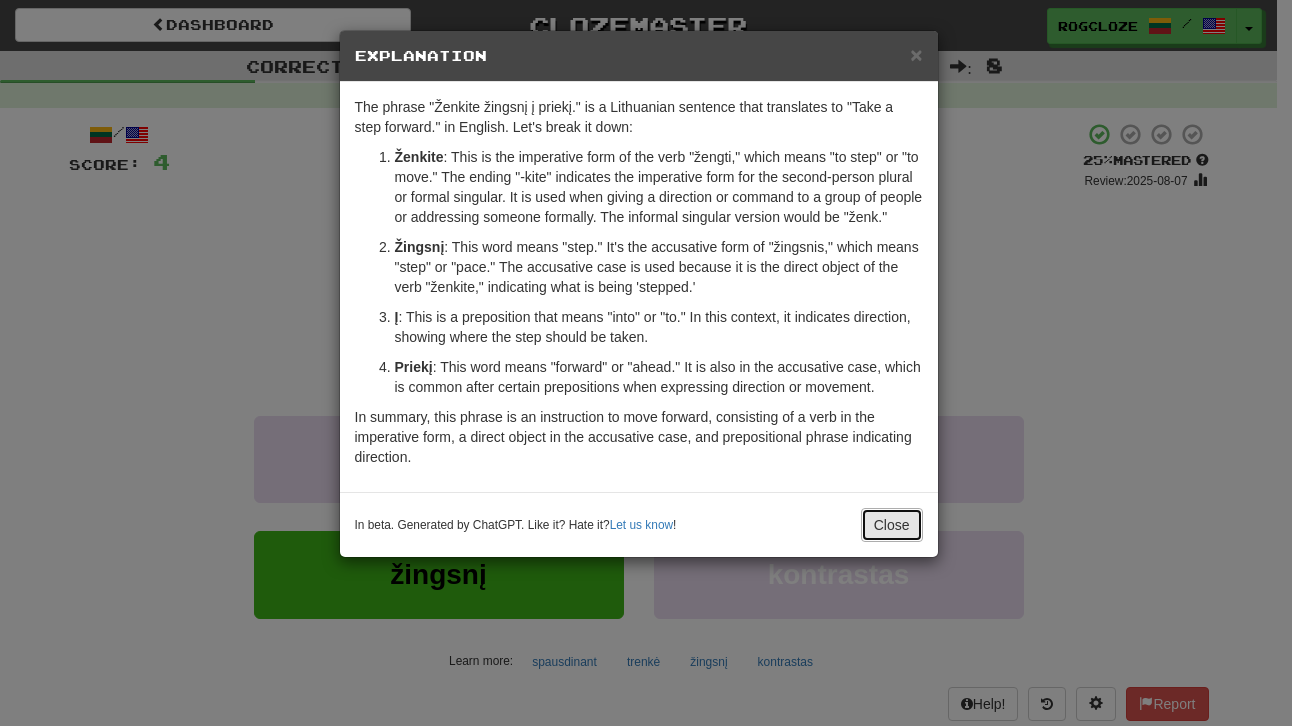 drag, startPoint x: 1268, startPoint y: 322, endPoint x: 886, endPoint y: 537, distance: 438.34802 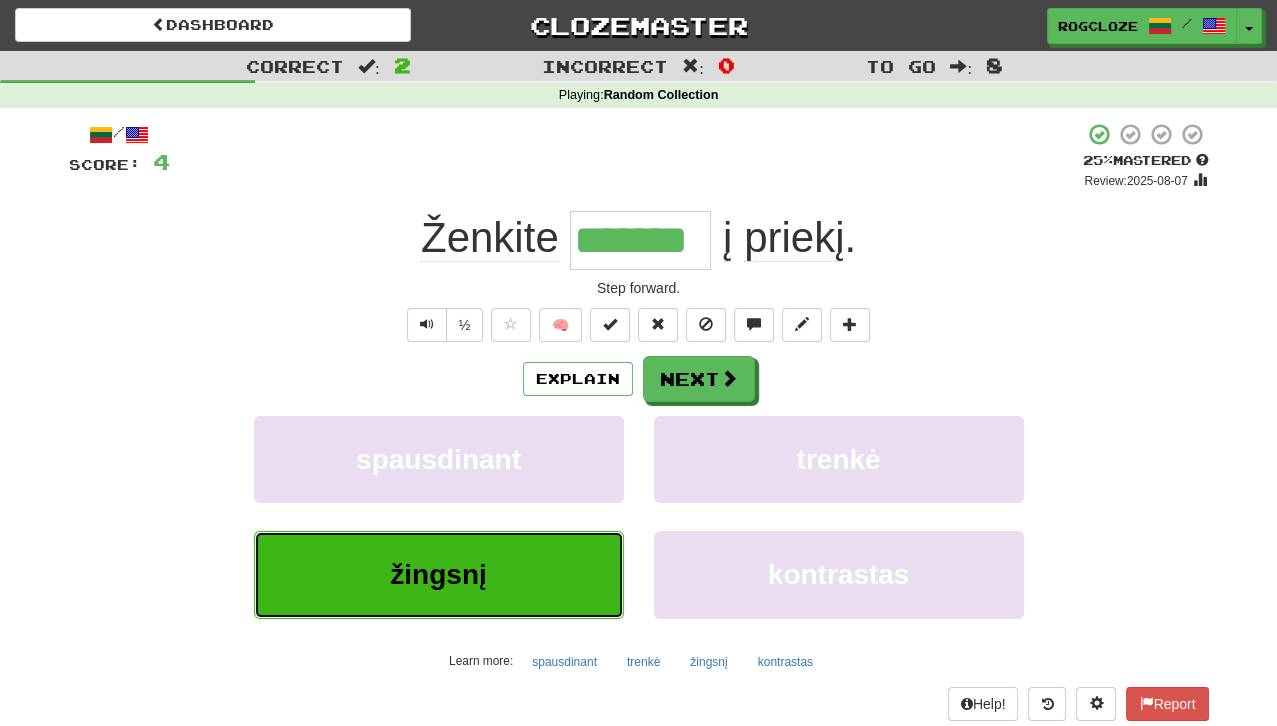 click on "žingsnį" at bounding box center [439, 574] 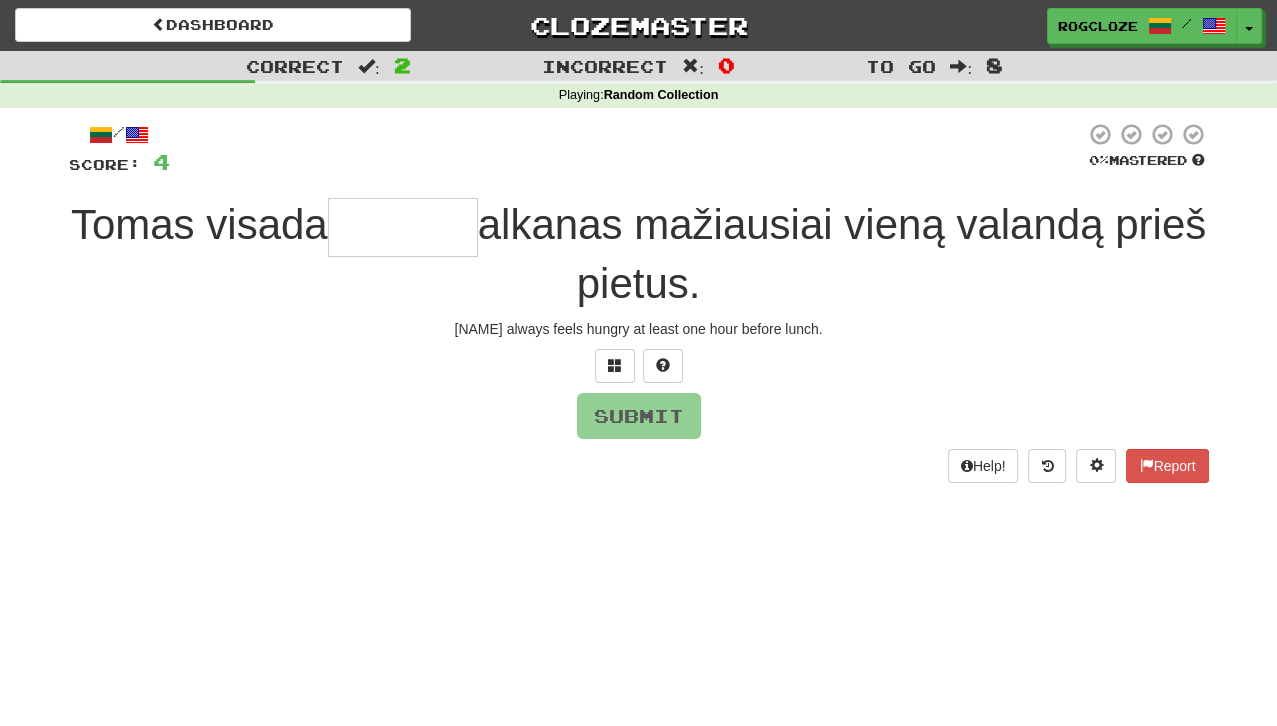 drag, startPoint x: 325, startPoint y: 575, endPoint x: 188, endPoint y: 476, distance: 169.02663 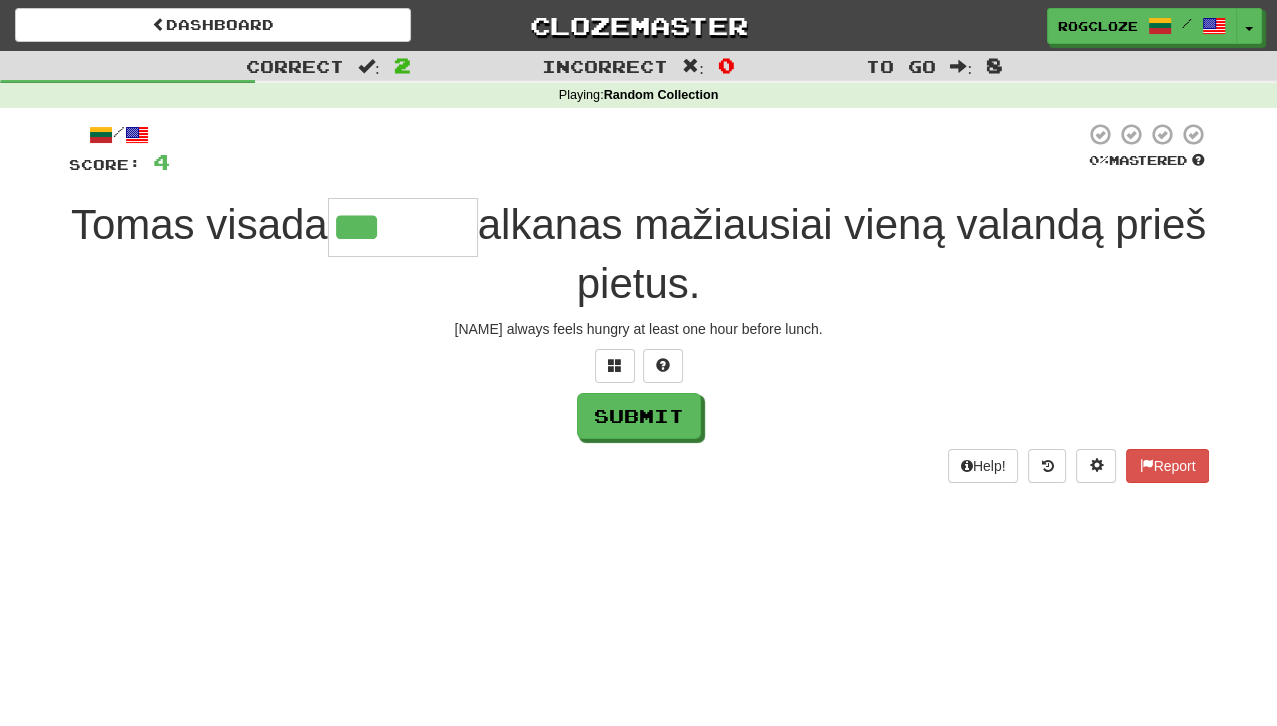drag, startPoint x: 396, startPoint y: 248, endPoint x: 444, endPoint y: 215, distance: 58.249462 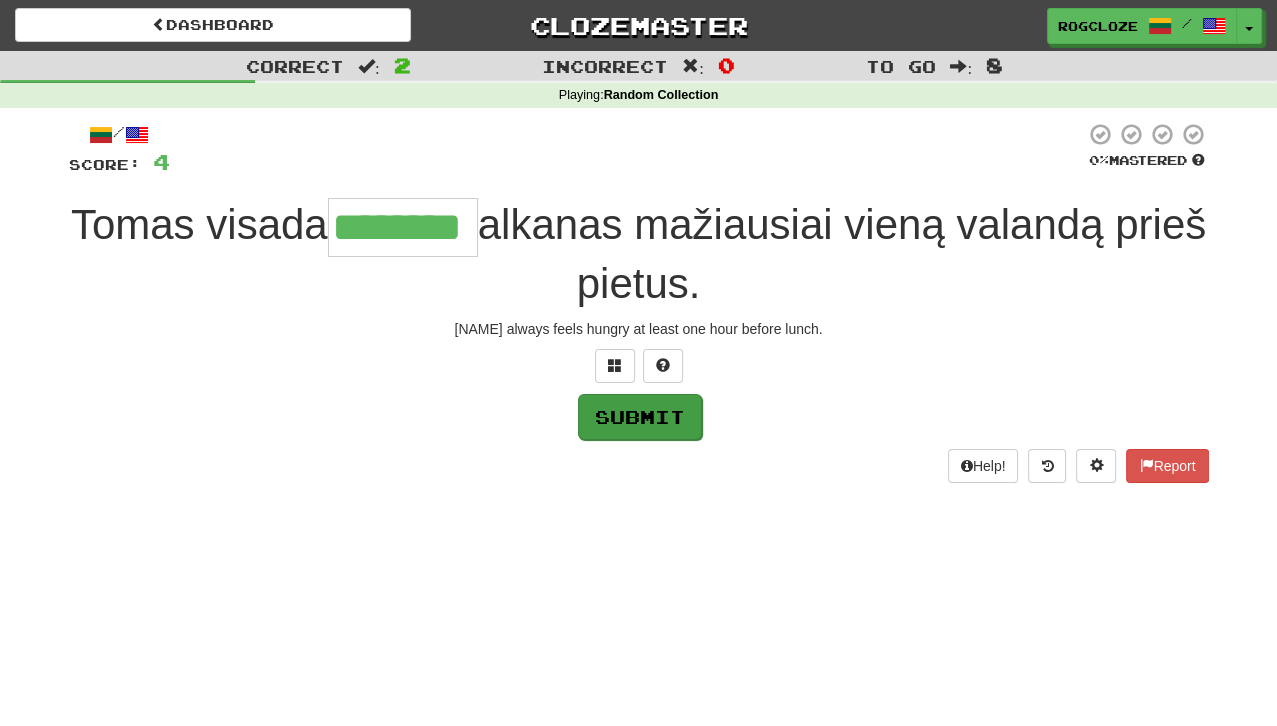 type on "********" 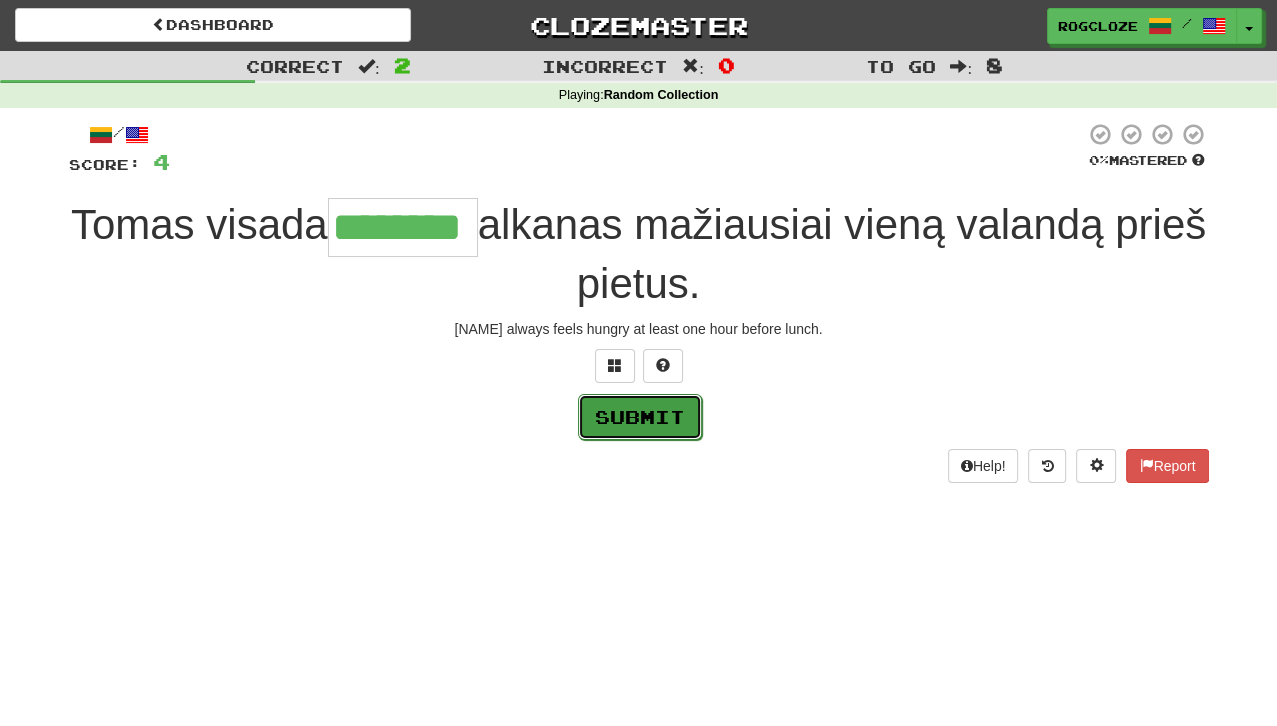 click on "Submit" at bounding box center (640, 417) 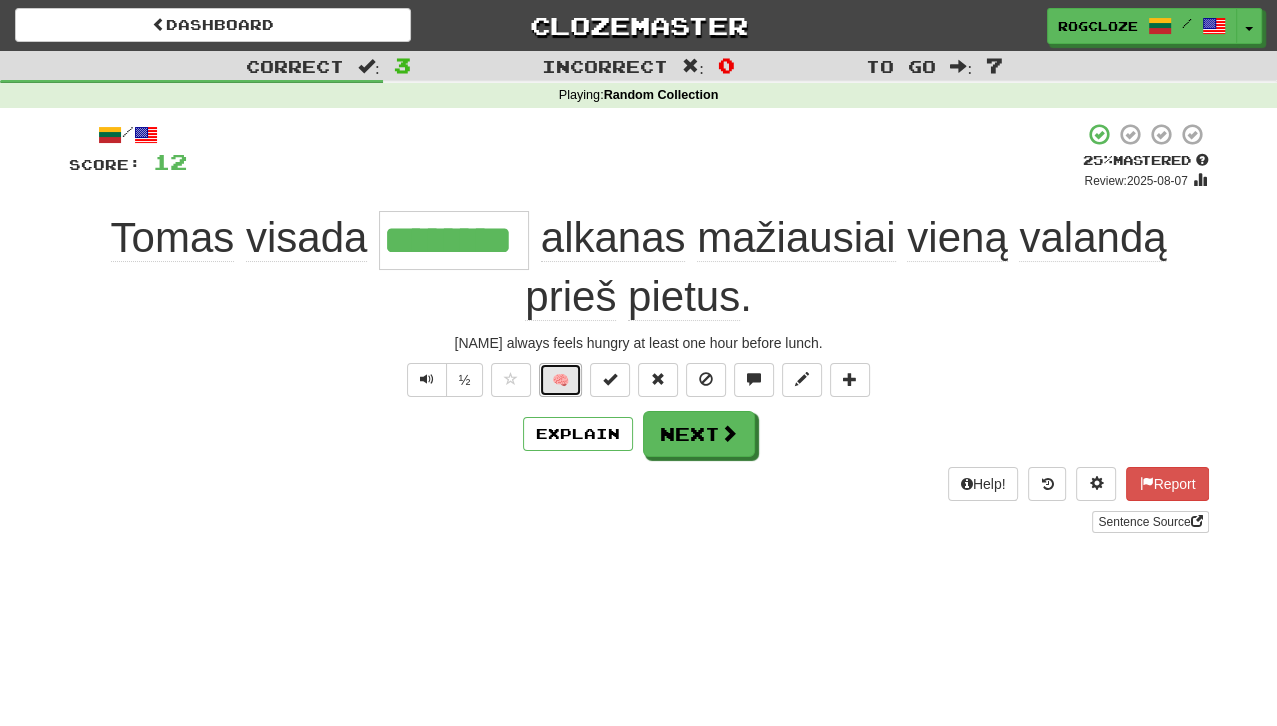 click on "🧠" at bounding box center [560, 380] 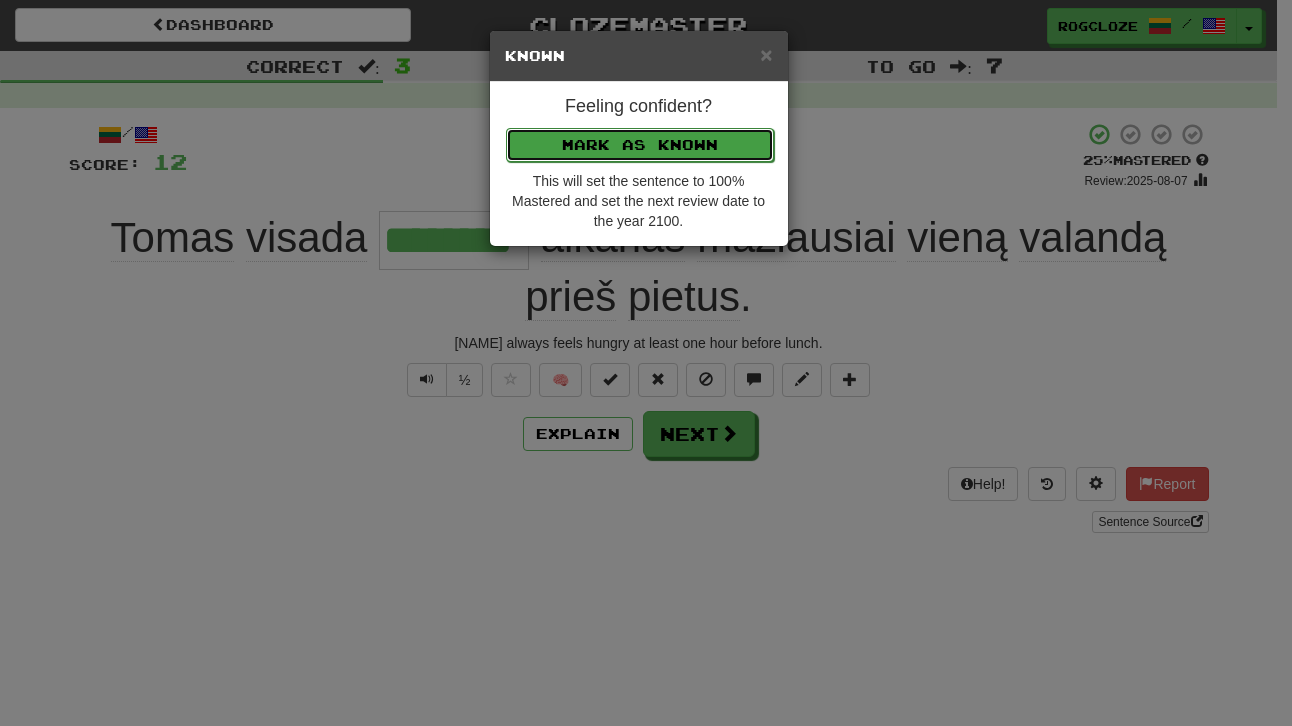click on "Mark as Known" at bounding box center [640, 145] 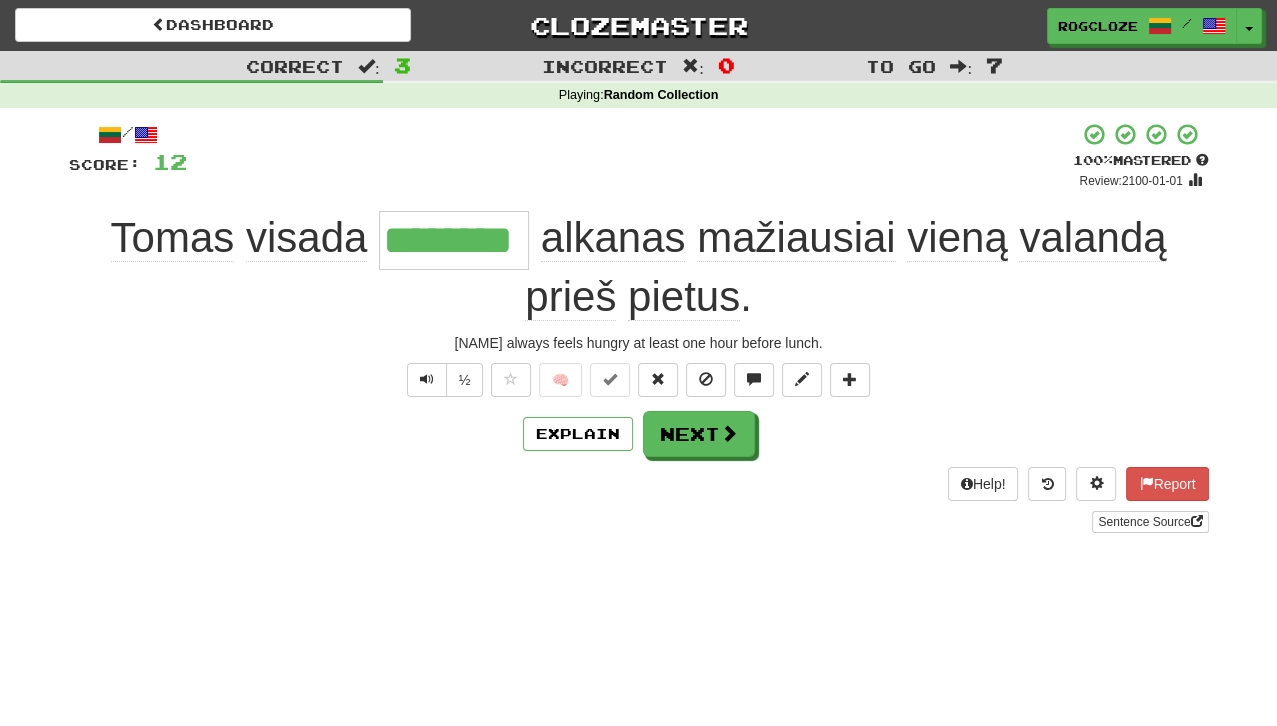 drag, startPoint x: 649, startPoint y: 422, endPoint x: 612, endPoint y: 504, distance: 89.961105 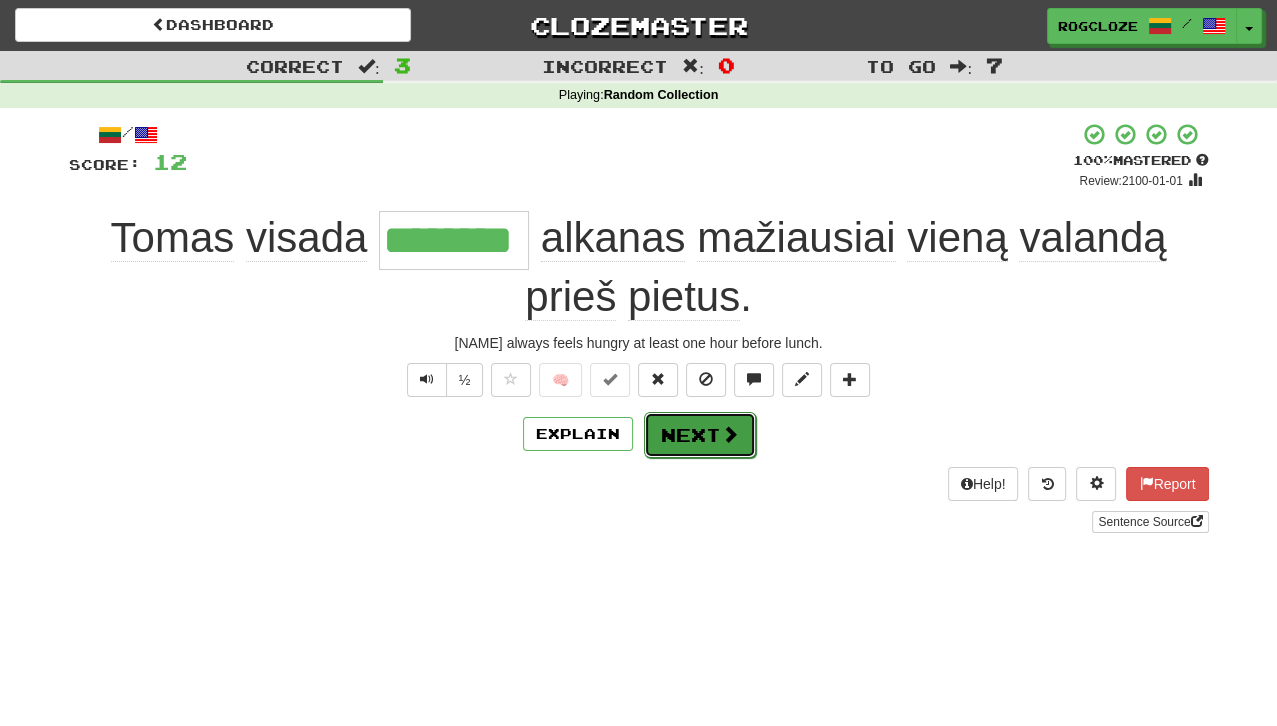 click on "Next" at bounding box center [700, 435] 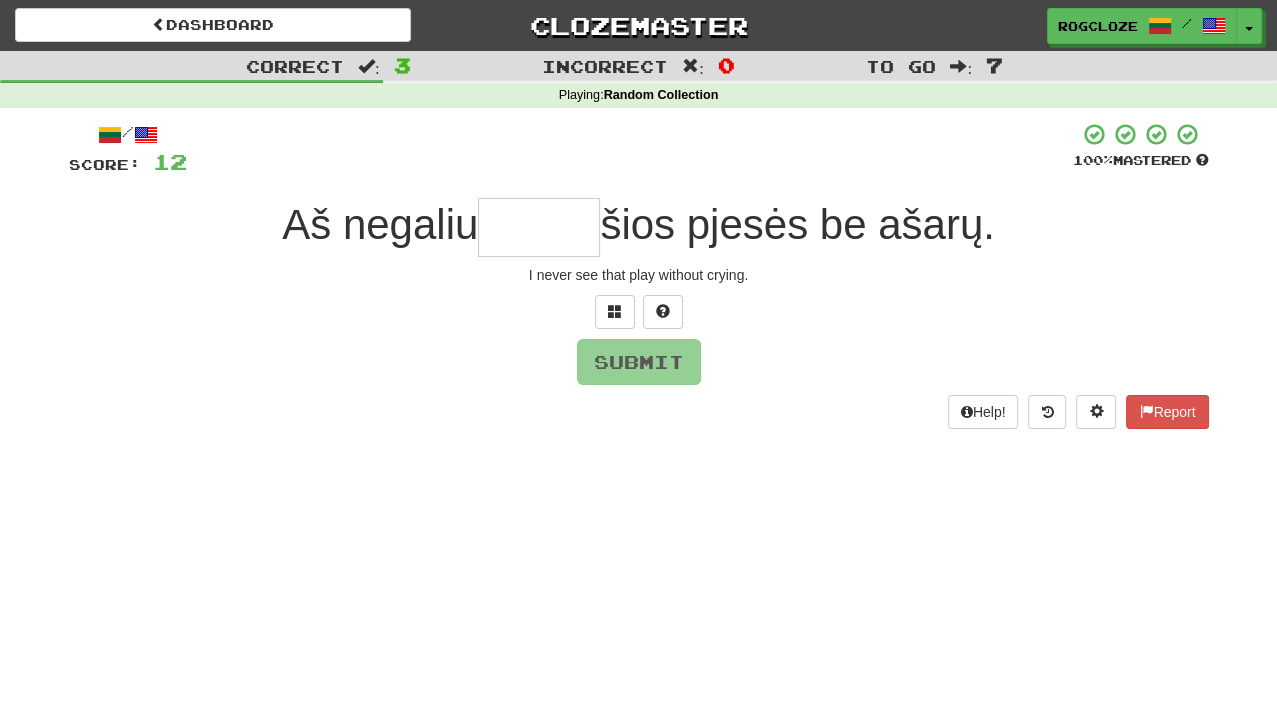 drag, startPoint x: 668, startPoint y: 421, endPoint x: 323, endPoint y: 658, distance: 418.56183 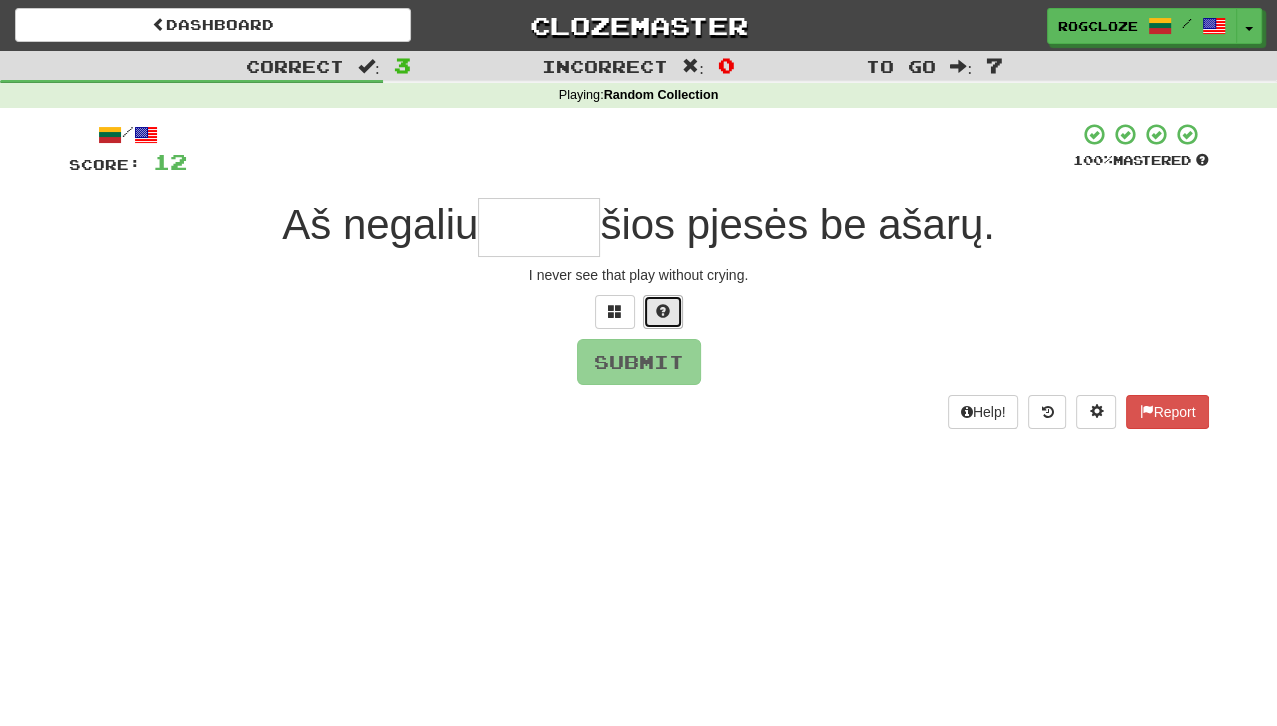 click at bounding box center [663, 312] 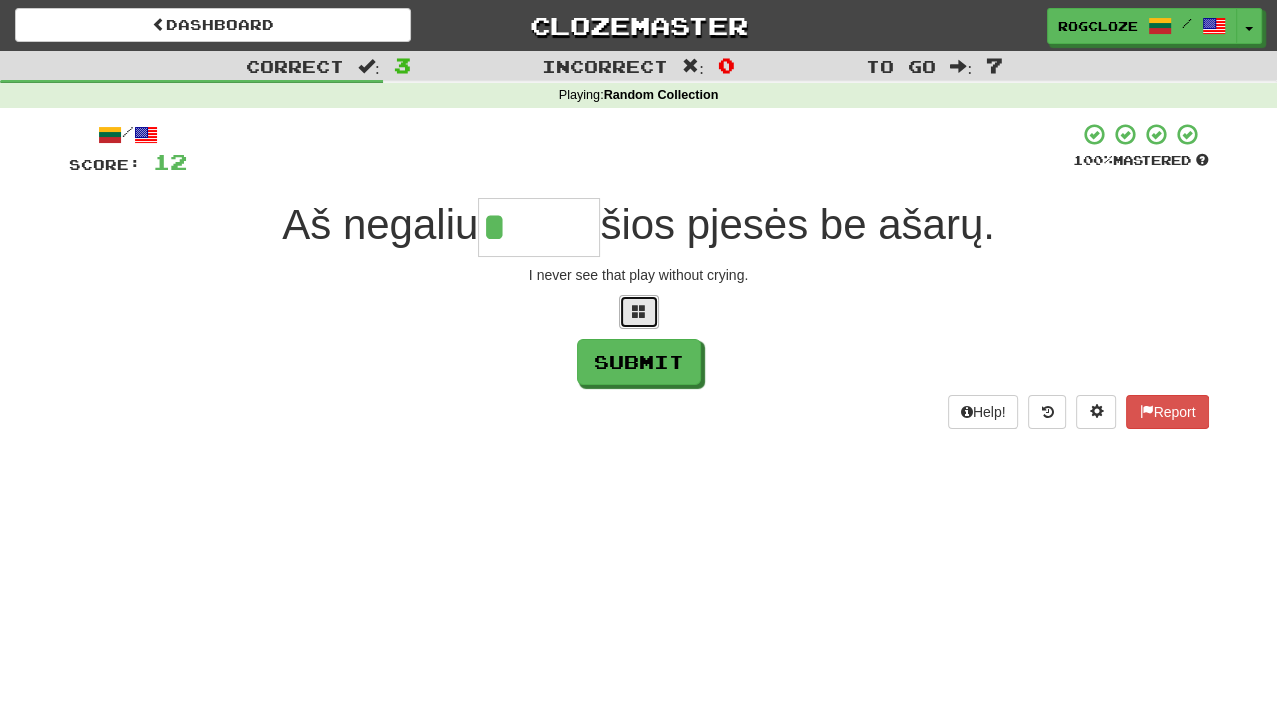 click at bounding box center (639, 312) 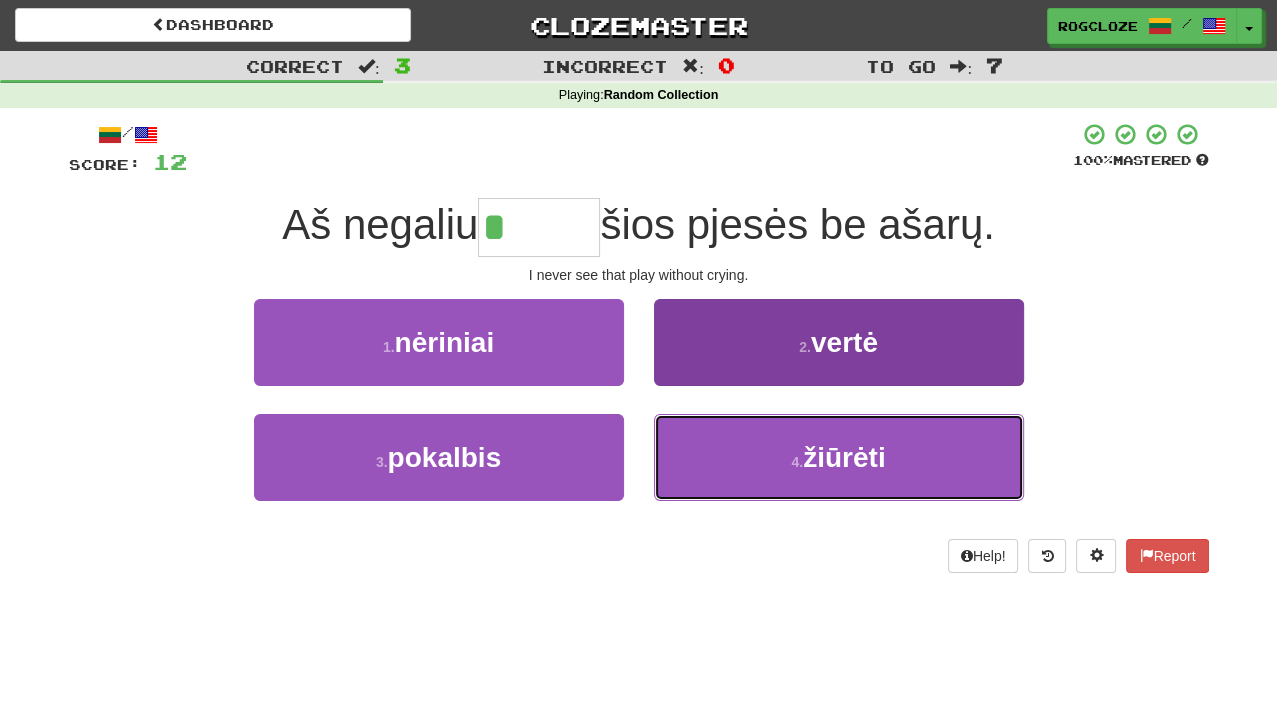 drag, startPoint x: 891, startPoint y: 435, endPoint x: 927, endPoint y: 428, distance: 36.67424 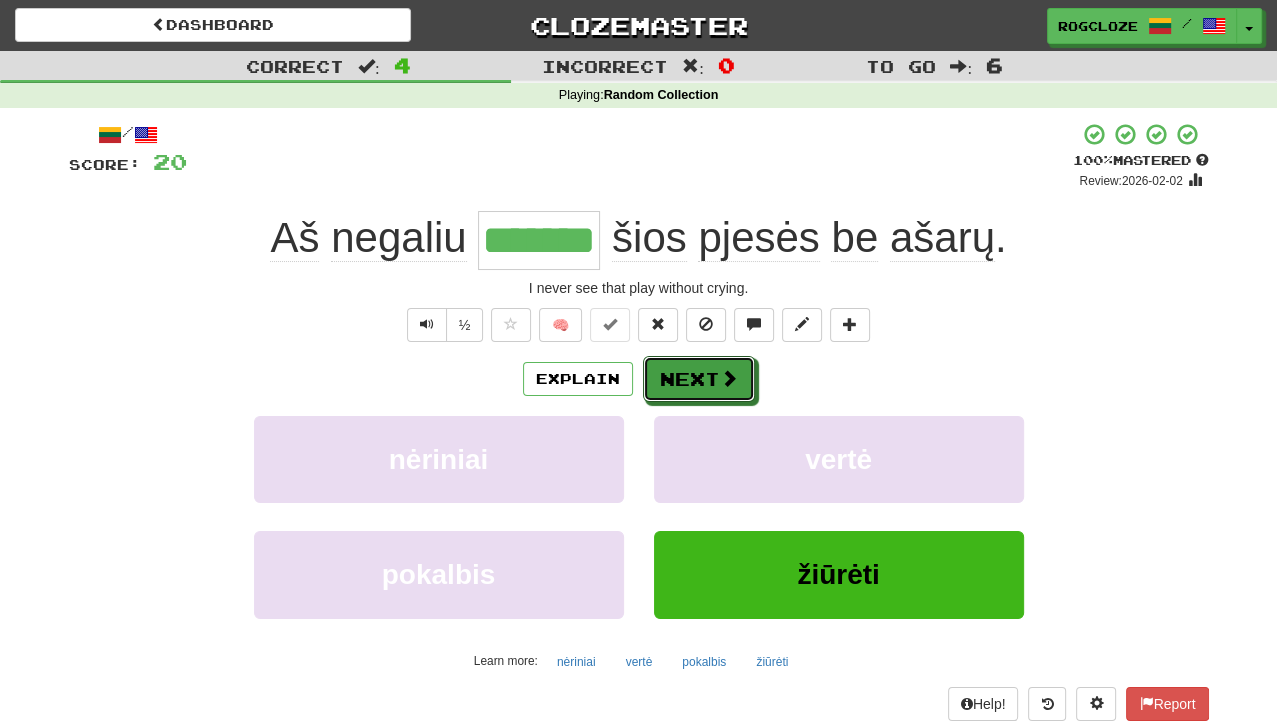 drag, startPoint x: 688, startPoint y: 389, endPoint x: 700, endPoint y: 388, distance: 12.0415945 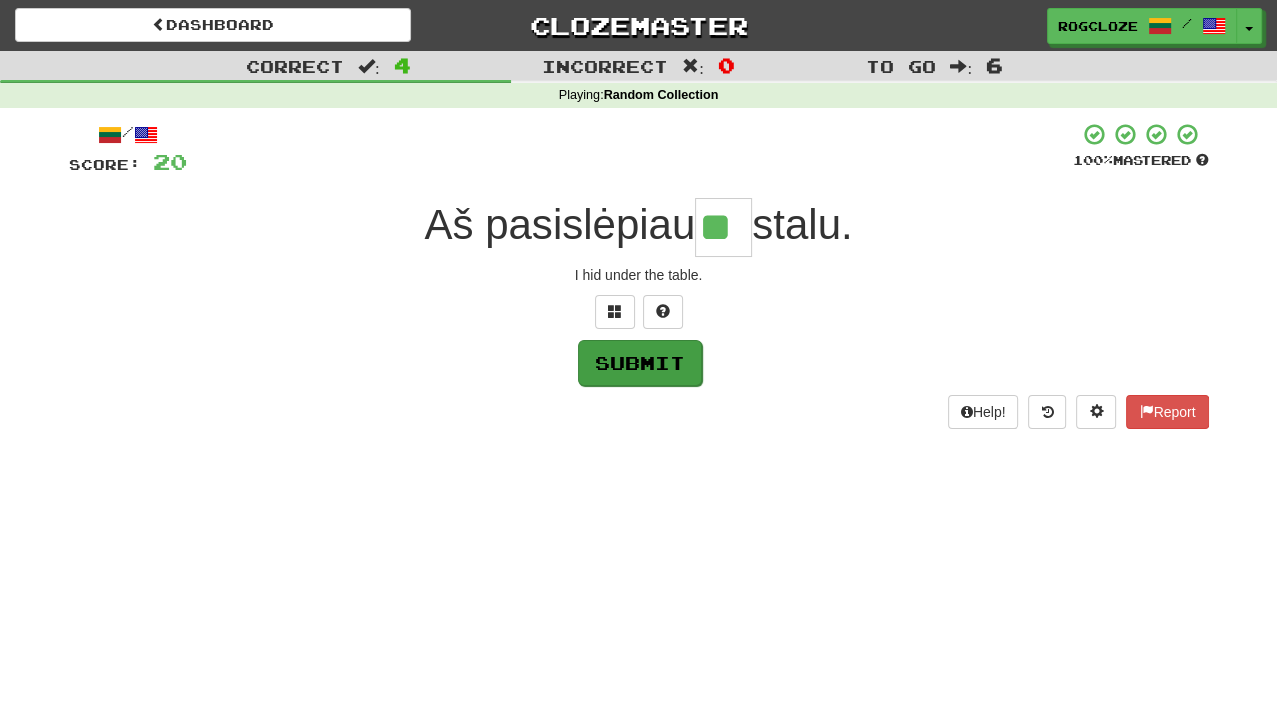 type on "**" 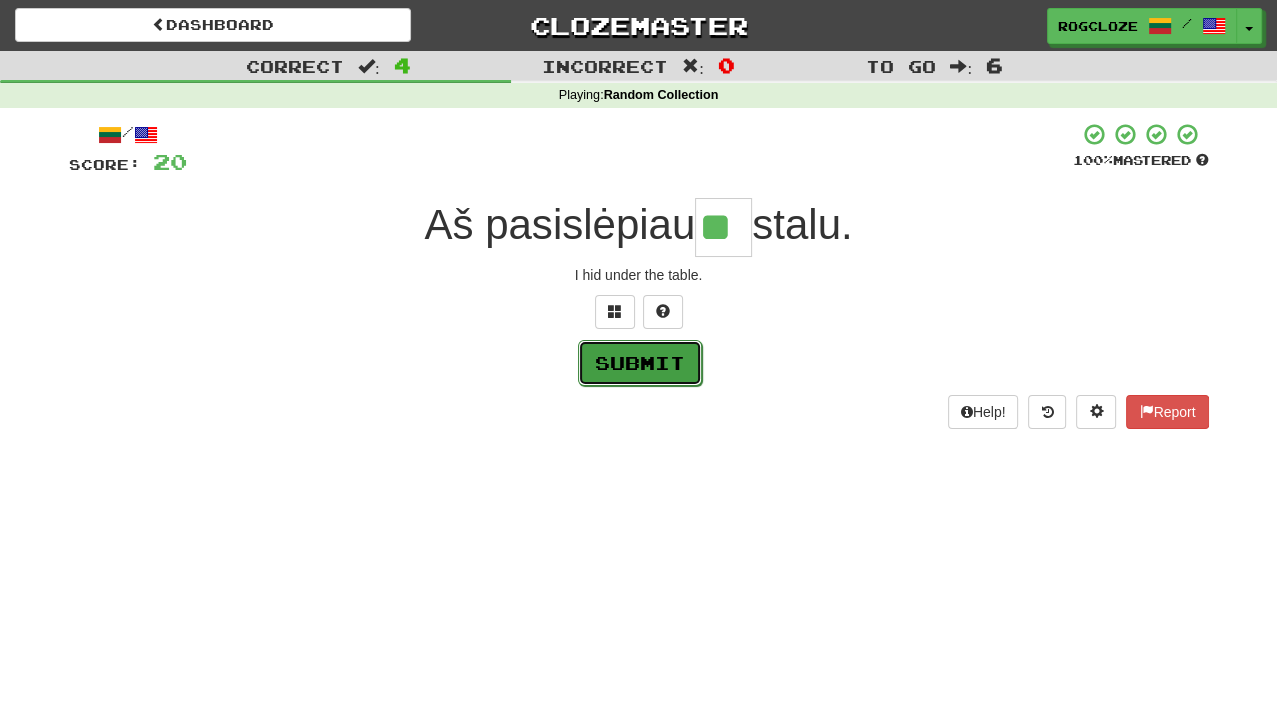 drag, startPoint x: 692, startPoint y: 359, endPoint x: 697, endPoint y: 372, distance: 13.928389 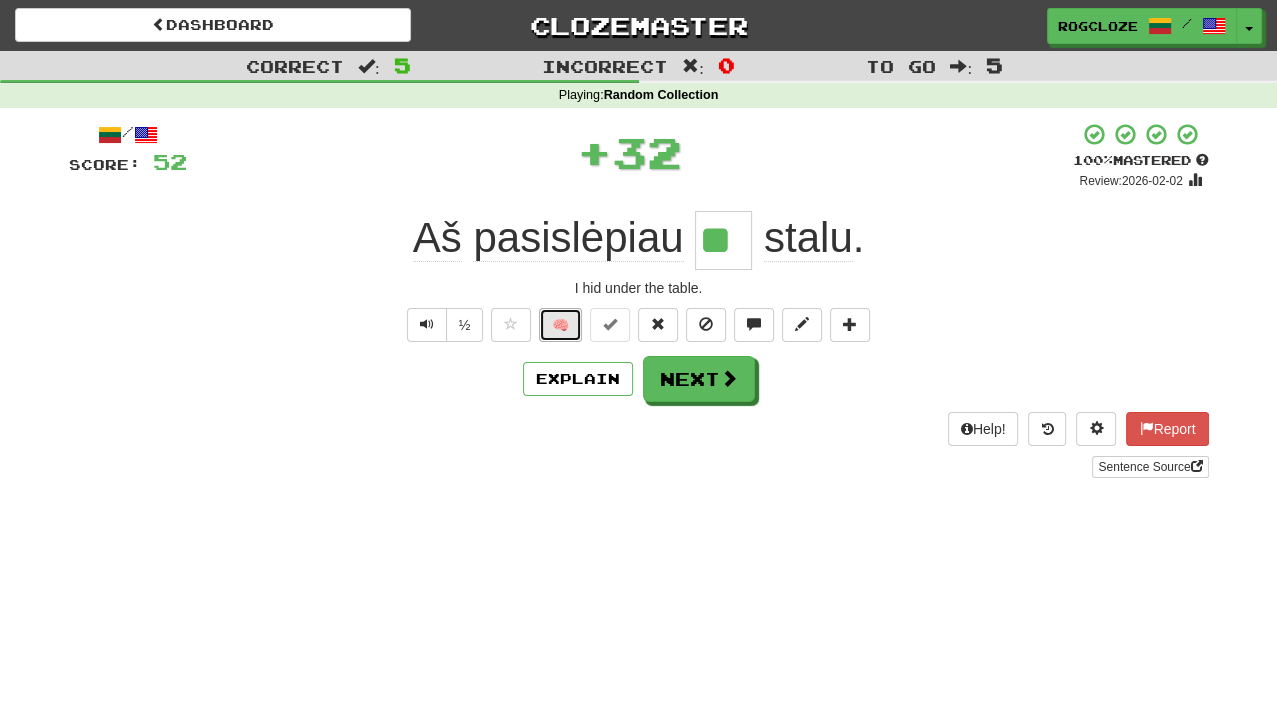 click on "🧠" at bounding box center [560, 325] 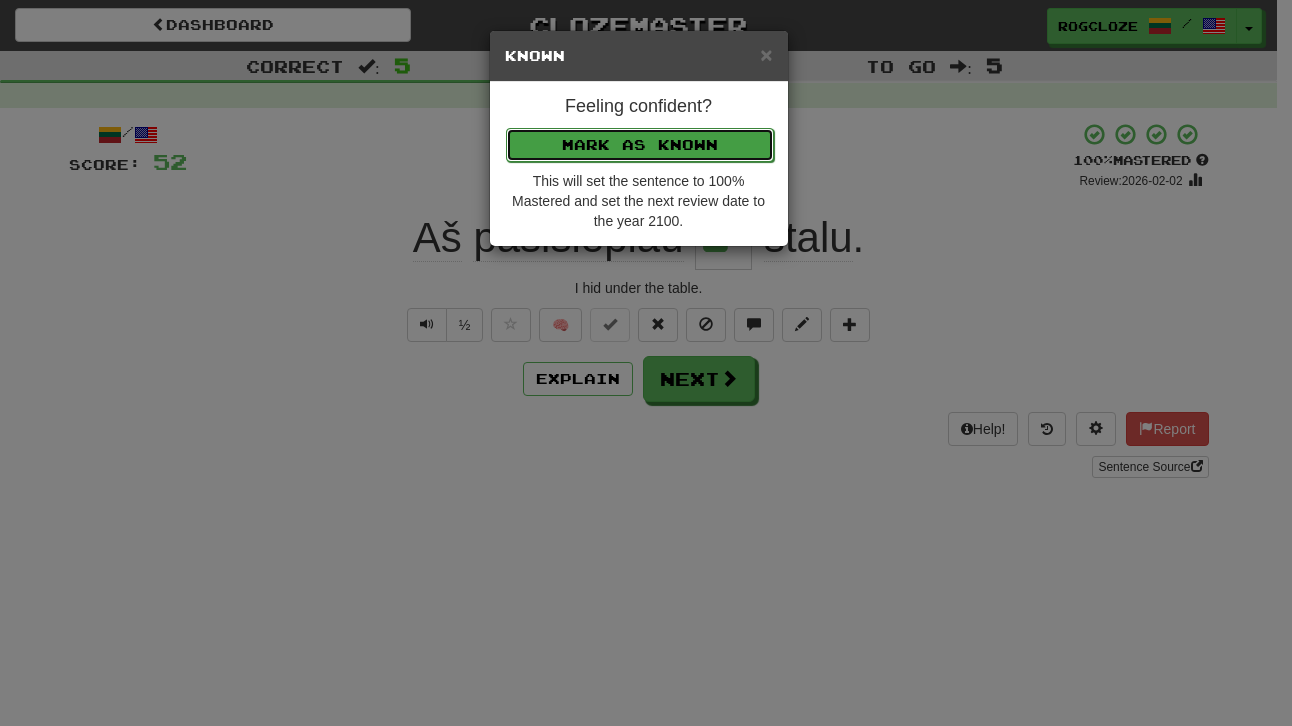 click on "Mark as Known" at bounding box center (640, 145) 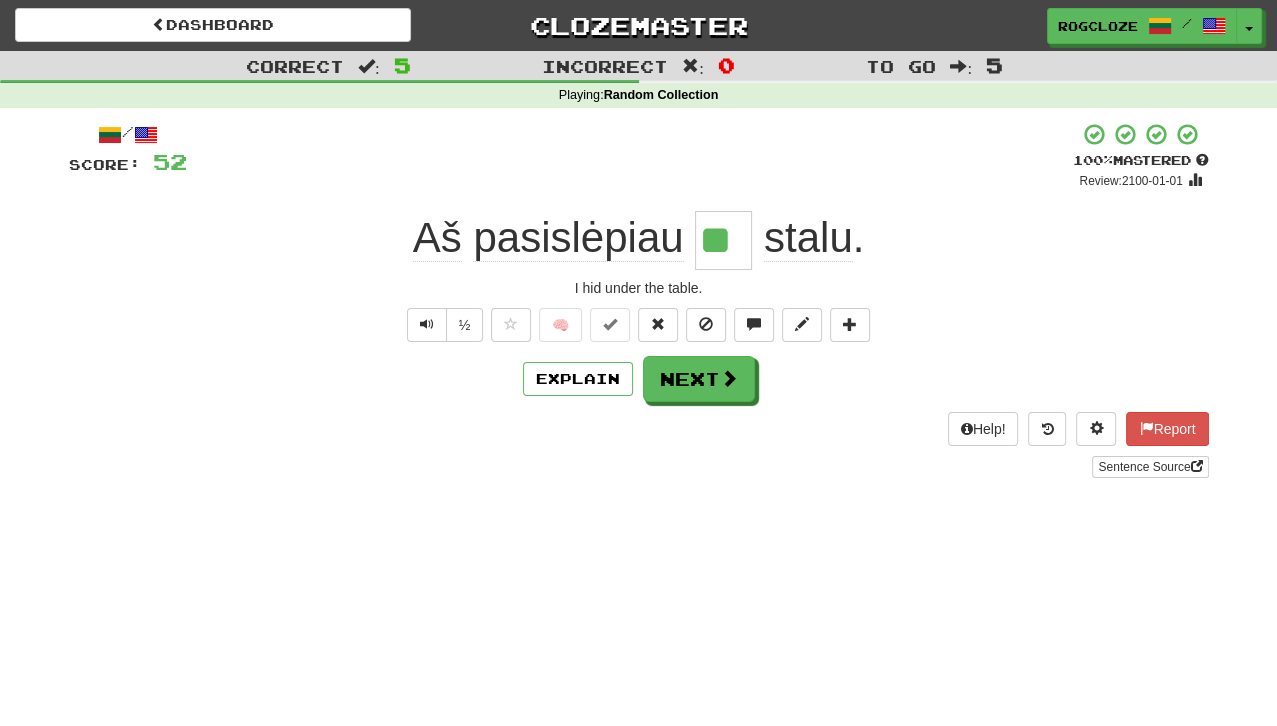 click on "/  Score:   52 + 32 100 %  Mastered Review:  2100-01-01 Aš   pasislėpiau   **   stalu . I hid under the table. ½ 🧠 Explain Next  Help!  Report Sentence Source" at bounding box center [639, 300] 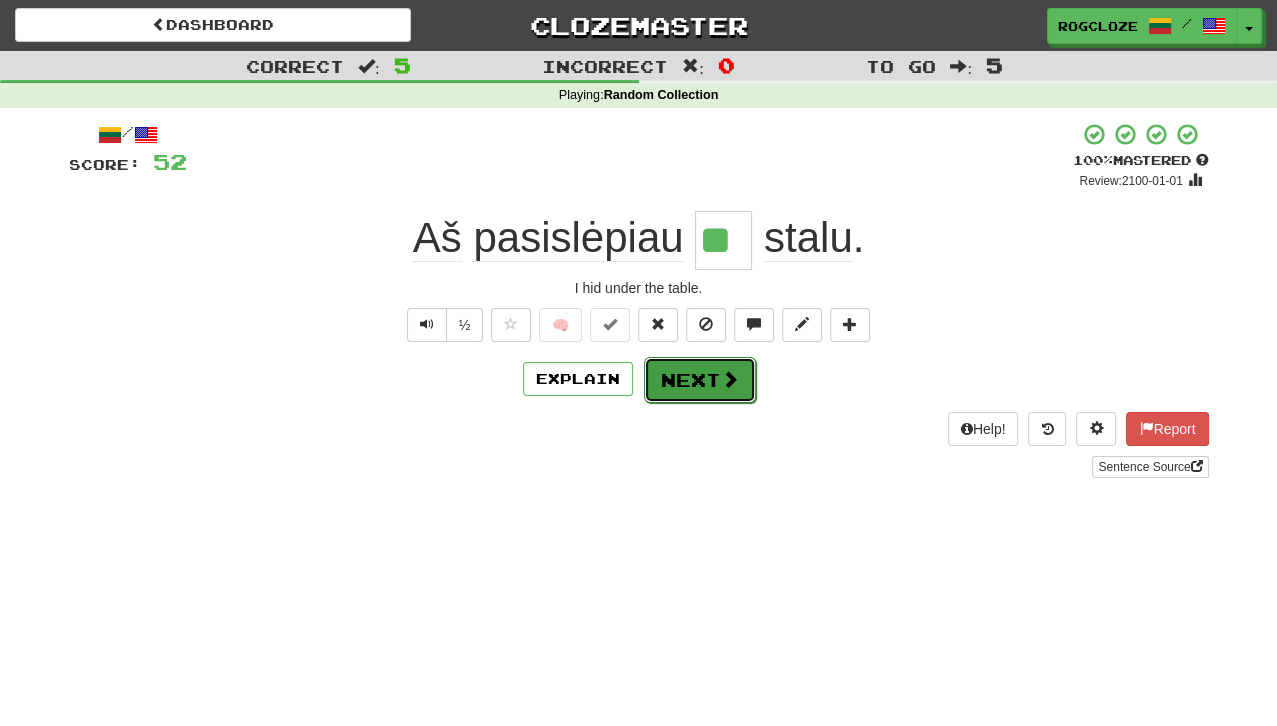 click on "Next" at bounding box center (700, 380) 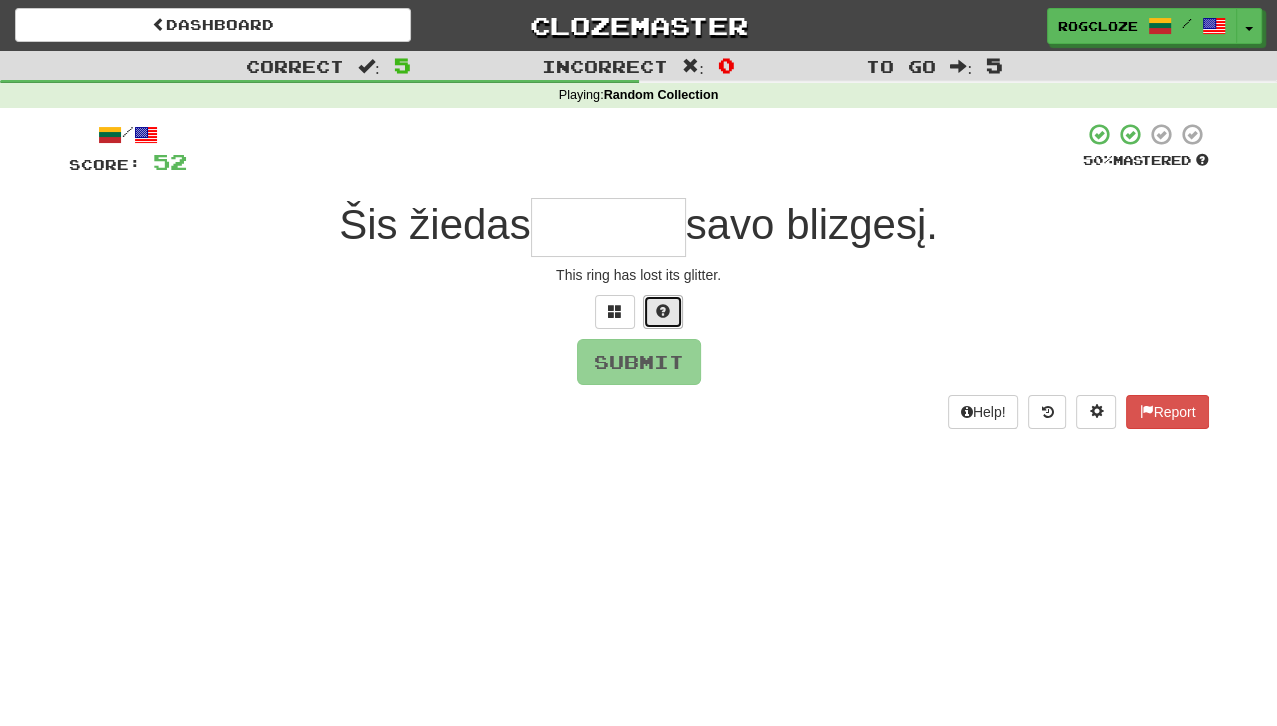 click at bounding box center [663, 311] 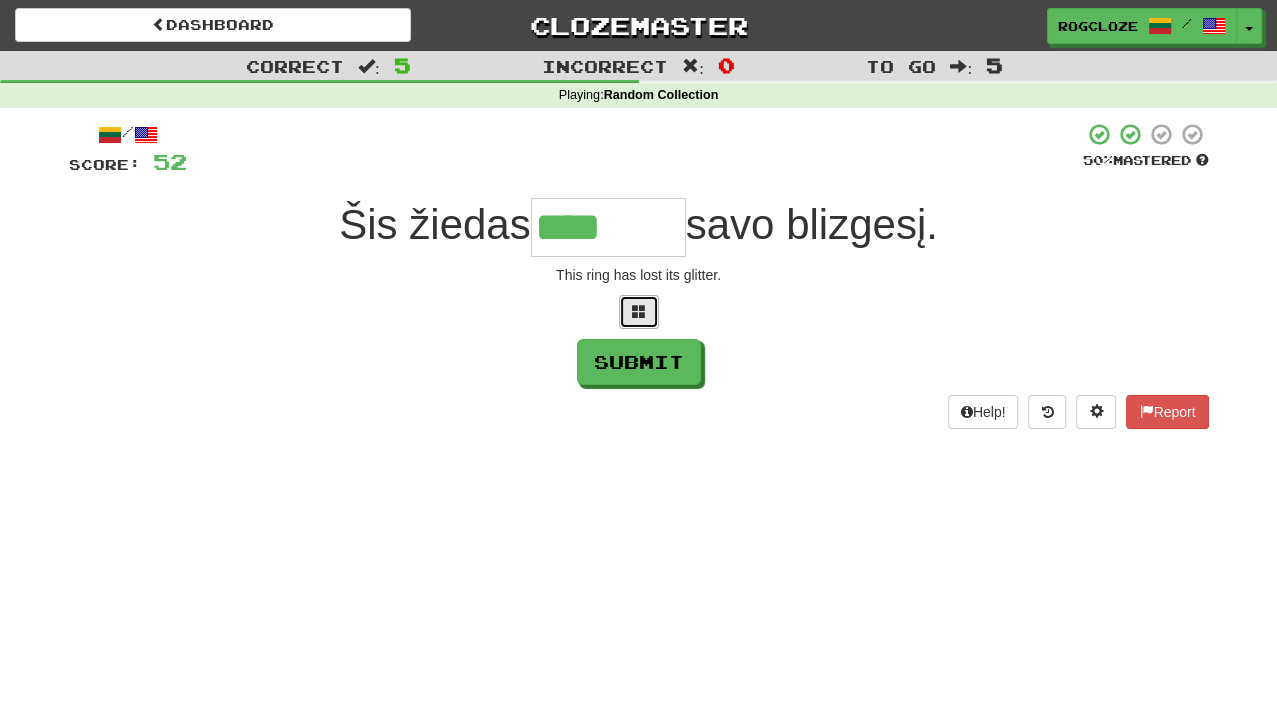 click at bounding box center [639, 312] 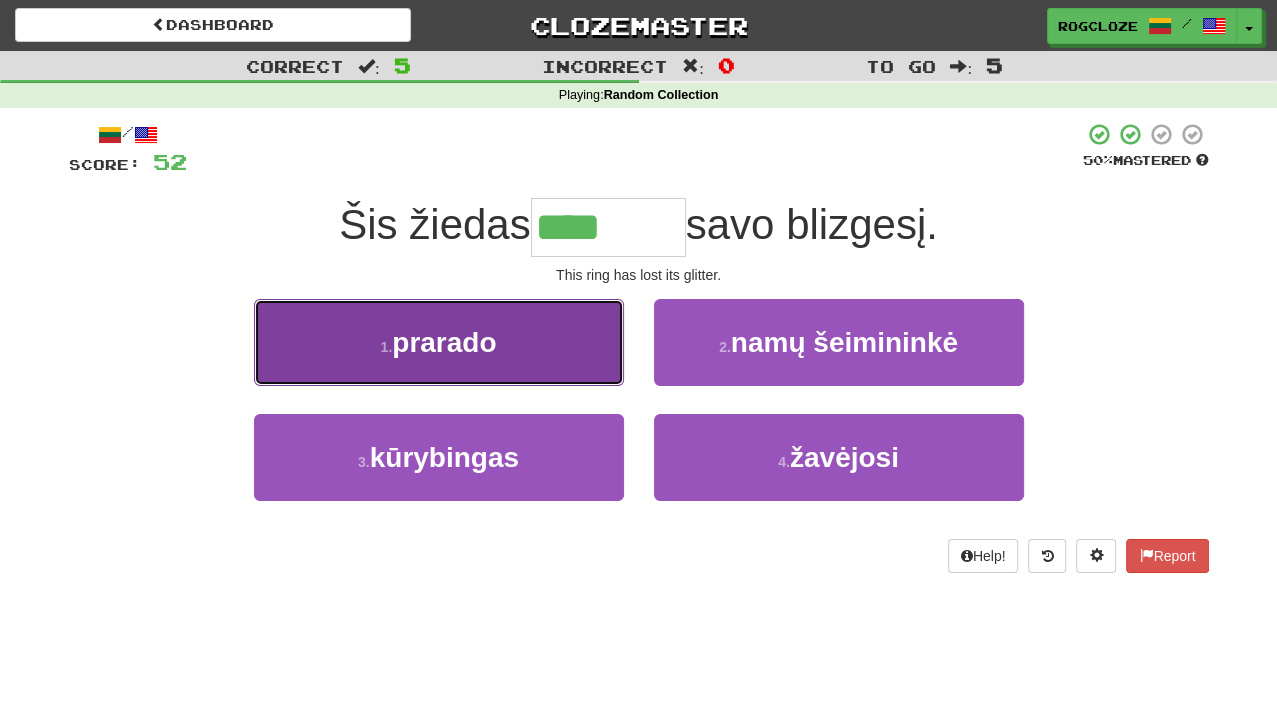 click on "1 .  prarado" at bounding box center [439, 342] 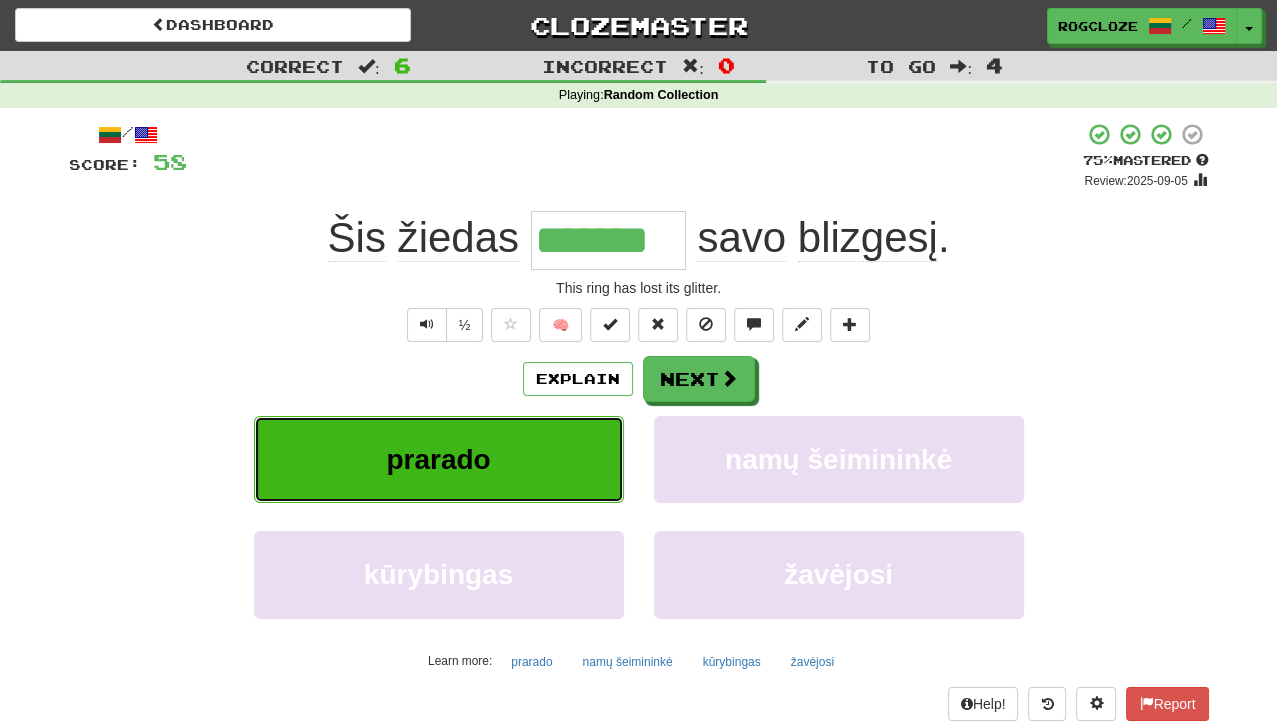 drag, startPoint x: 556, startPoint y: 448, endPoint x: 556, endPoint y: 467, distance: 19 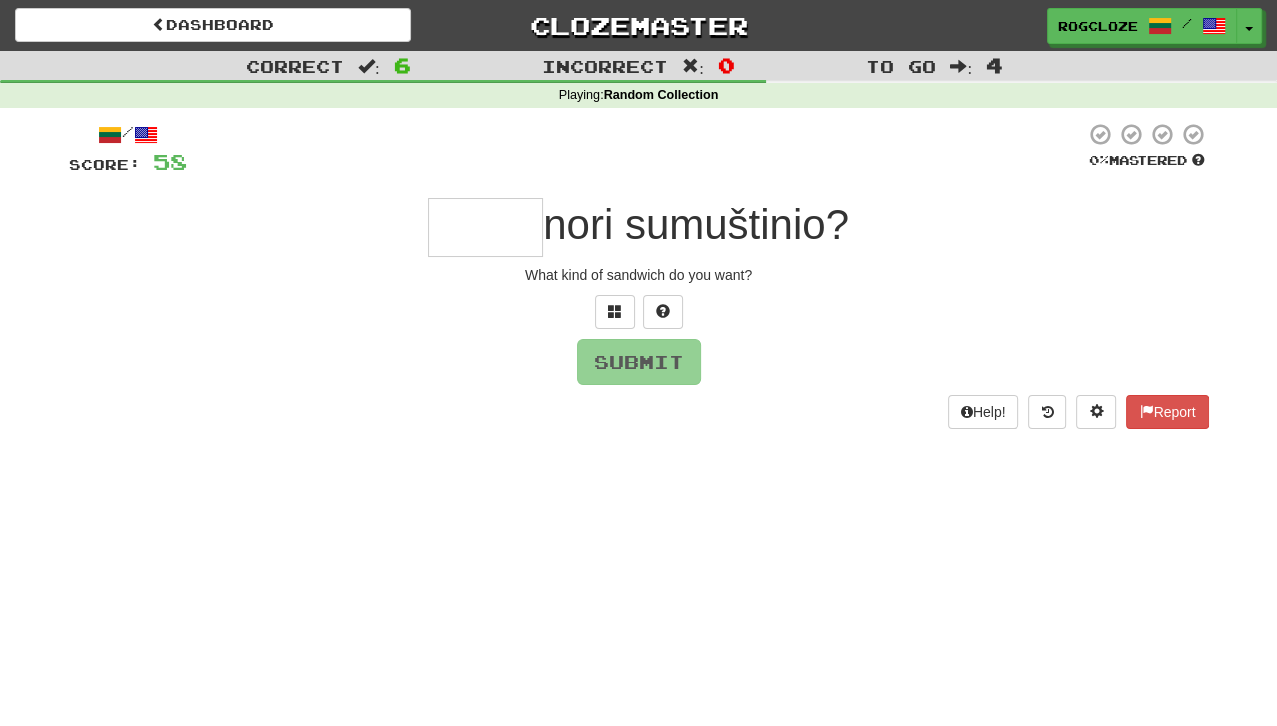 drag, startPoint x: 555, startPoint y: 464, endPoint x: 576, endPoint y: 464, distance: 21 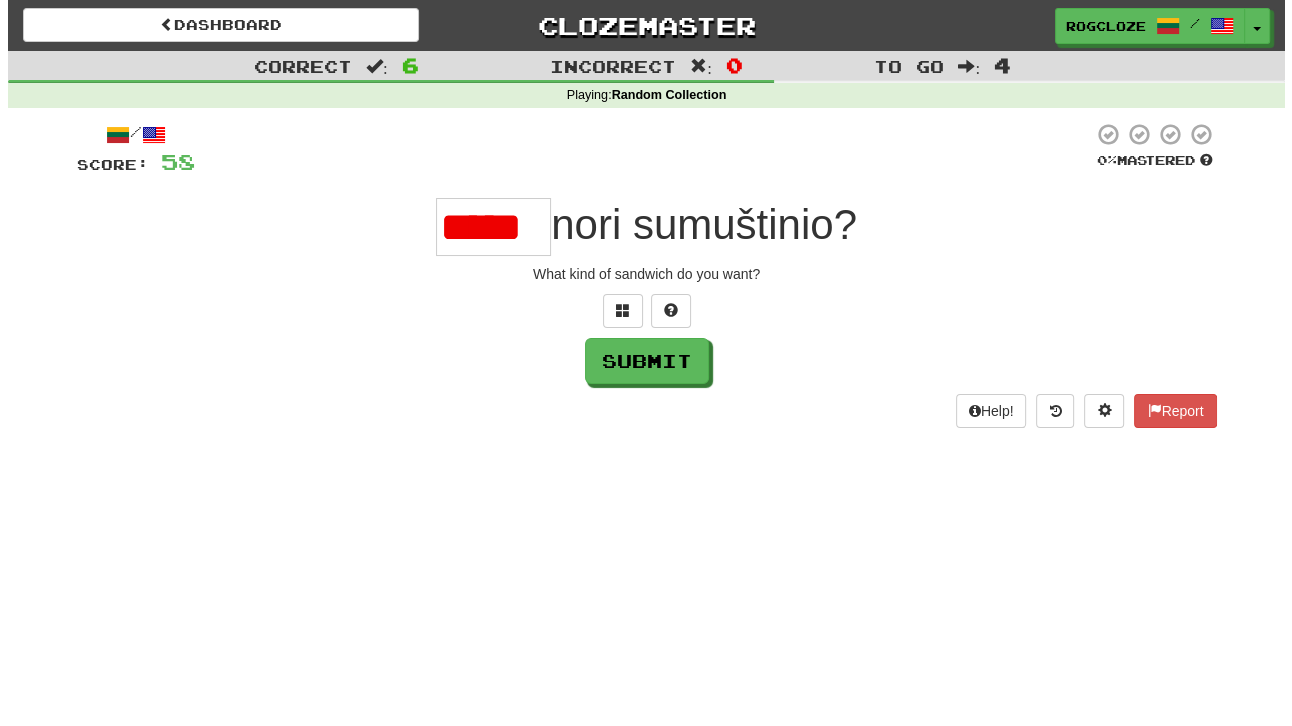 scroll, scrollTop: 0, scrollLeft: 0, axis: both 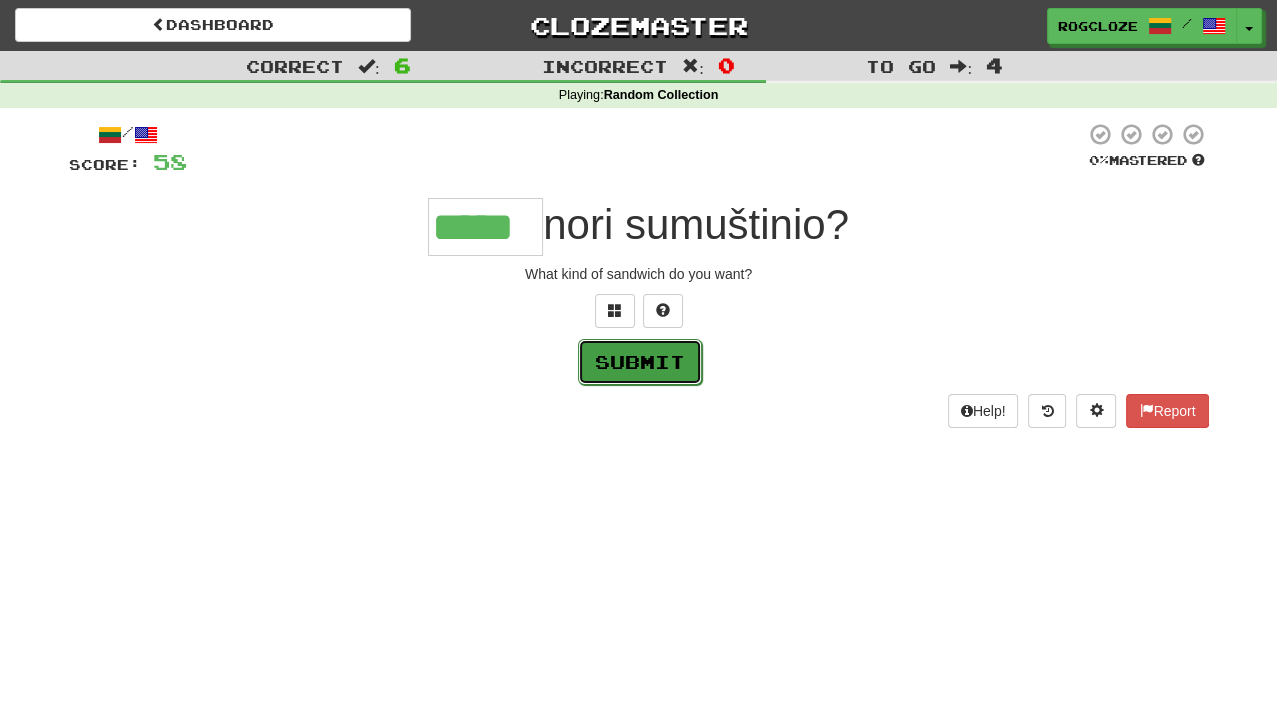 click on "Submit" at bounding box center [640, 362] 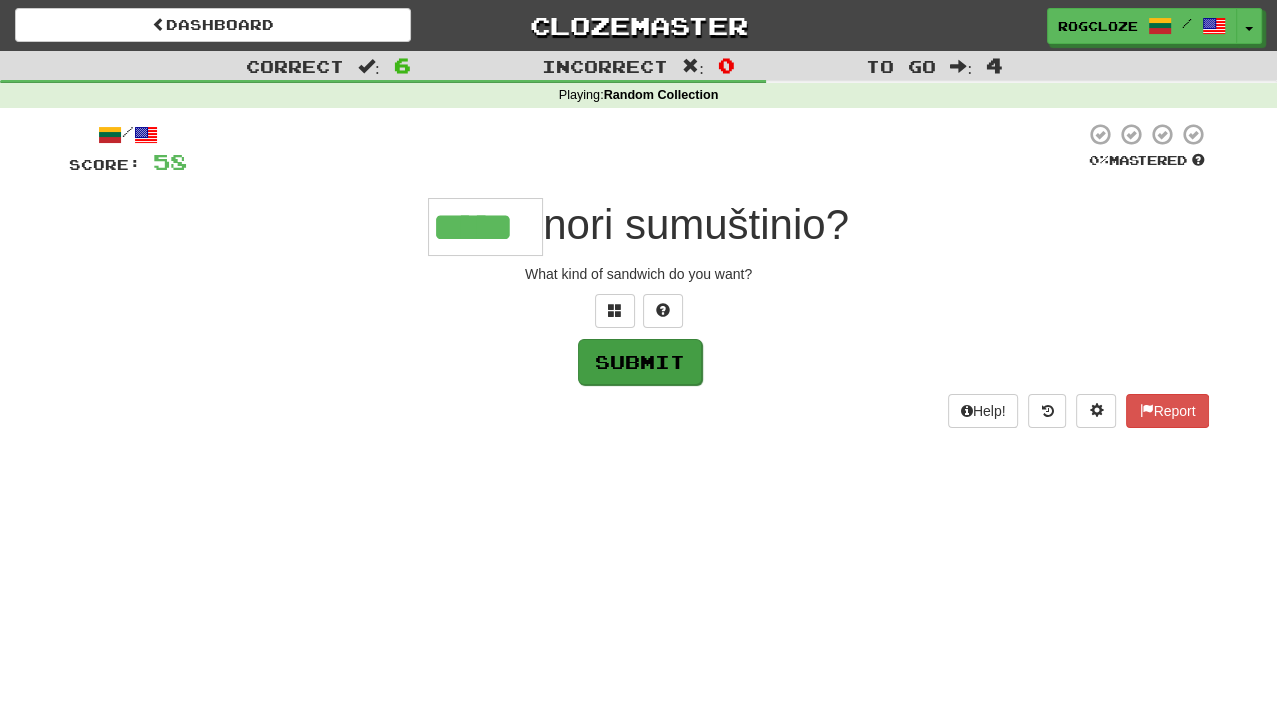 type on "*****" 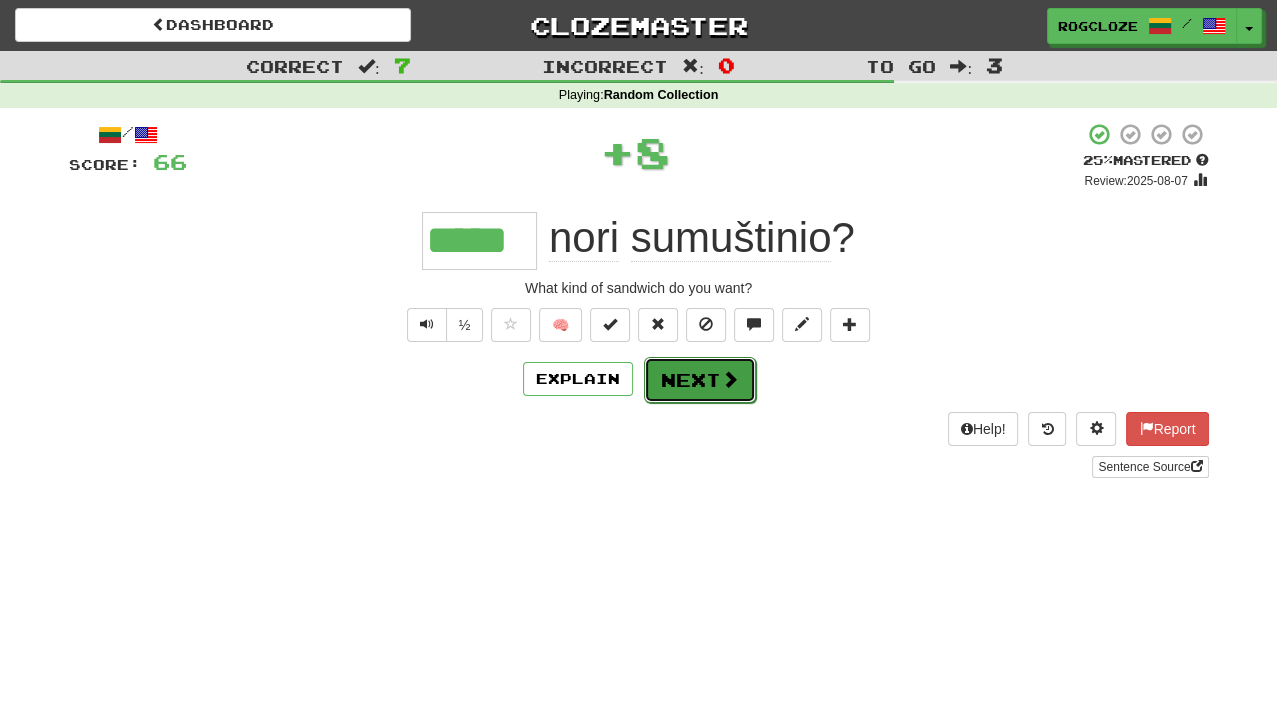 click at bounding box center [730, 379] 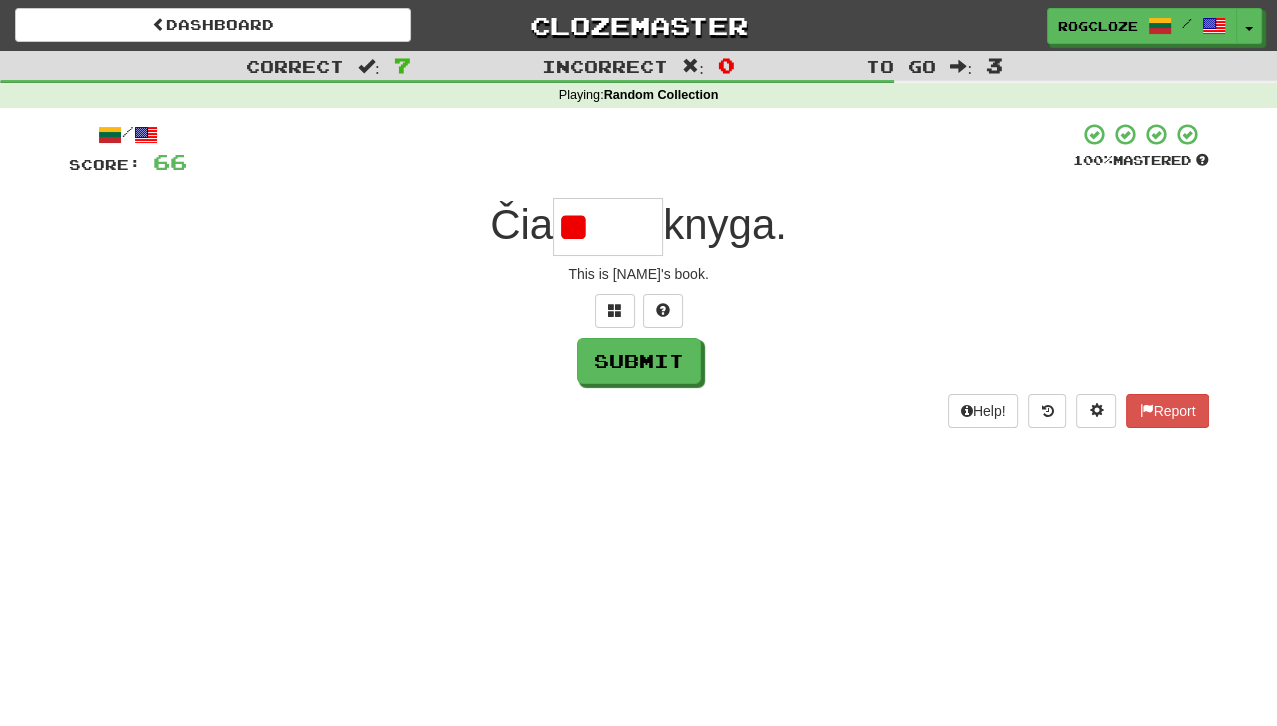 type on "*" 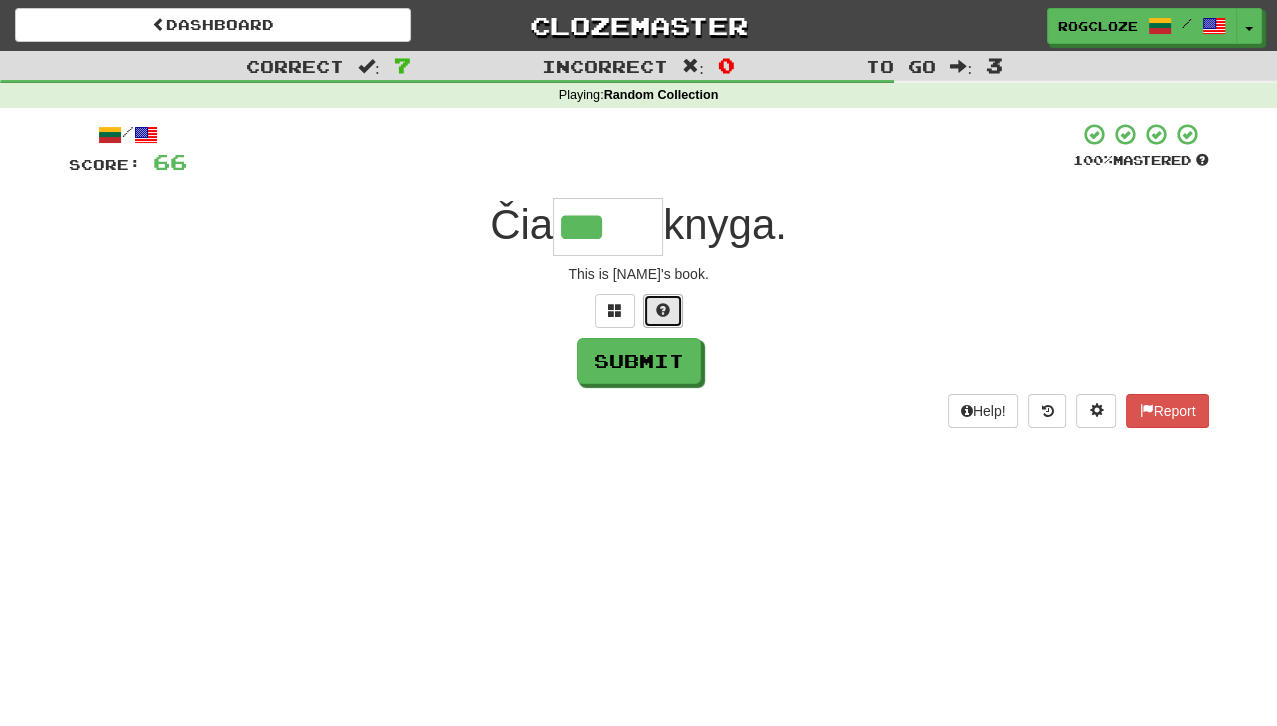 click at bounding box center (663, 311) 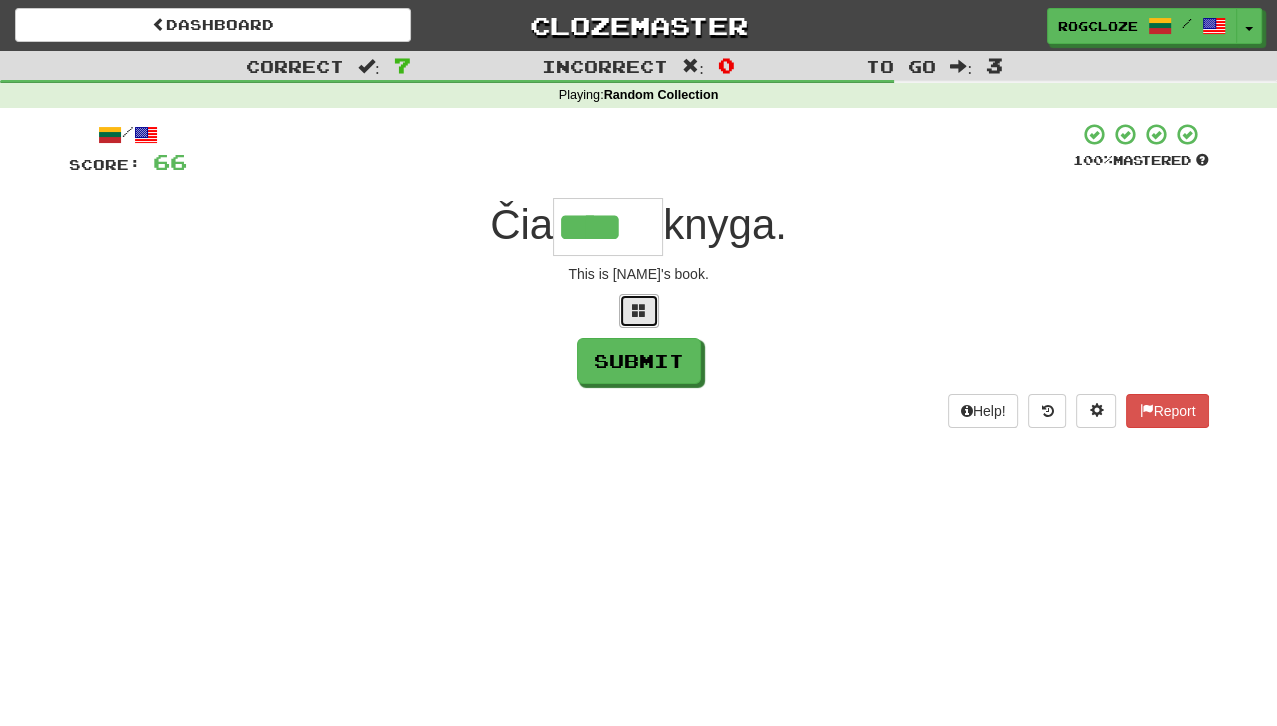 click at bounding box center (639, 311) 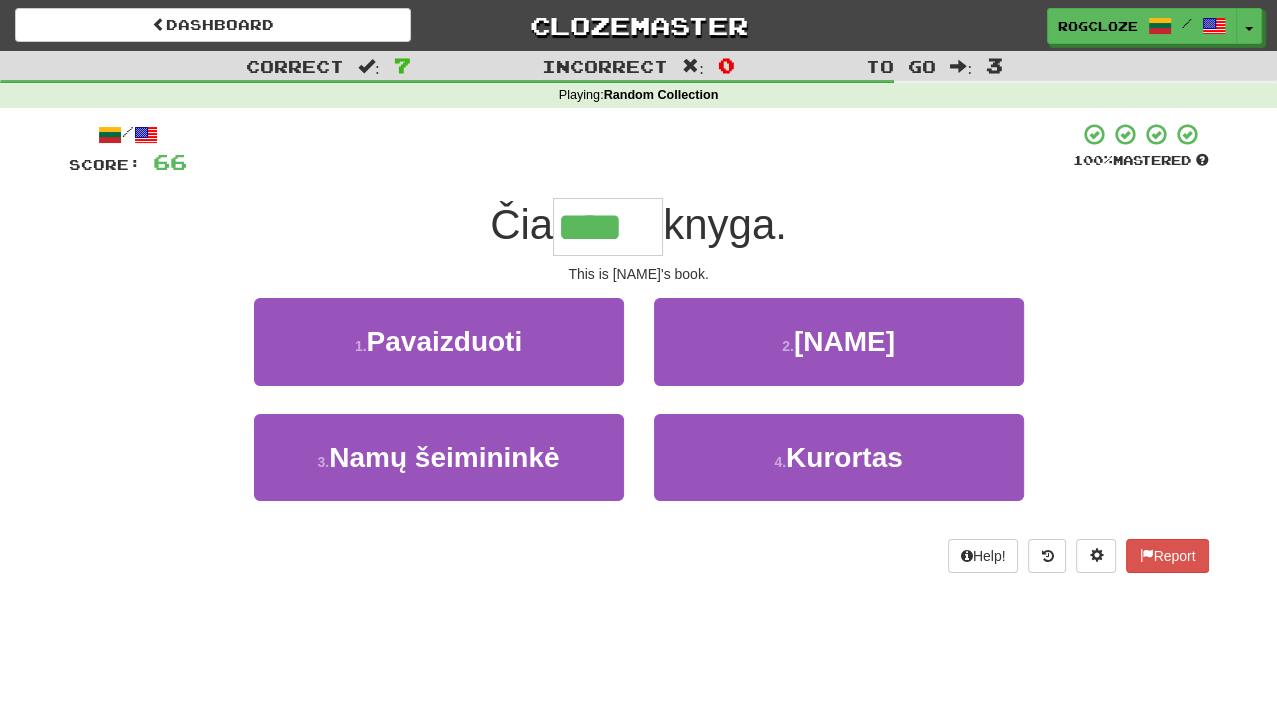 click on "2 .  [NAME]" at bounding box center (839, 355) 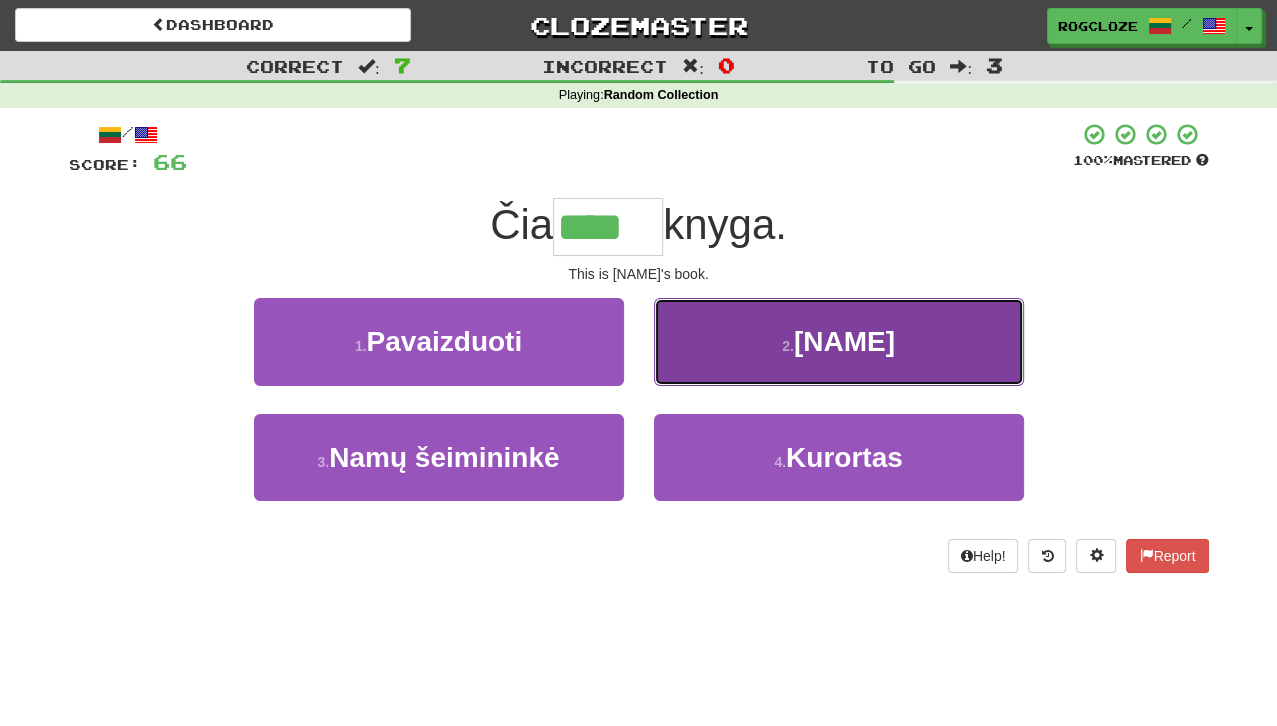 click on "2 .  [NAME]" at bounding box center [839, 341] 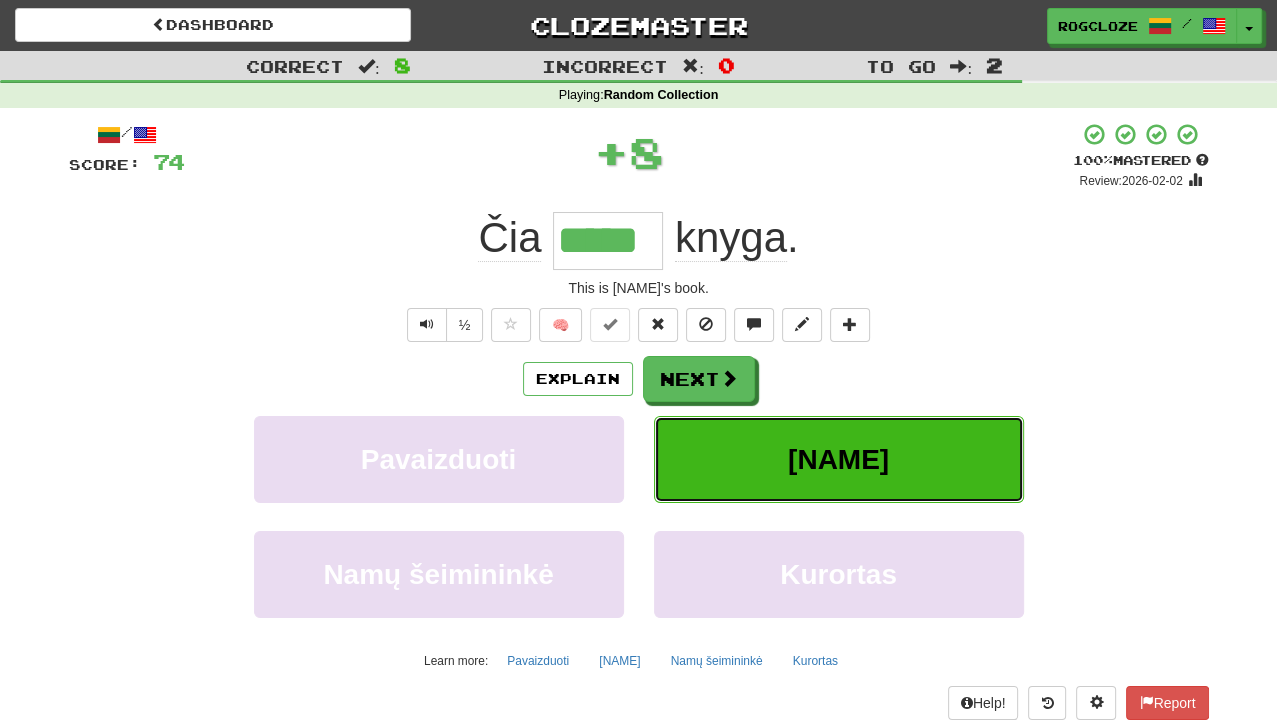 click on "[NAME]" at bounding box center [839, 459] 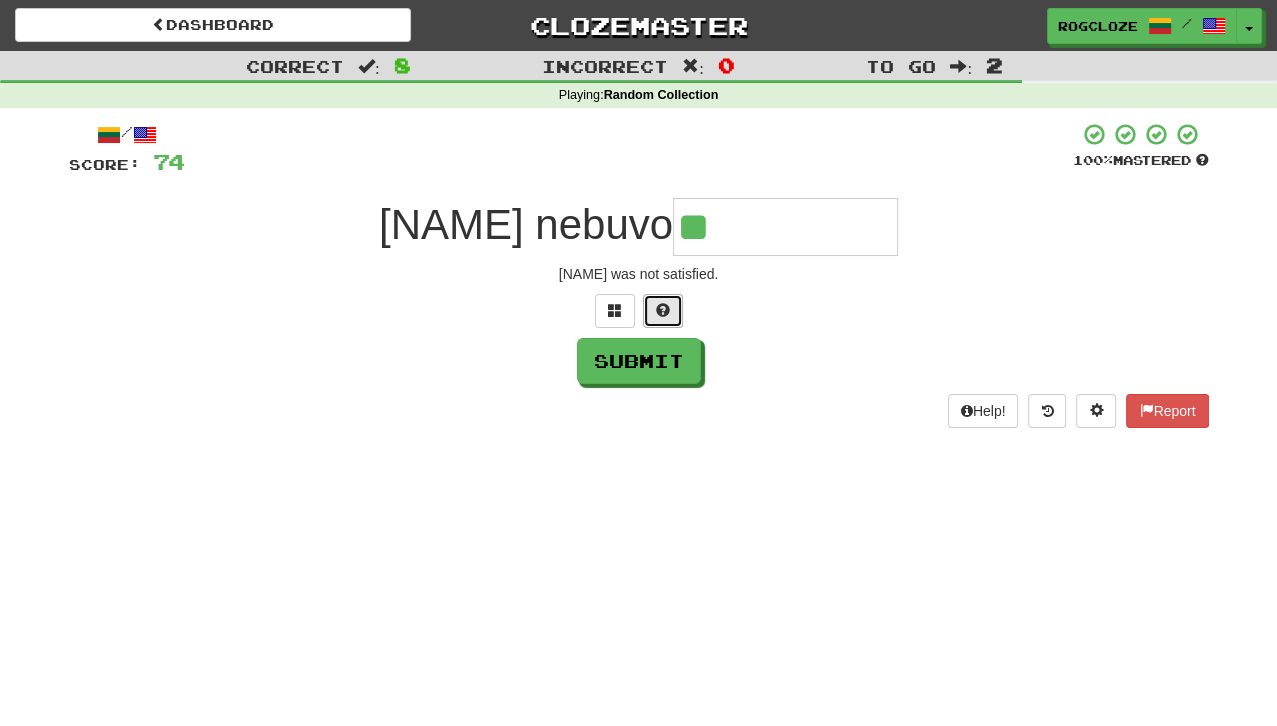 click at bounding box center [663, 311] 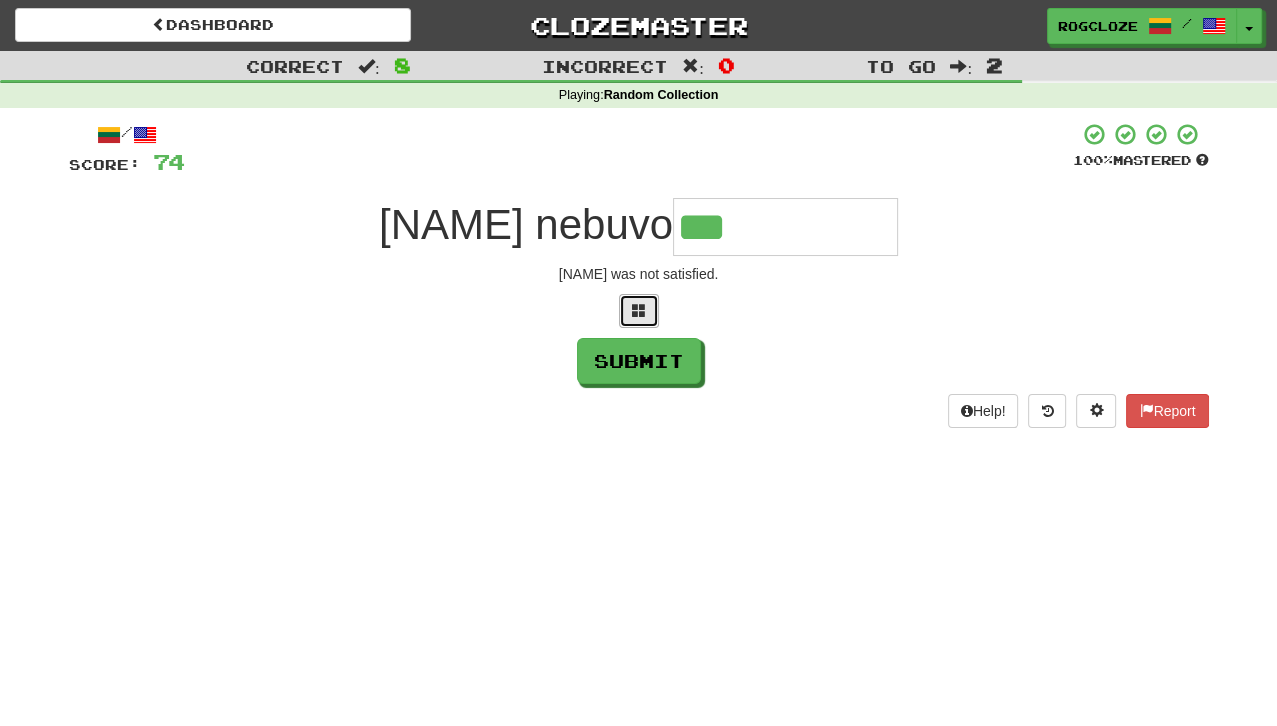 click at bounding box center (639, 311) 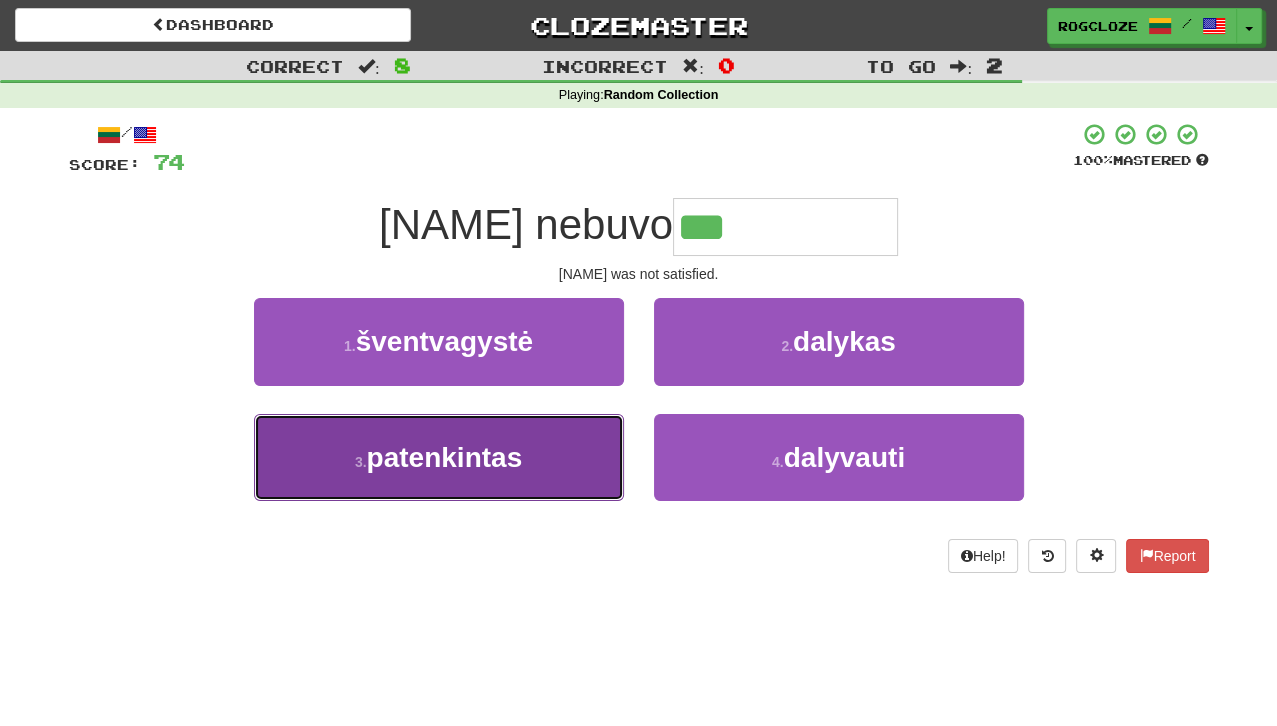 drag, startPoint x: 486, startPoint y: 445, endPoint x: 504, endPoint y: 438, distance: 19.313208 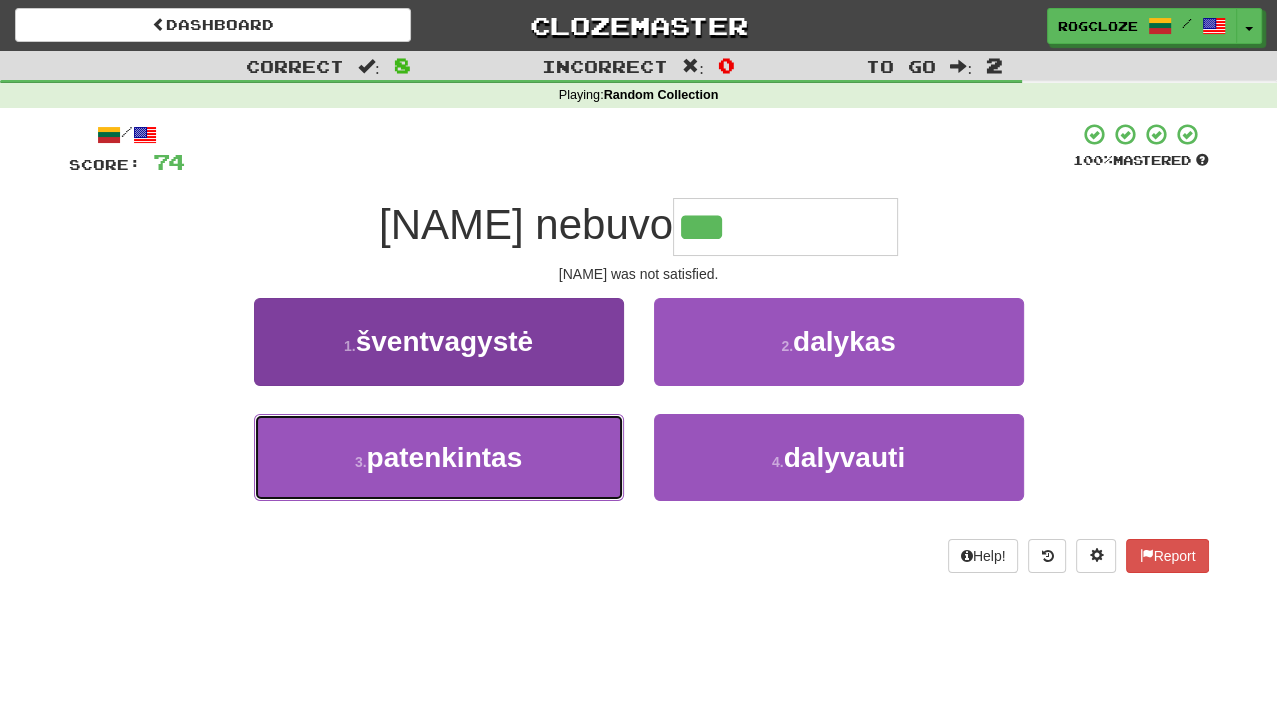 click on "patenkintas" at bounding box center [445, 457] 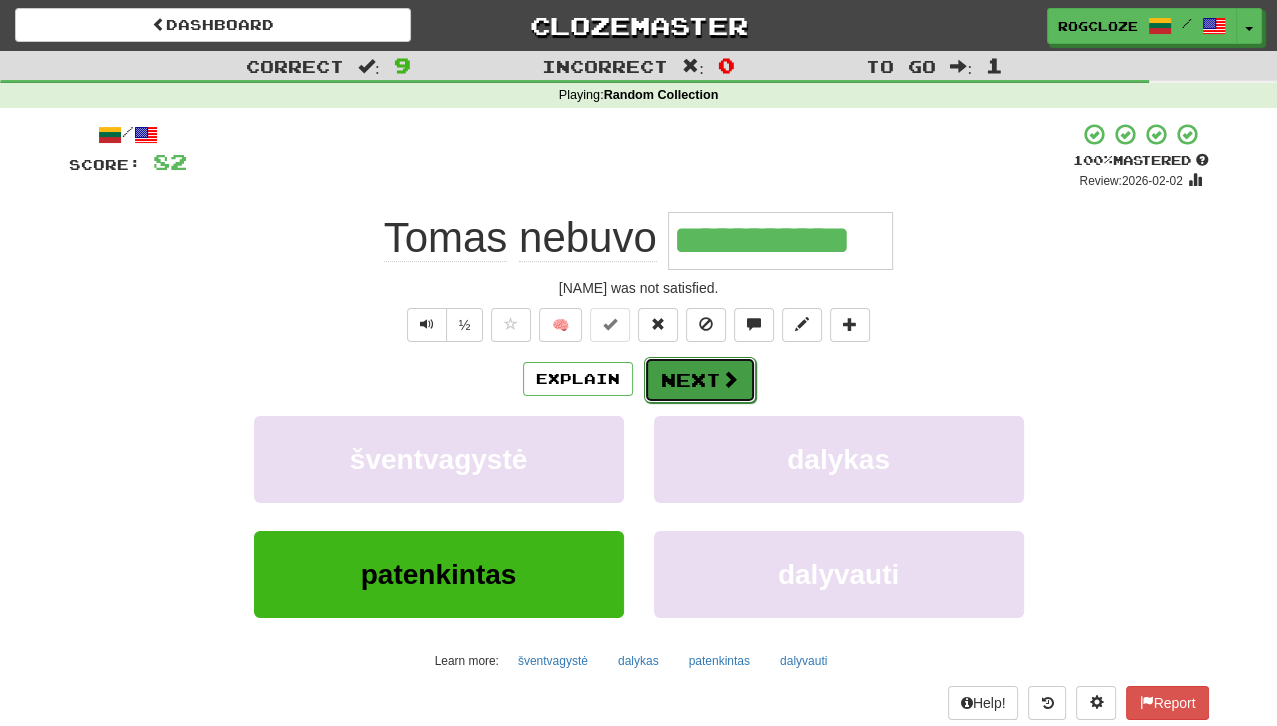 click on "Next" at bounding box center [700, 380] 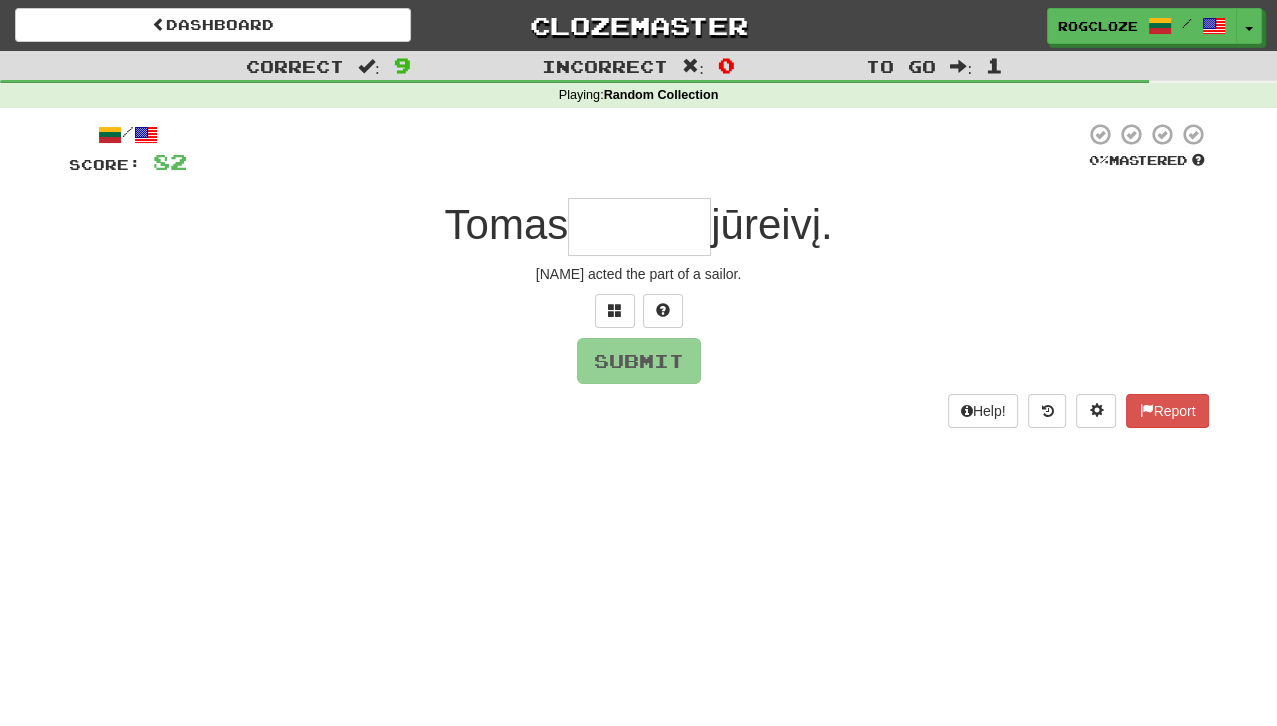 drag, startPoint x: 712, startPoint y: 360, endPoint x: 462, endPoint y: 368, distance: 250.12796 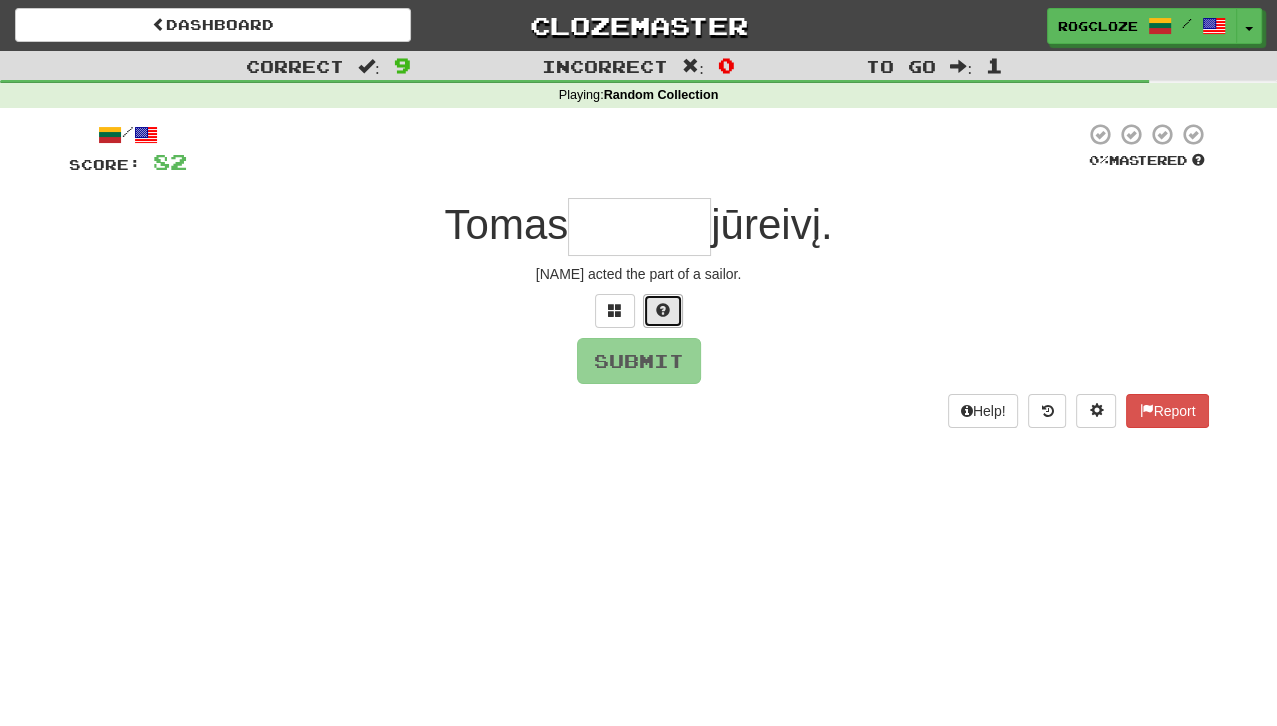 click at bounding box center [663, 310] 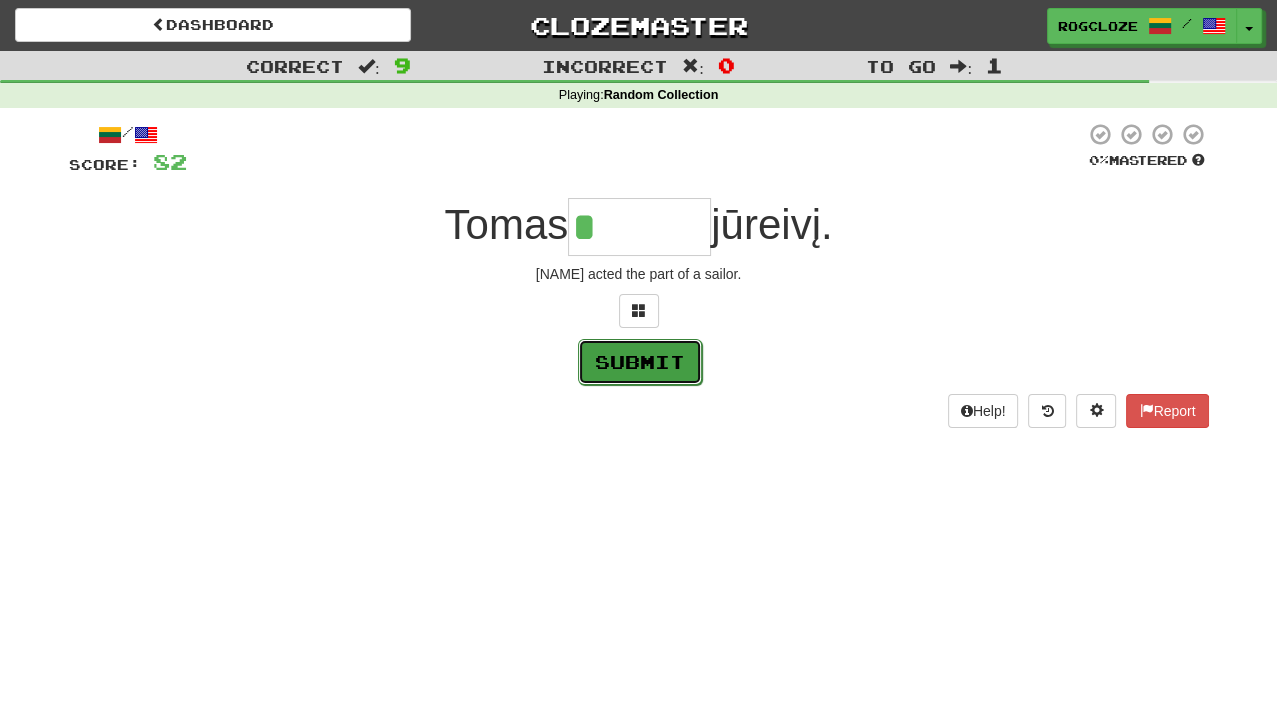 click on "Submit" at bounding box center (640, 362) 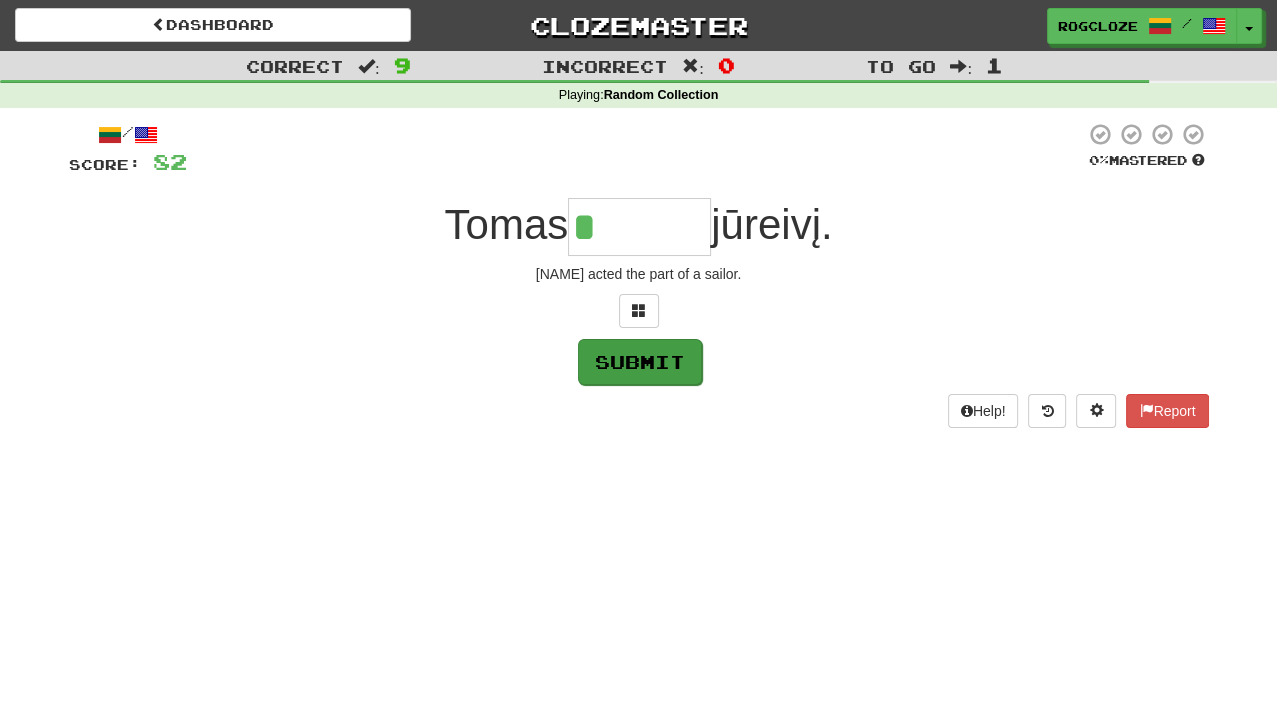 type on "*******" 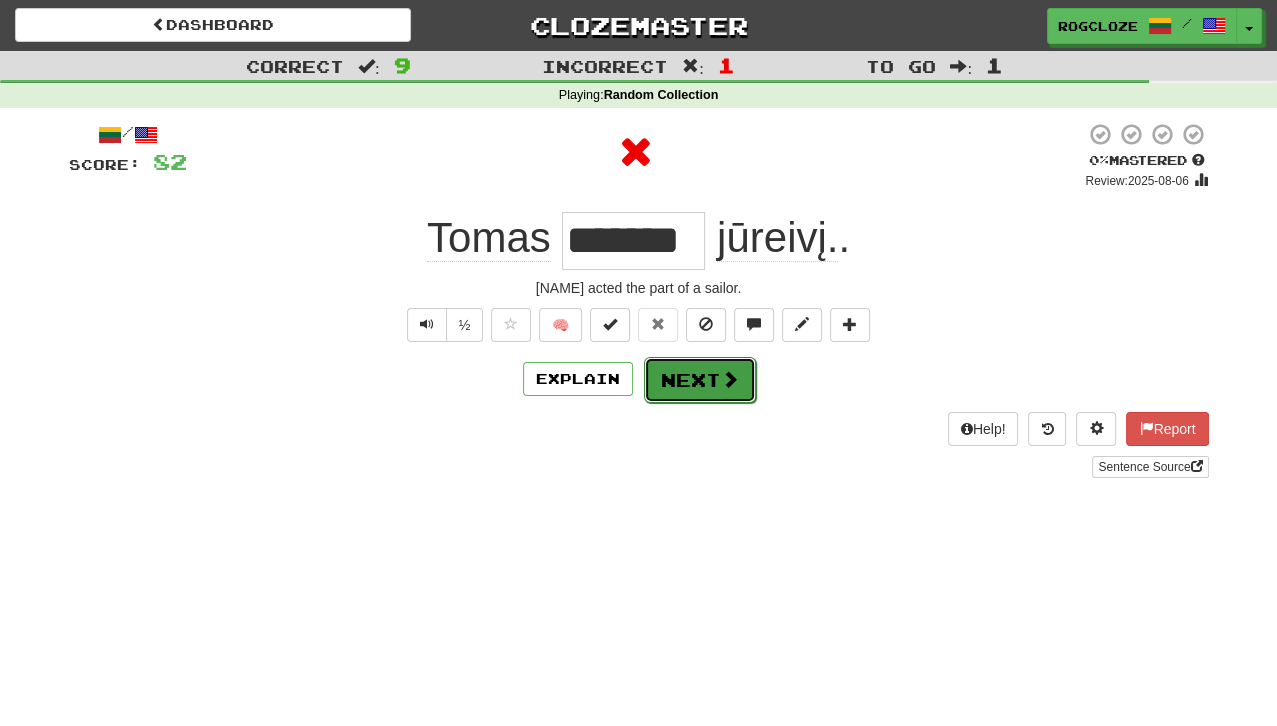 click on "Next" at bounding box center [700, 380] 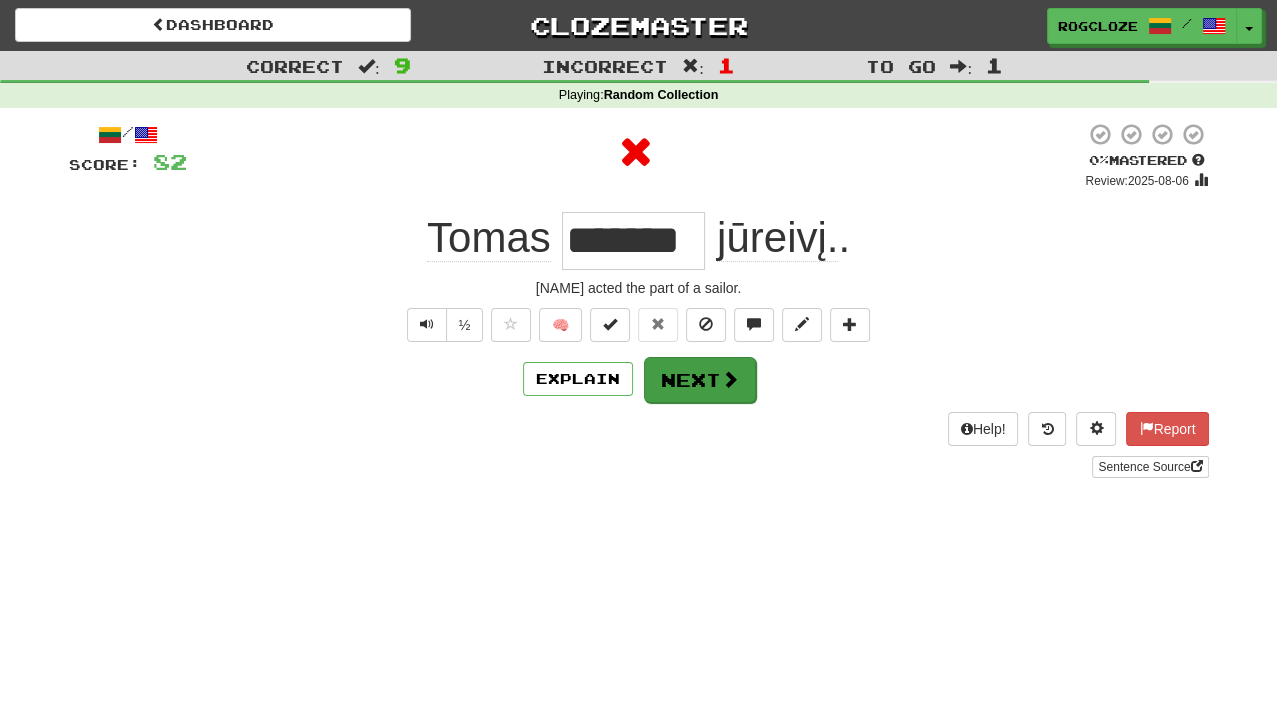 type 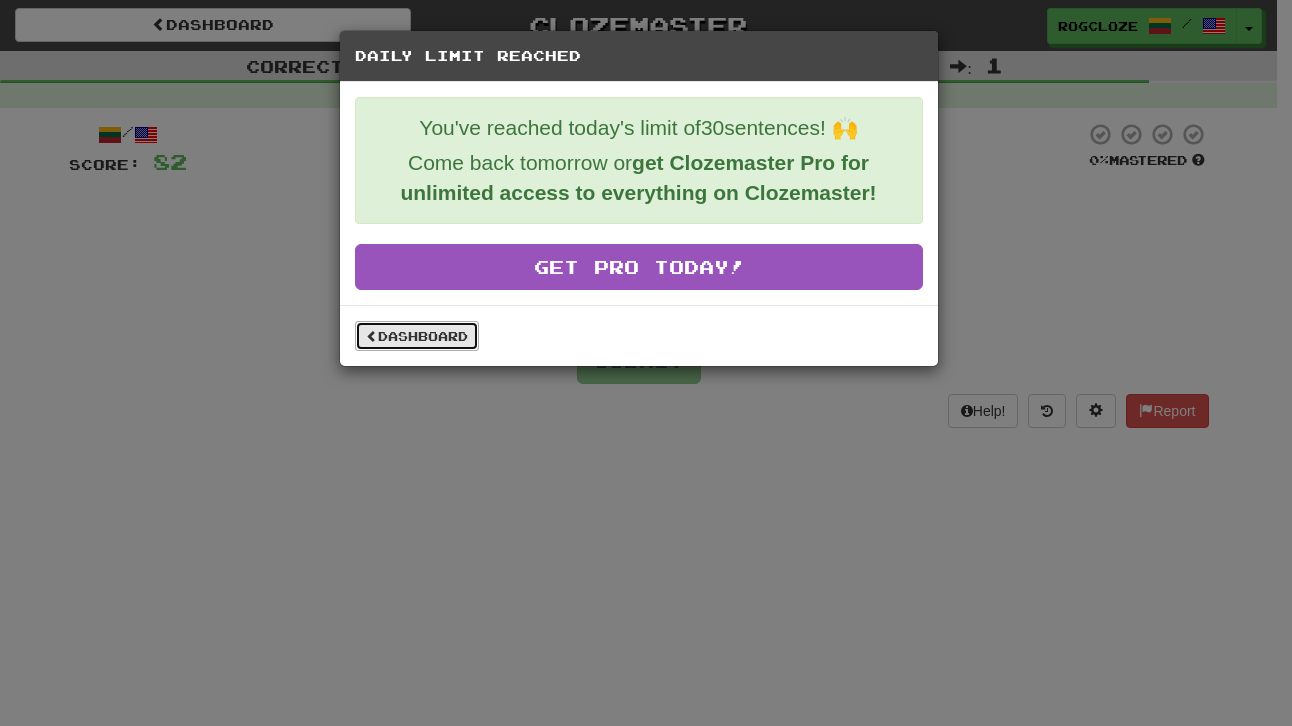 drag, startPoint x: 450, startPoint y: 335, endPoint x: 460, endPoint y: 336, distance: 10.049875 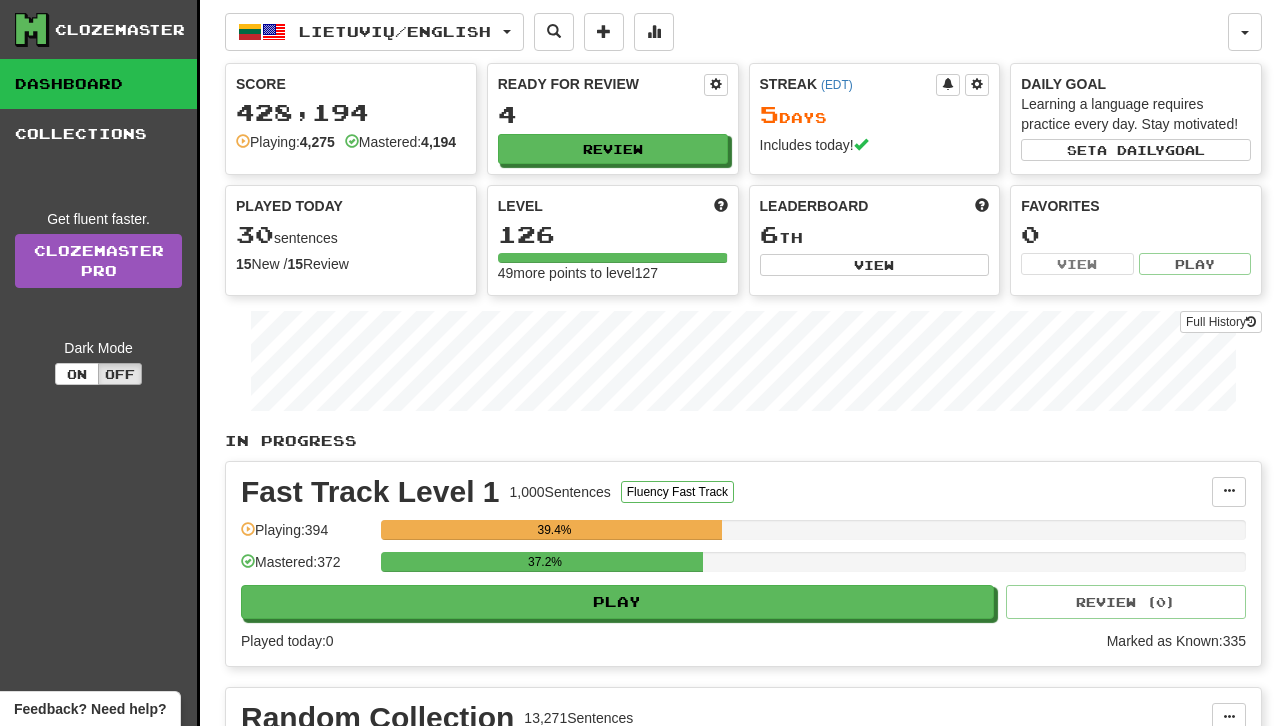 scroll, scrollTop: 0, scrollLeft: 0, axis: both 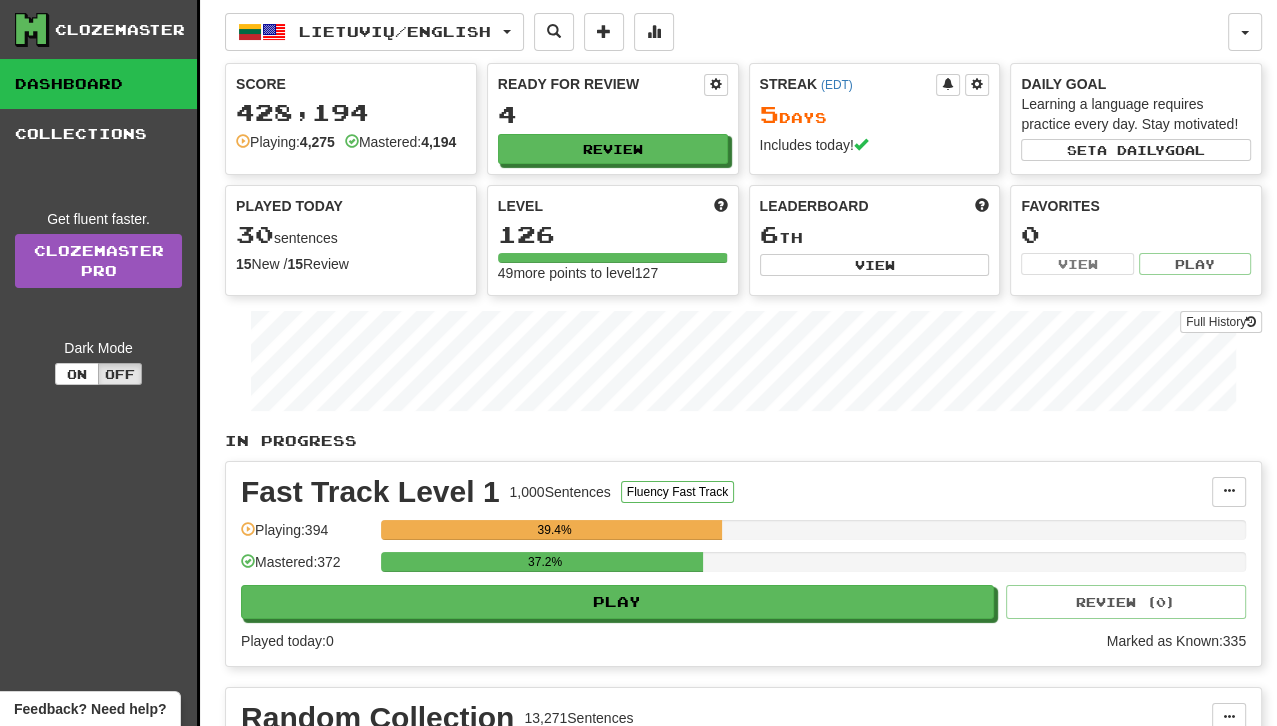 drag, startPoint x: 0, startPoint y: 0, endPoint x: 63, endPoint y: 446, distance: 450.42758 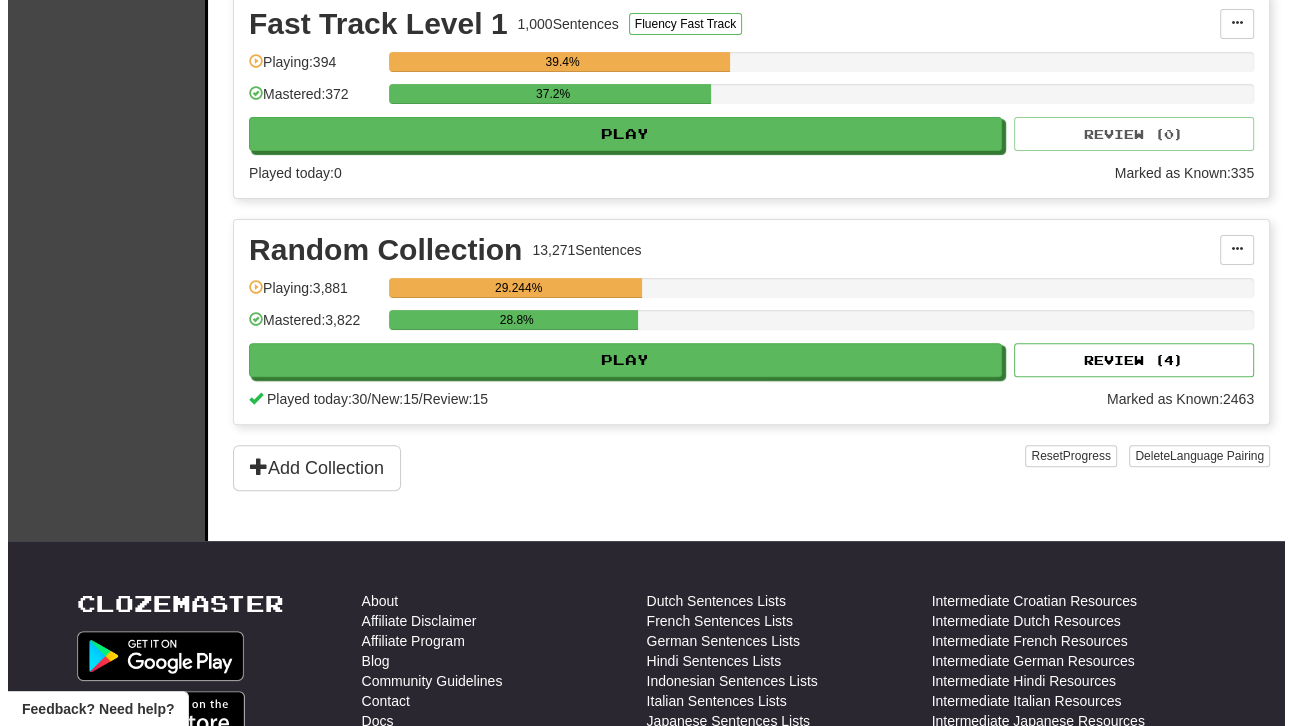scroll, scrollTop: 523, scrollLeft: 0, axis: vertical 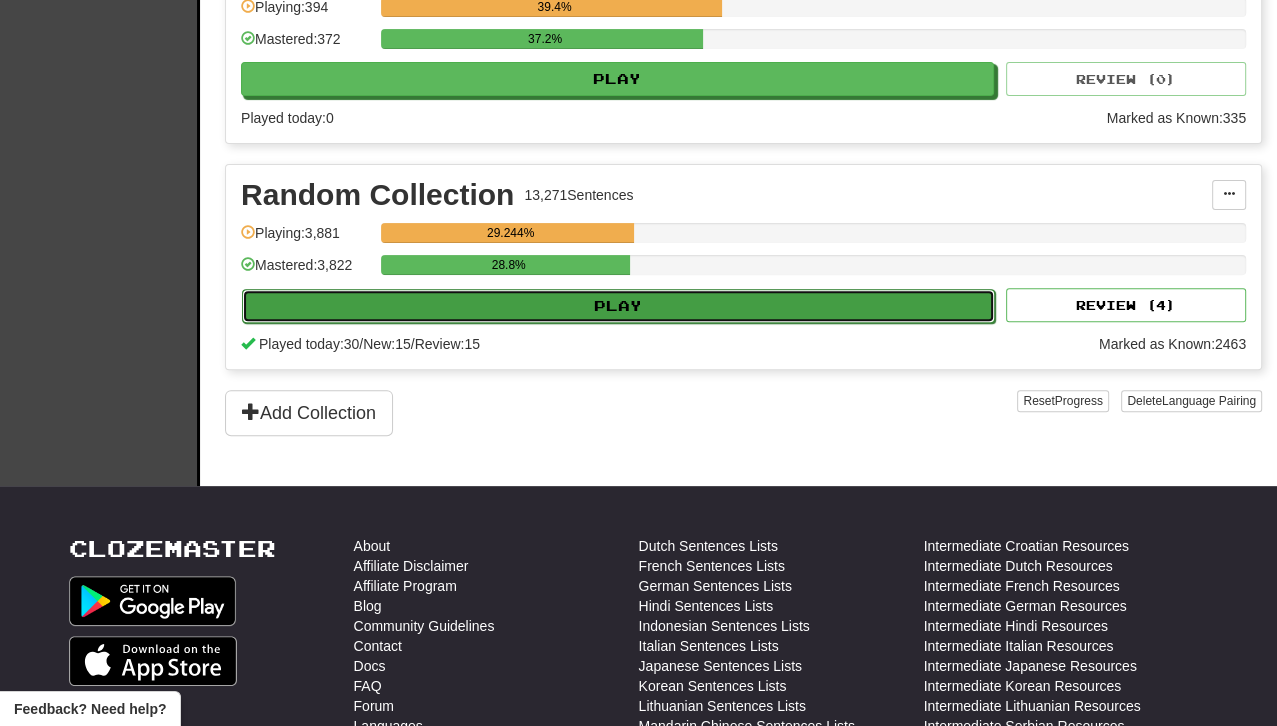 click on "Play" at bounding box center [618, 306] 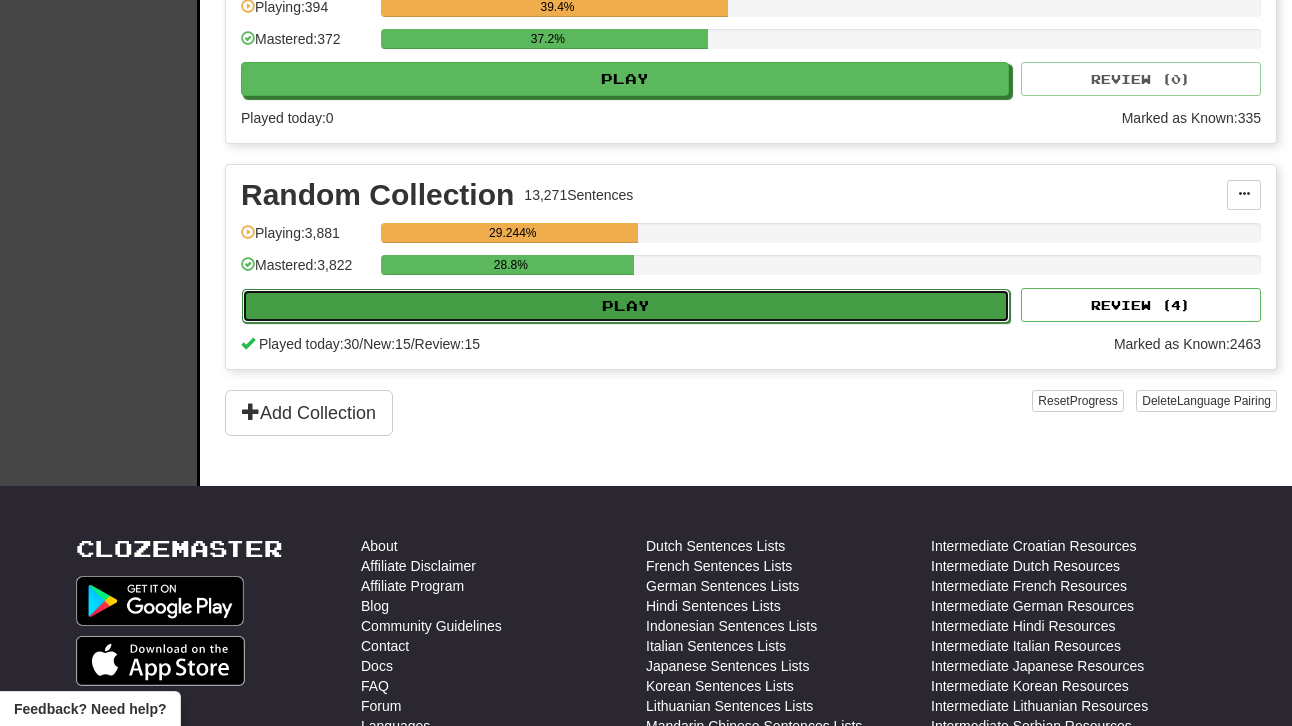select on "**" 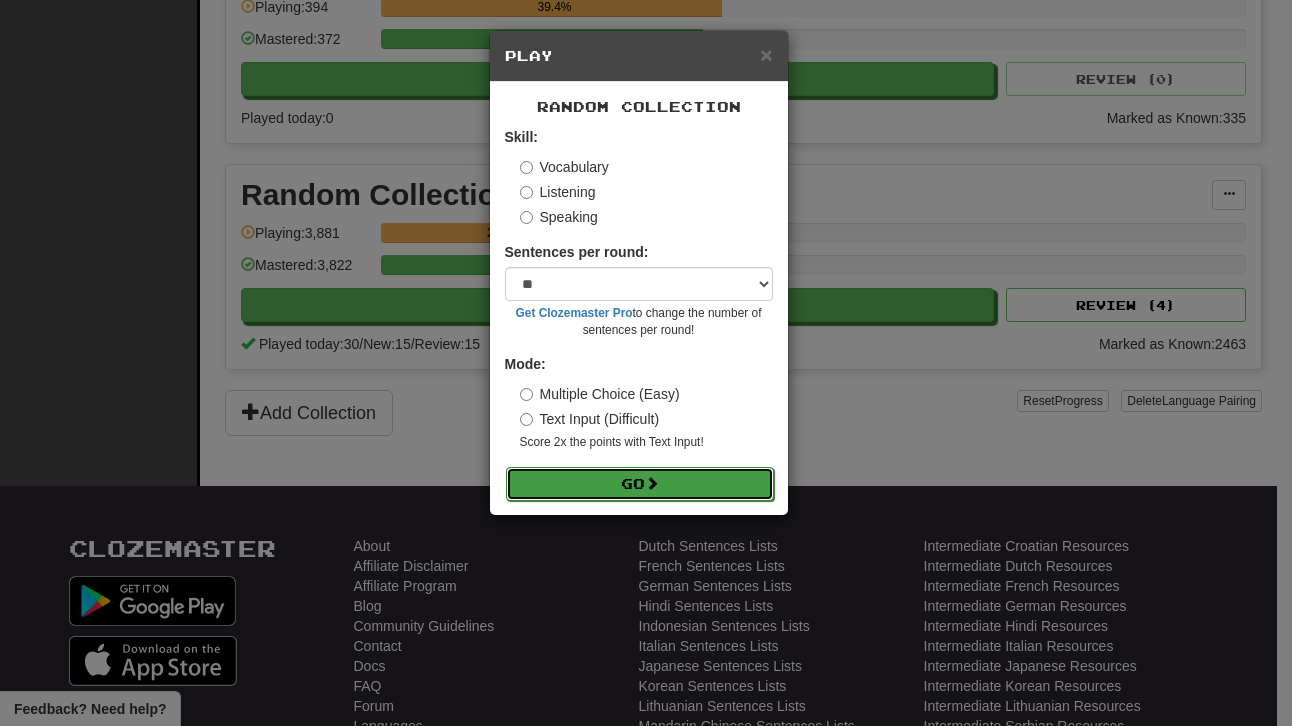 click on "Go" at bounding box center [640, 484] 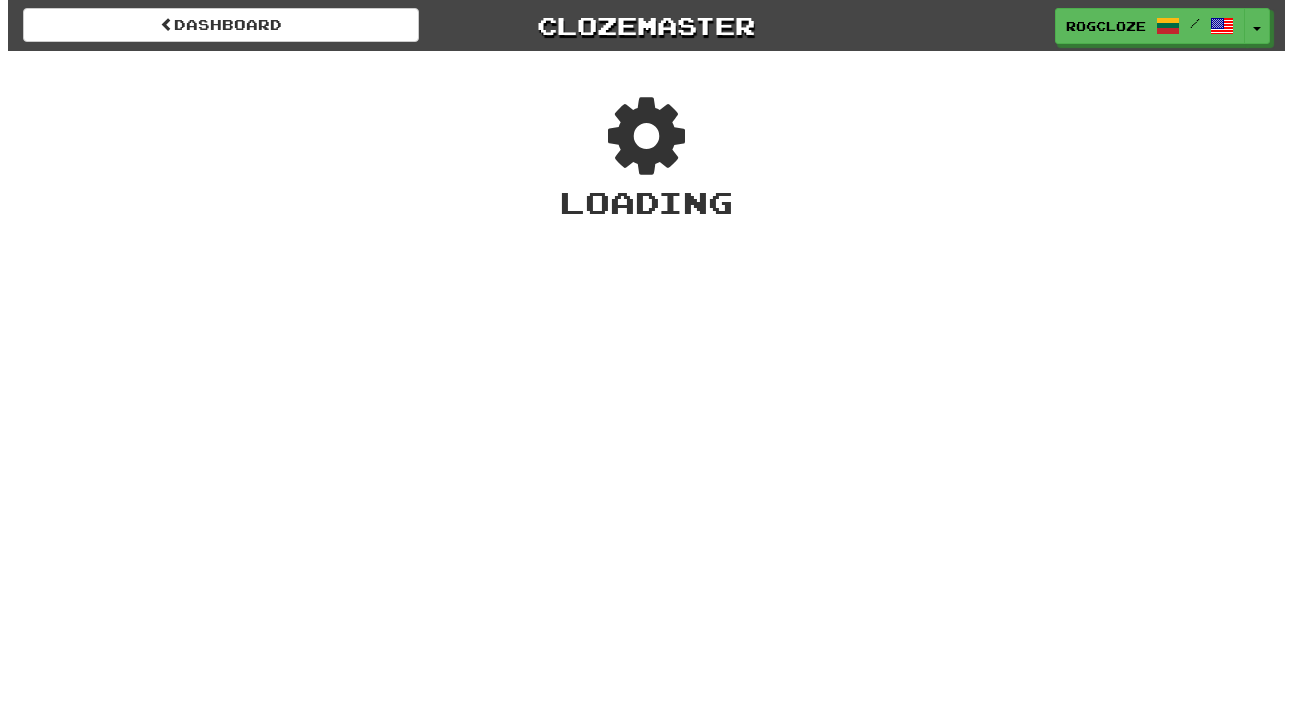 scroll, scrollTop: 0, scrollLeft: 0, axis: both 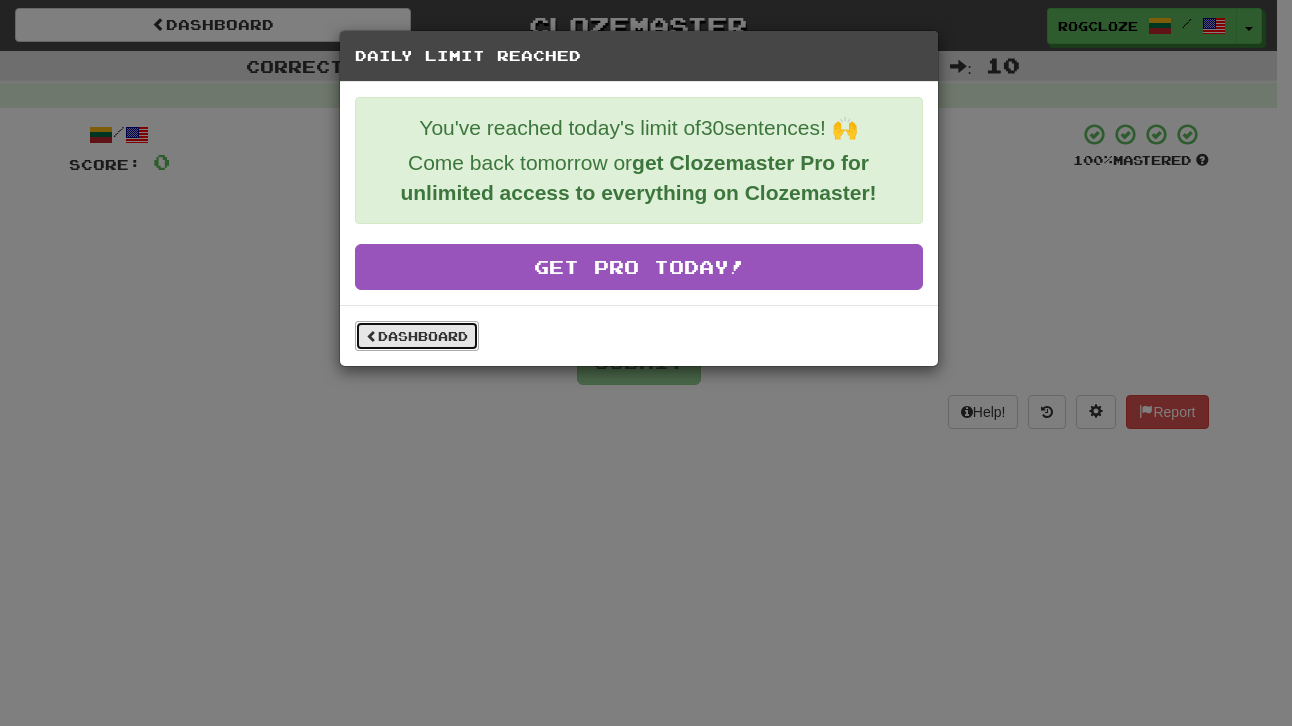 click on "Dashboard" at bounding box center [417, 336] 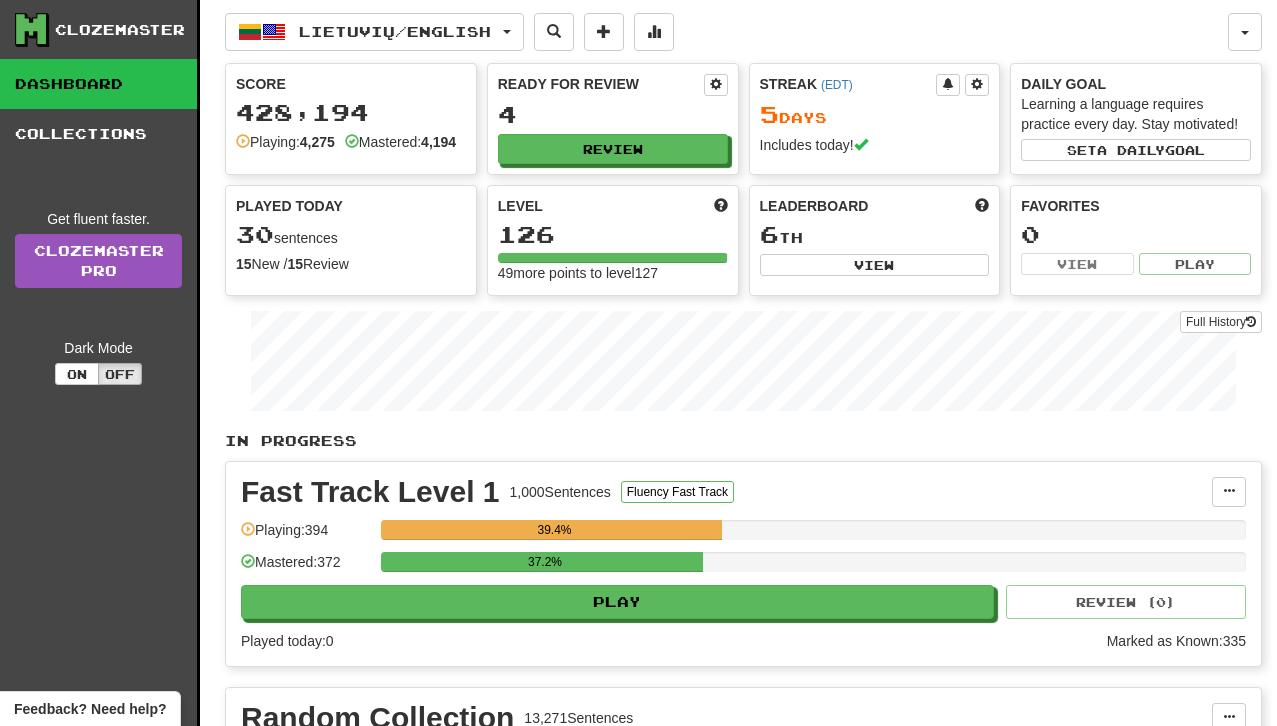 scroll, scrollTop: 0, scrollLeft: 0, axis: both 